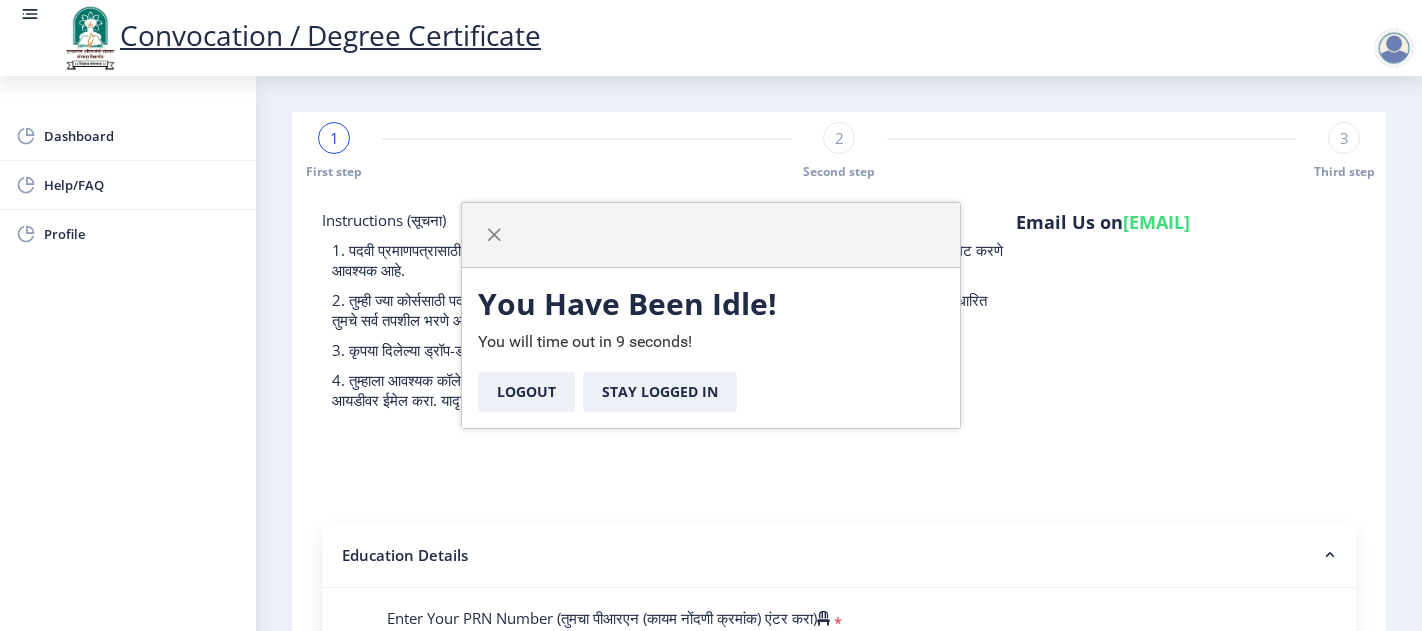 select 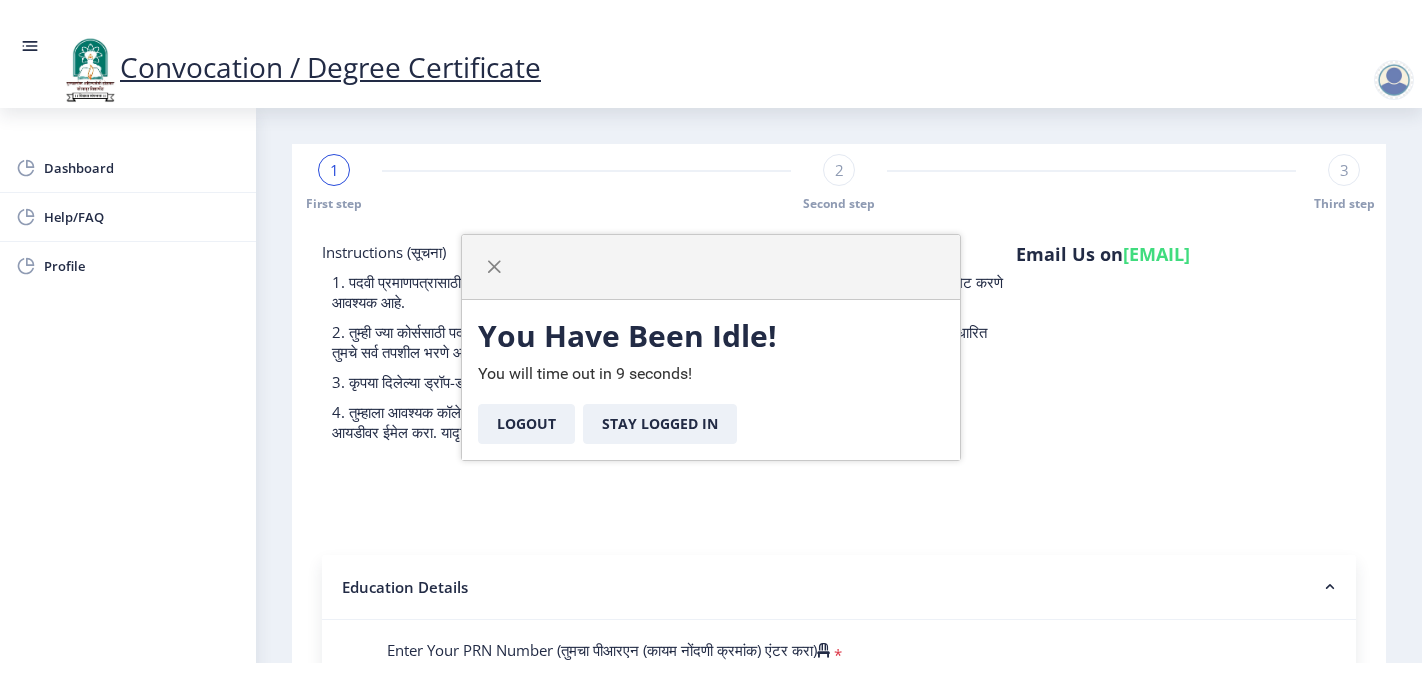 scroll, scrollTop: 0, scrollLeft: 0, axis: both 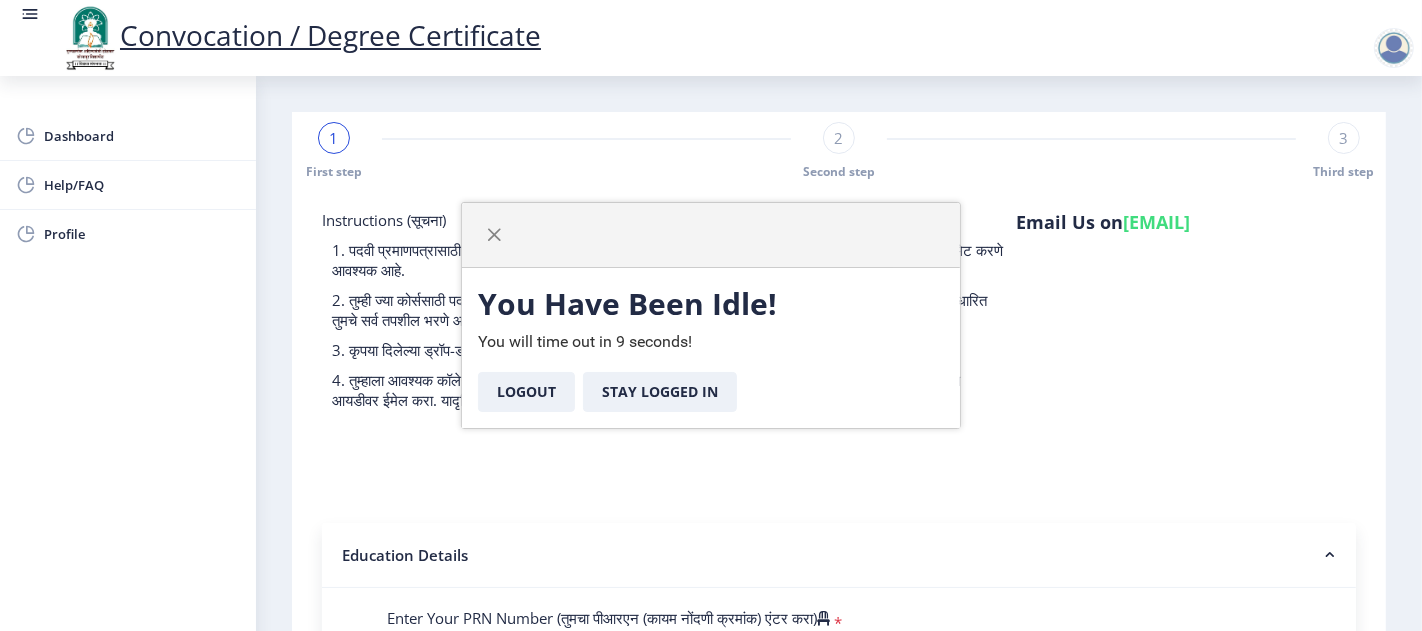 click 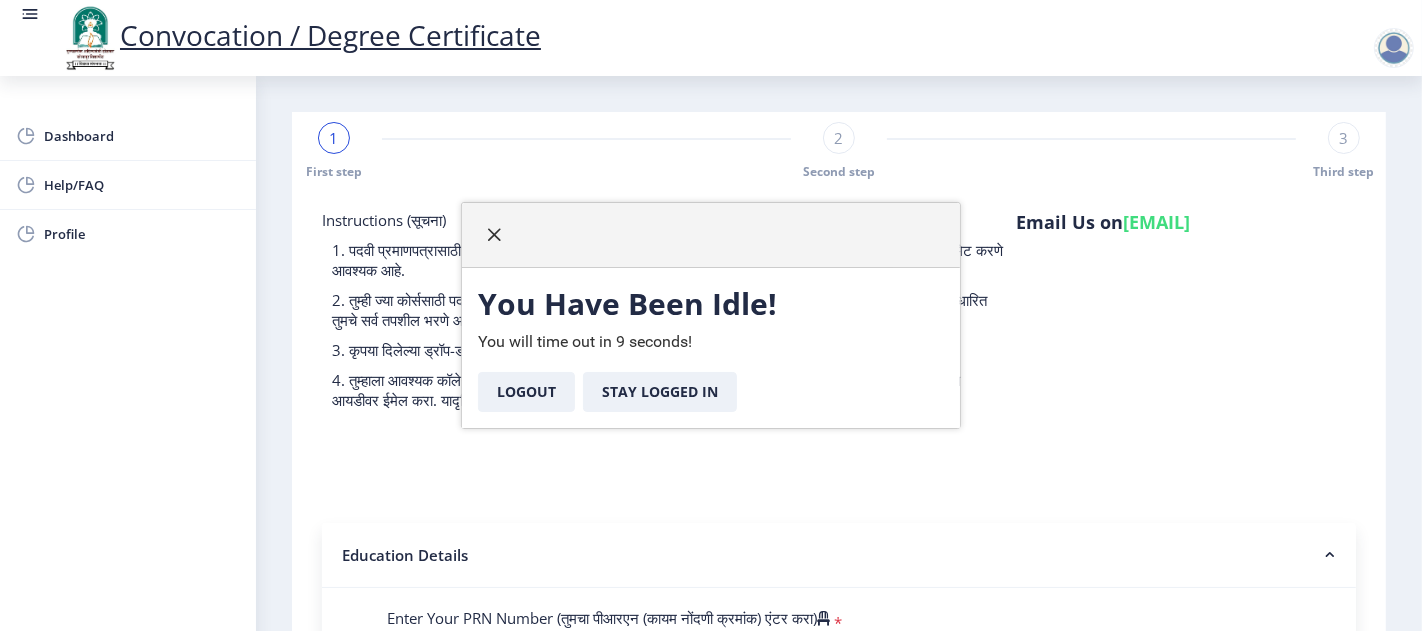 click 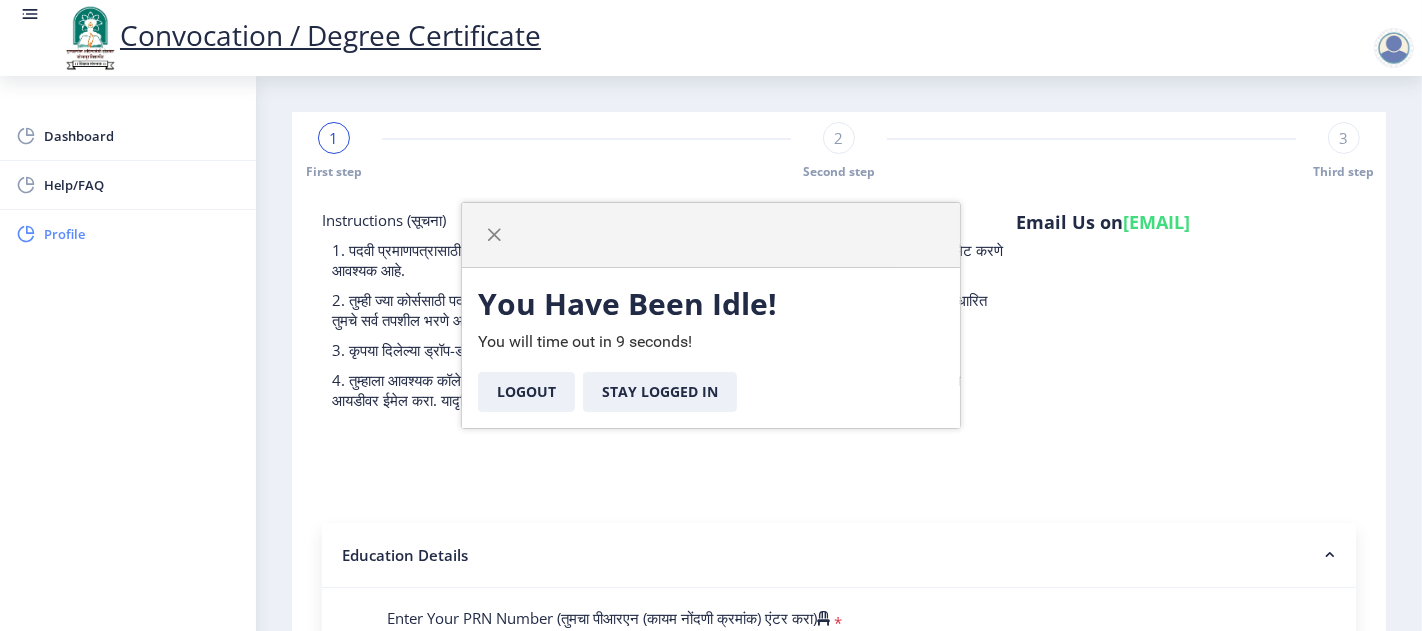 click on "Profile" 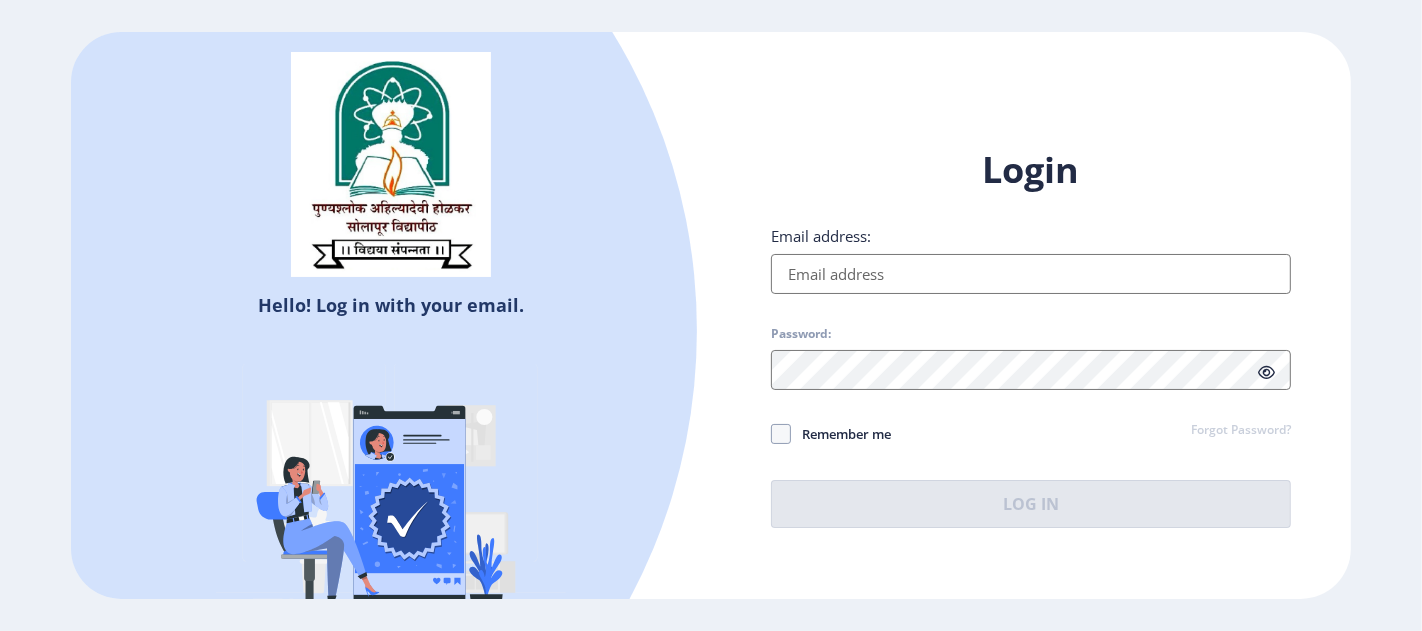 click on "Email address:" at bounding box center [1031, 274] 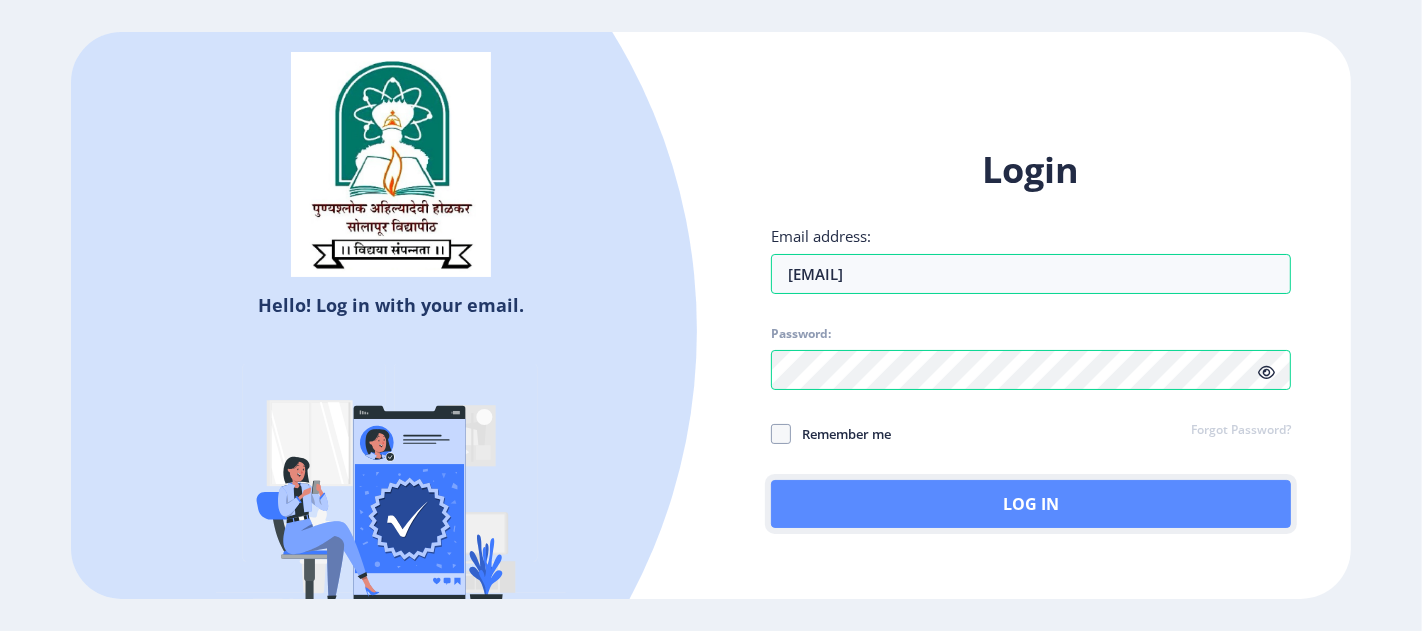 click on "Log In" 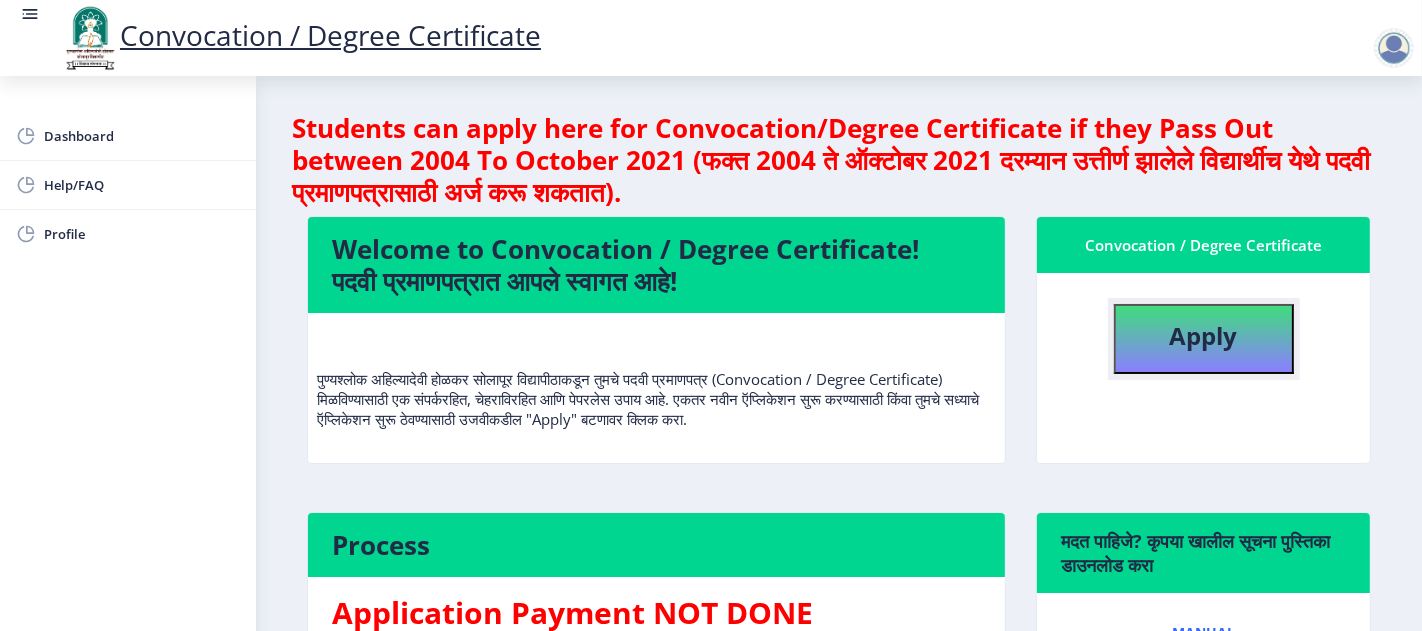 click on "Apply" 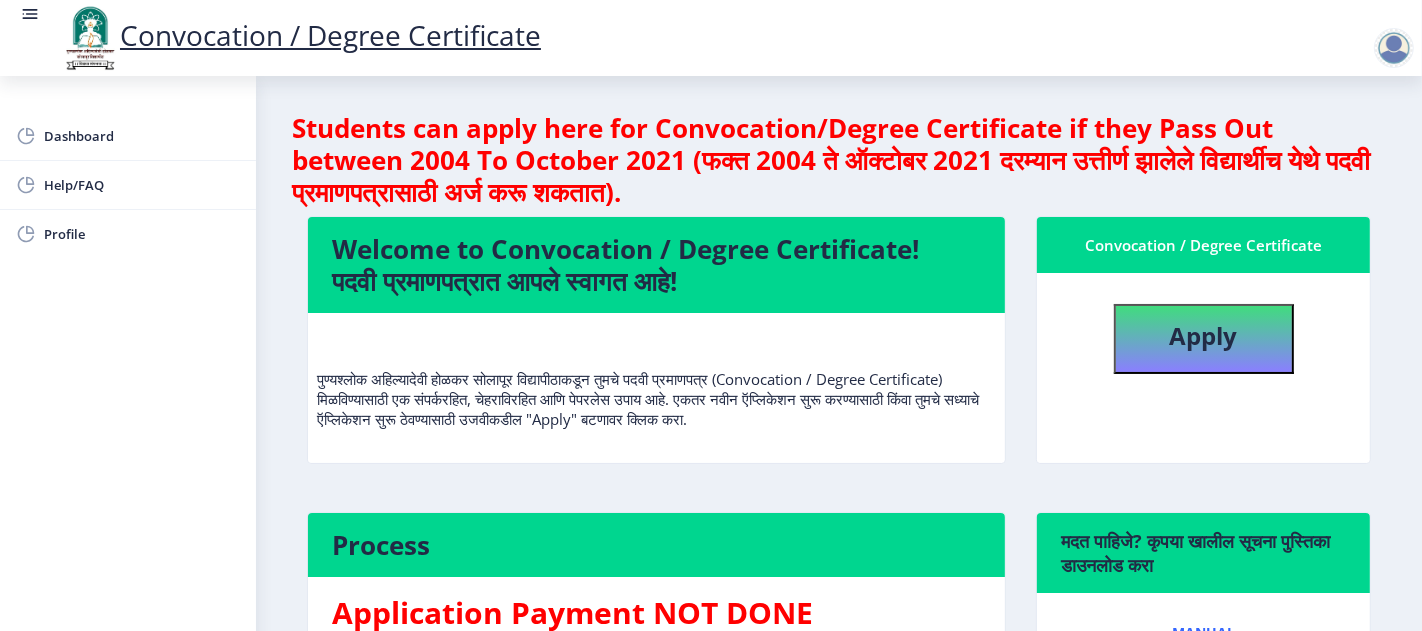 select 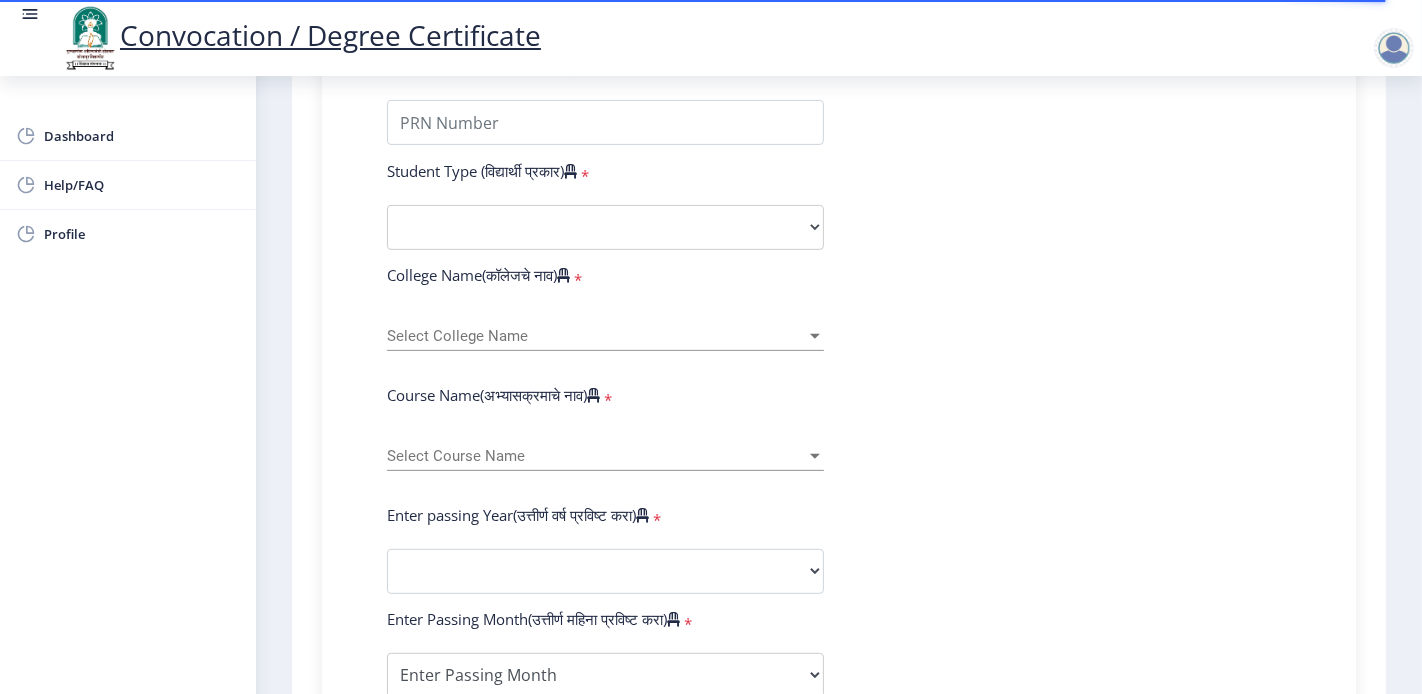 scroll, scrollTop: 555, scrollLeft: 0, axis: vertical 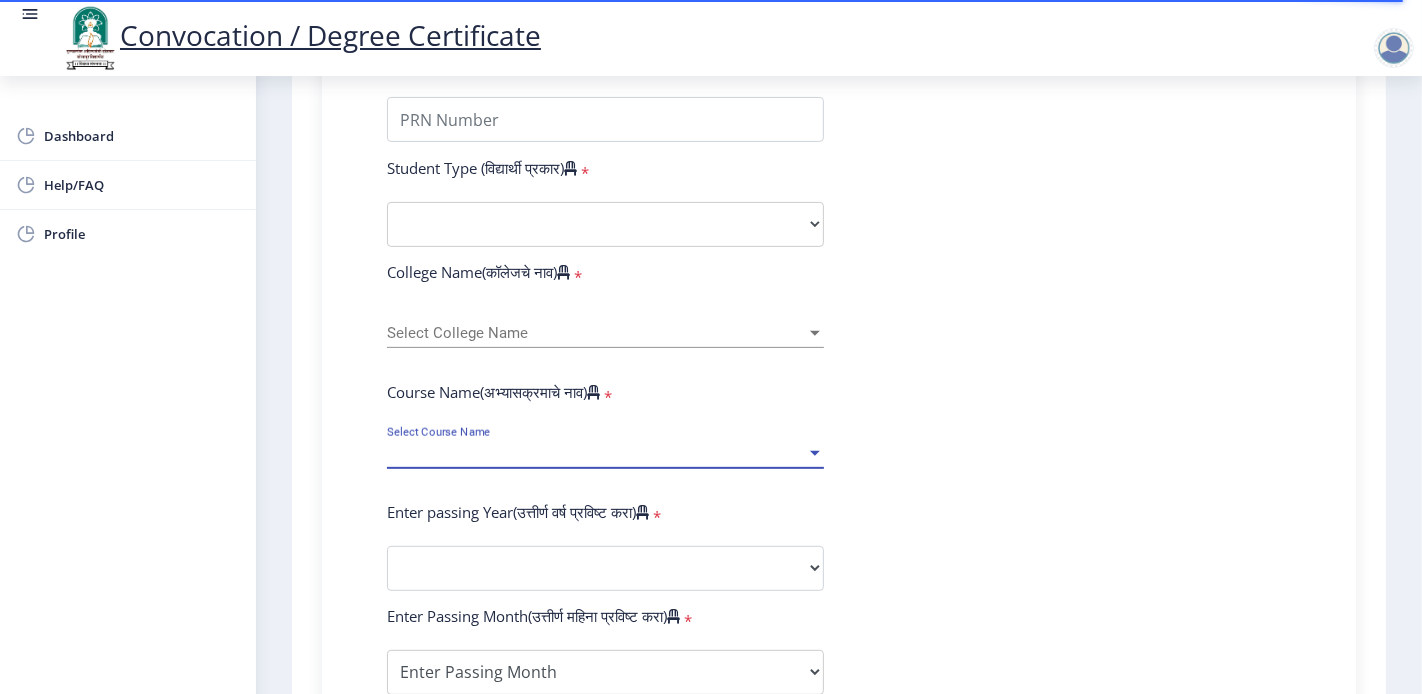 click on "Select Course Name" at bounding box center (596, 453) 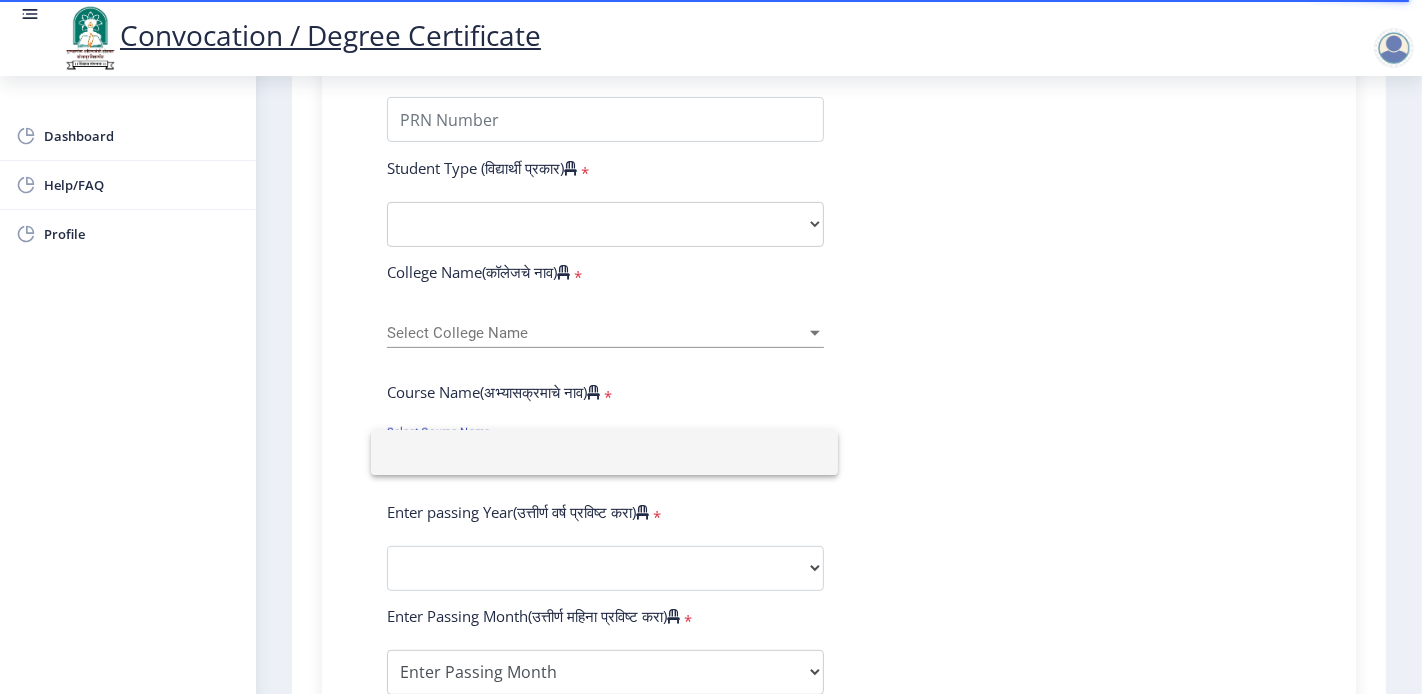 click at bounding box center (604, 452) 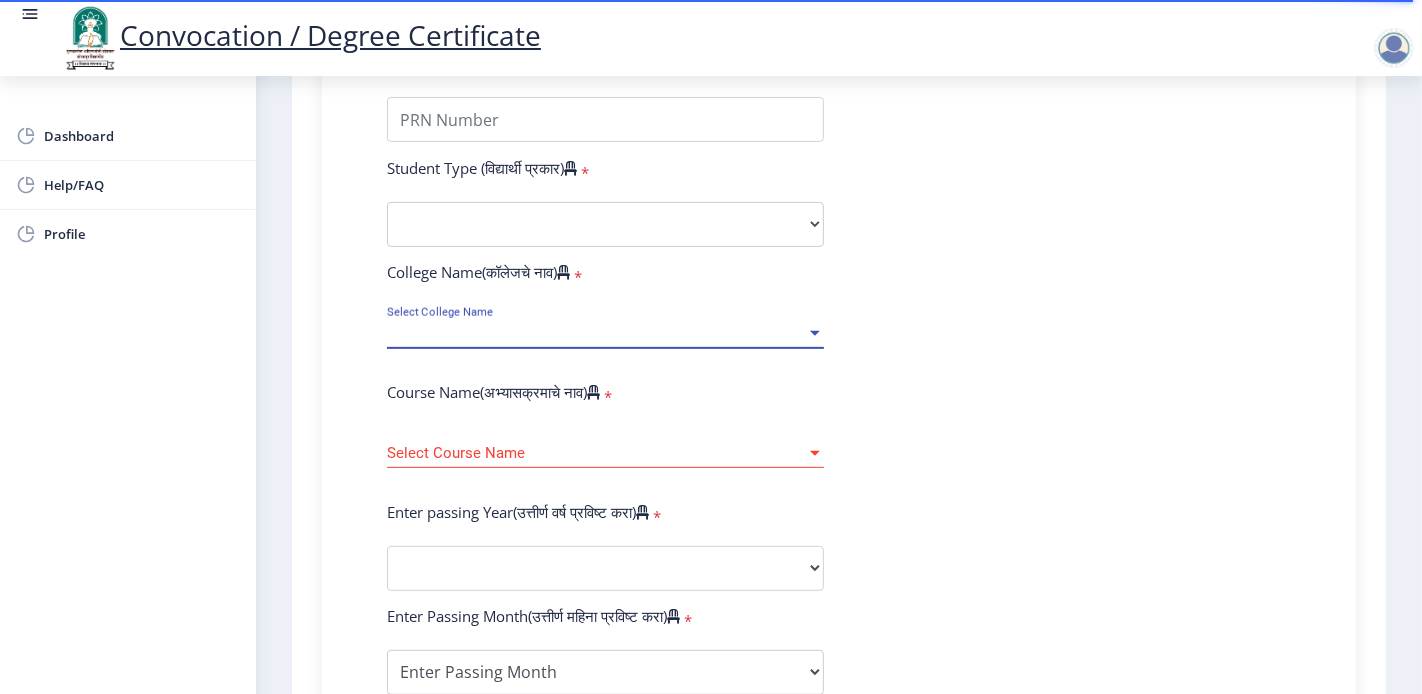 click on "Select College Name" at bounding box center [596, 333] 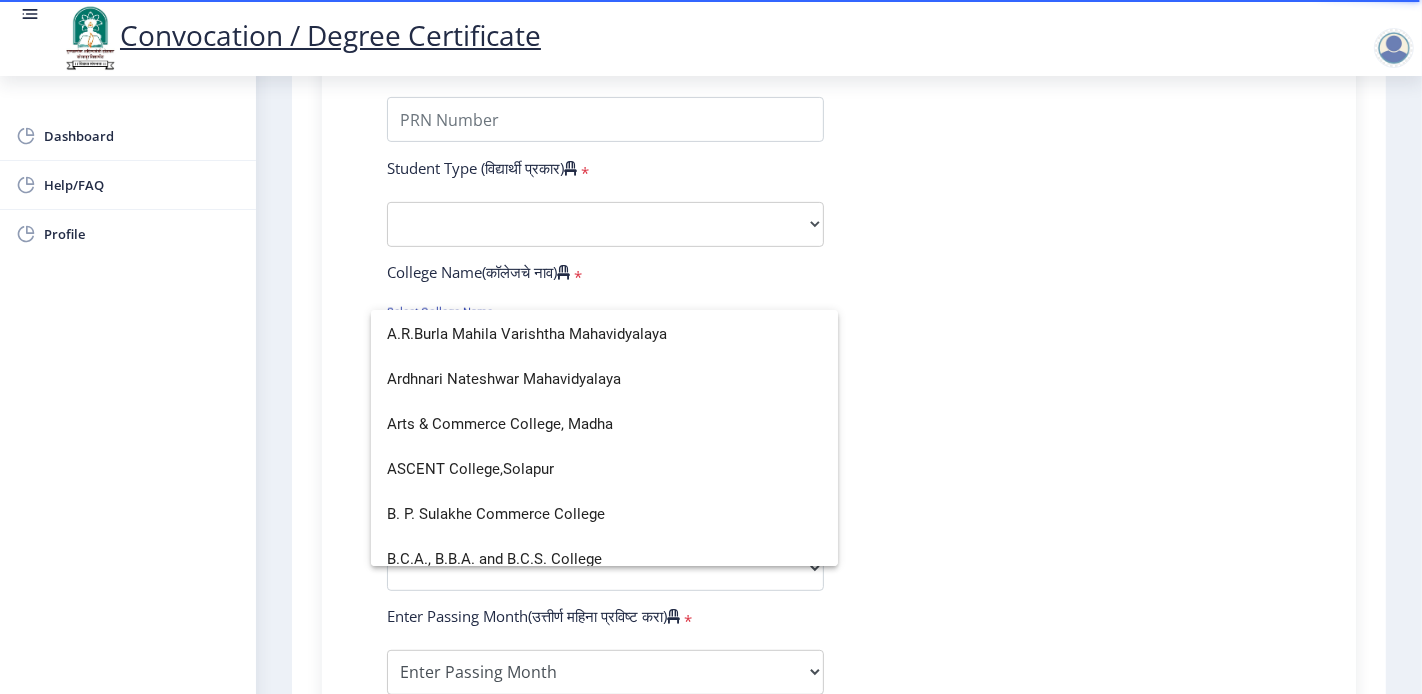 scroll, scrollTop: 177, scrollLeft: 0, axis: vertical 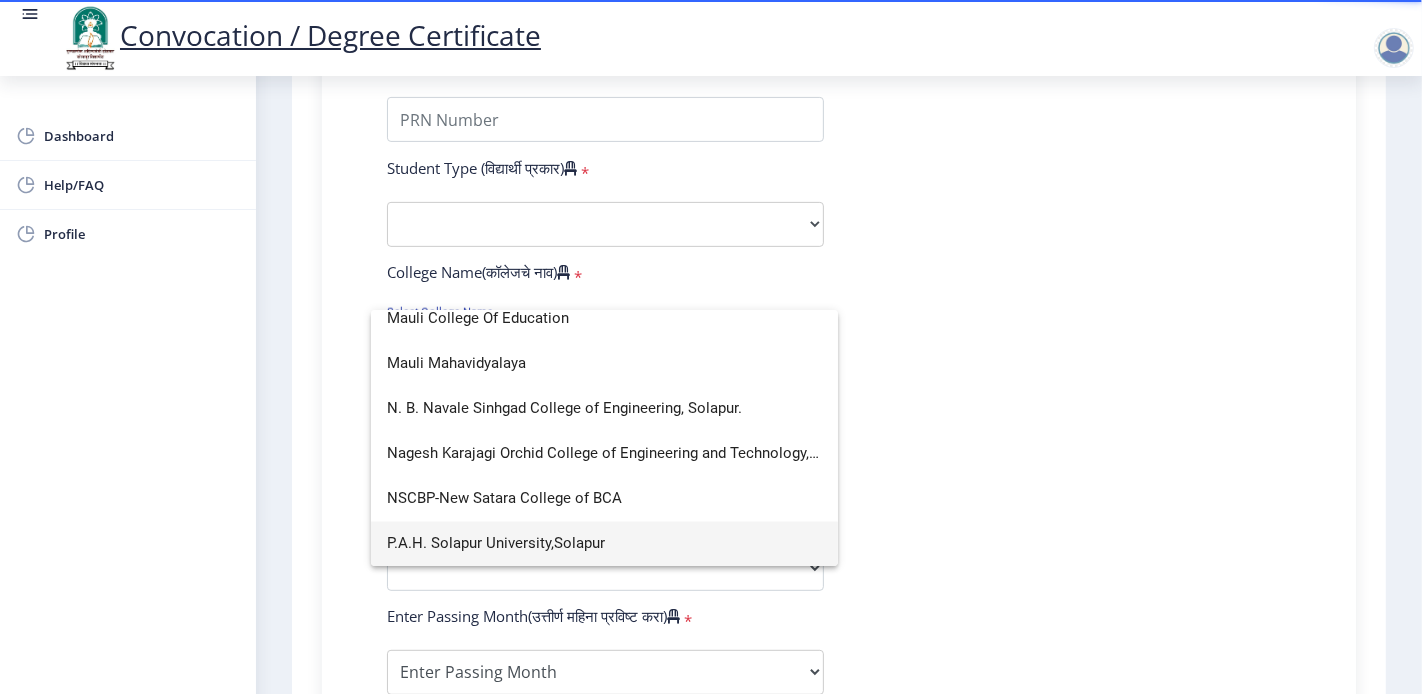 click on "P.A.H. Solapur University,Solapur" at bounding box center (604, 544) 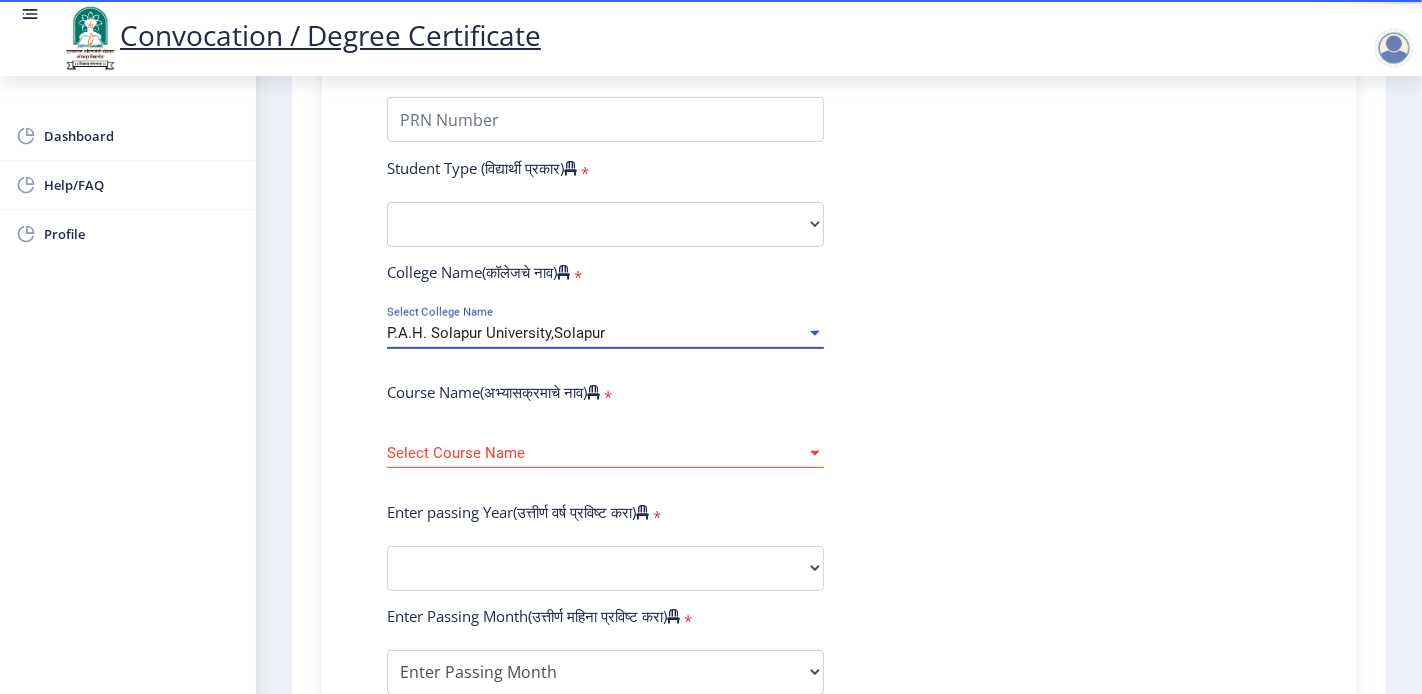 click on "Select Course Name" at bounding box center (596, 453) 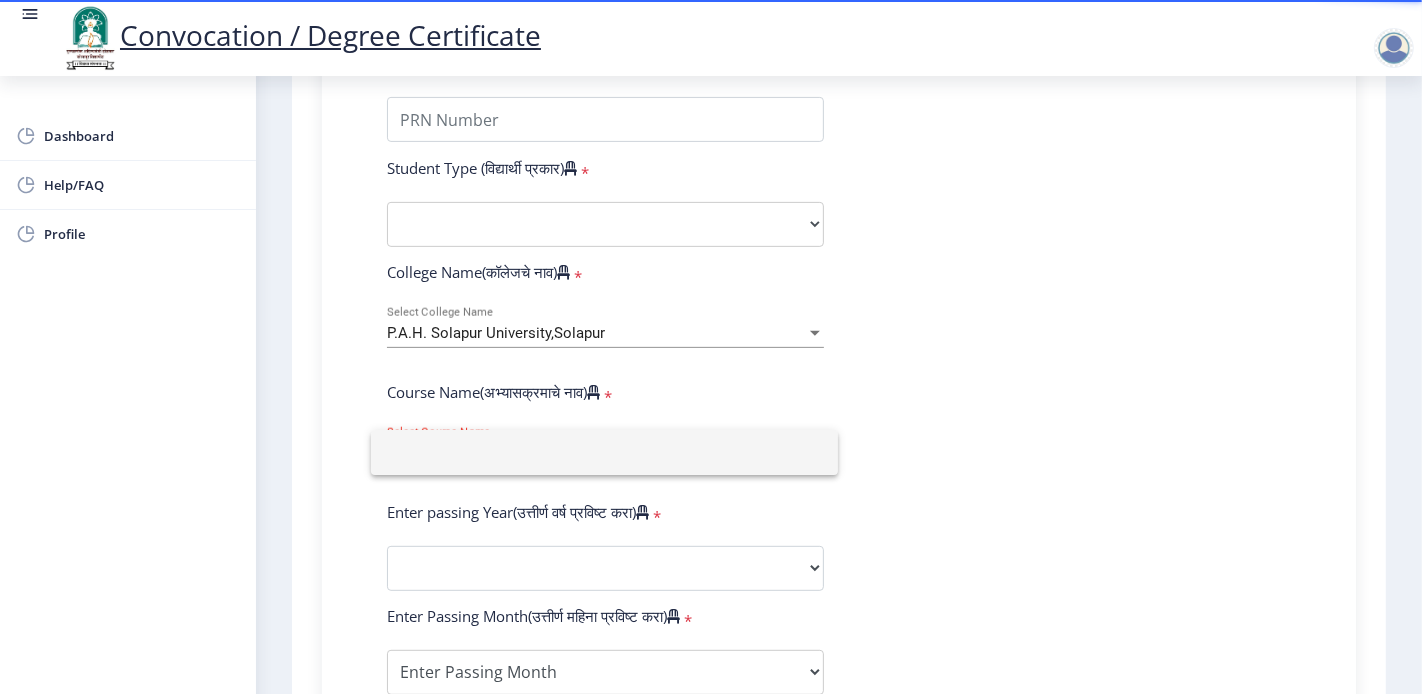 click at bounding box center [604, 452] 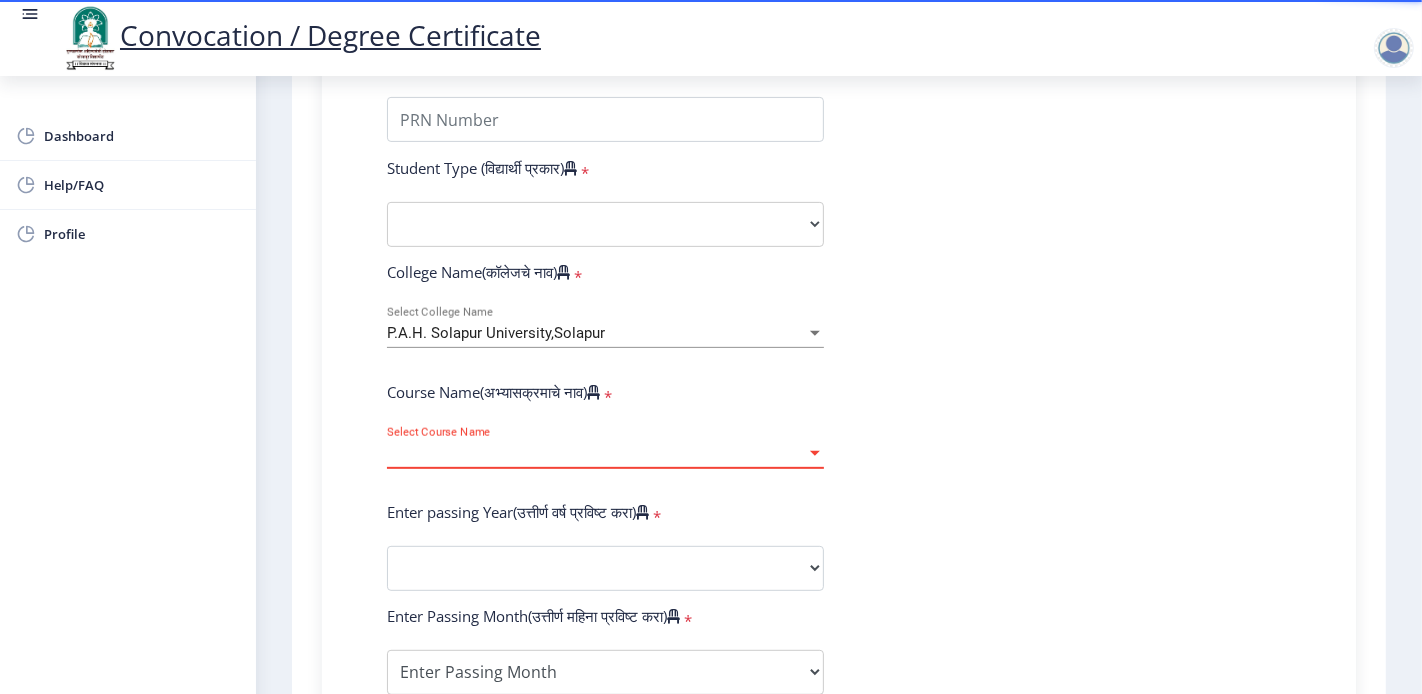 click on "Select Course Name" at bounding box center [596, 453] 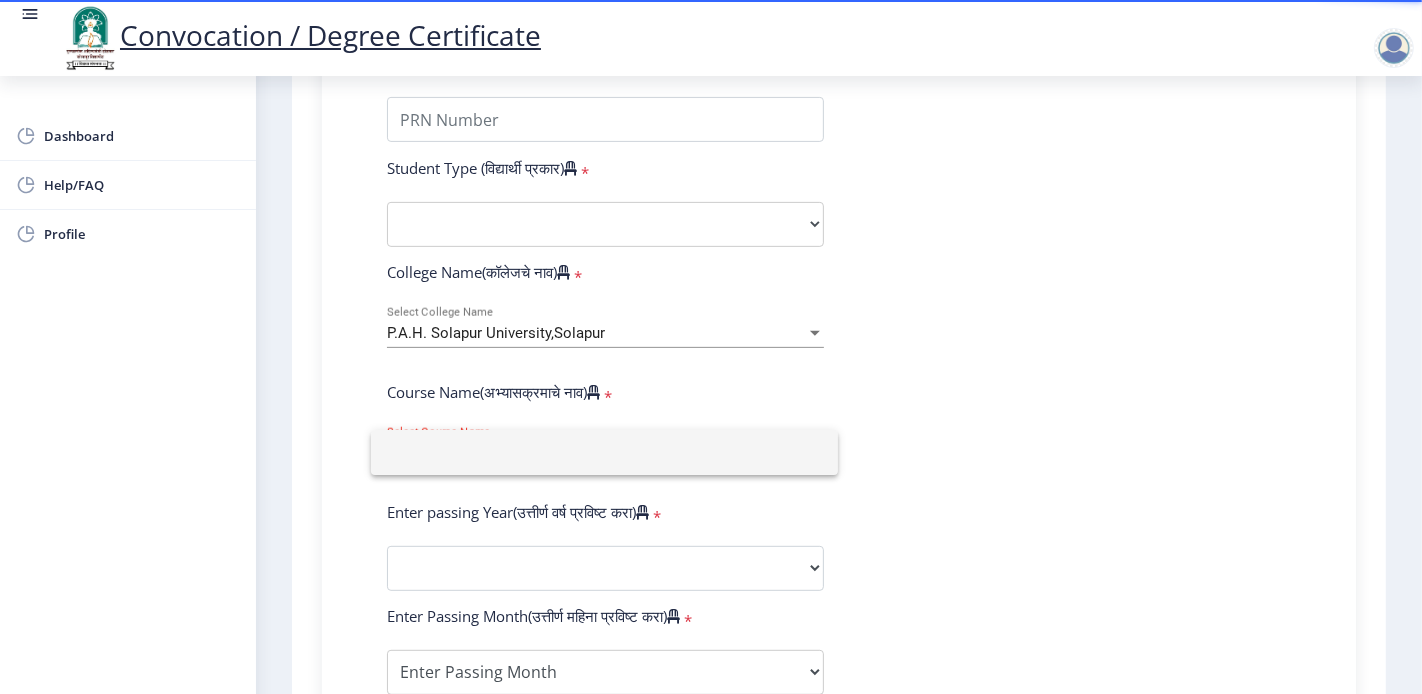 click at bounding box center (604, 452) 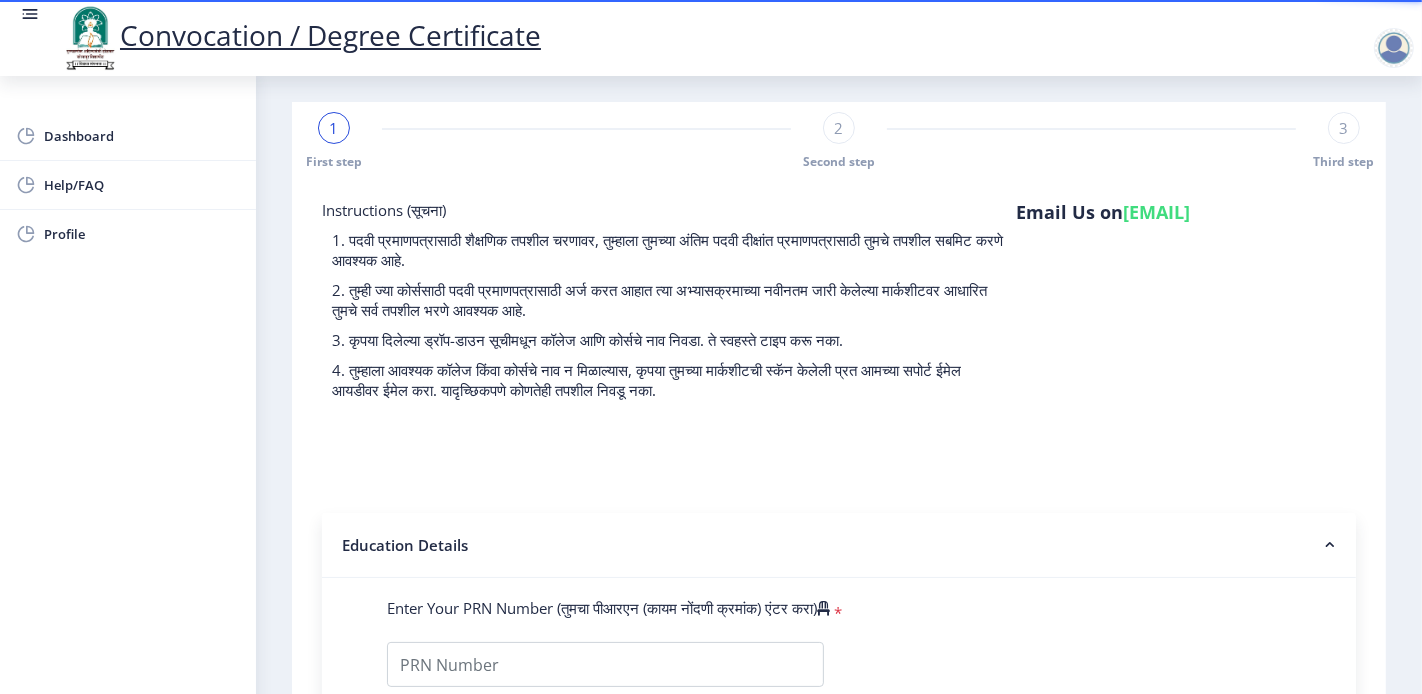 scroll, scrollTop: 0, scrollLeft: 0, axis: both 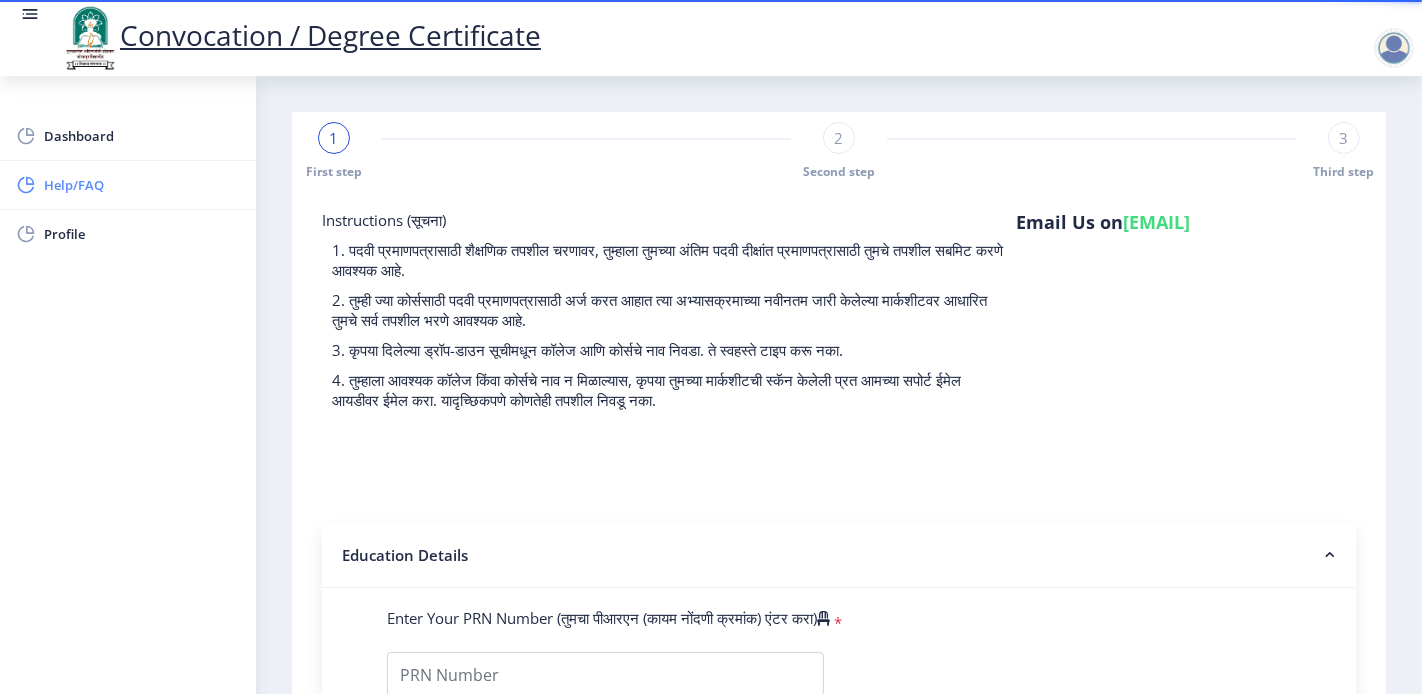 click on "Help/FAQ" 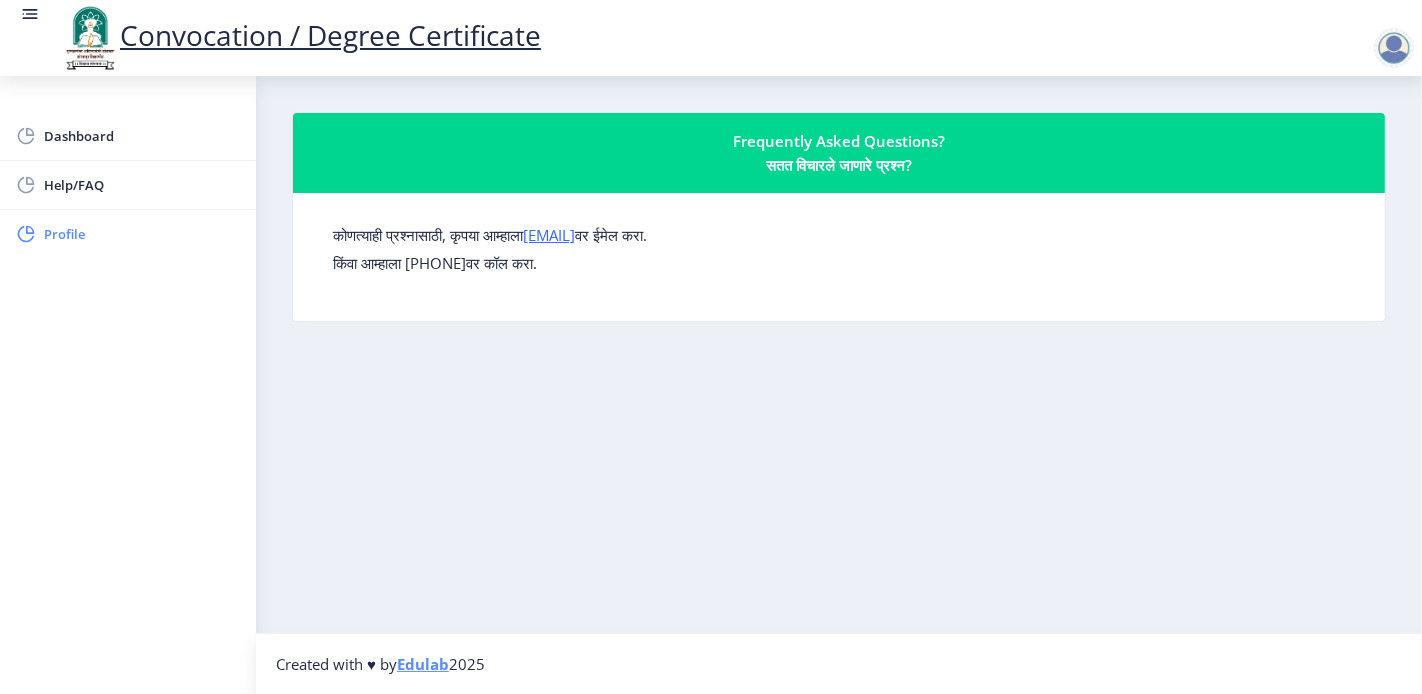 click on "Profile" 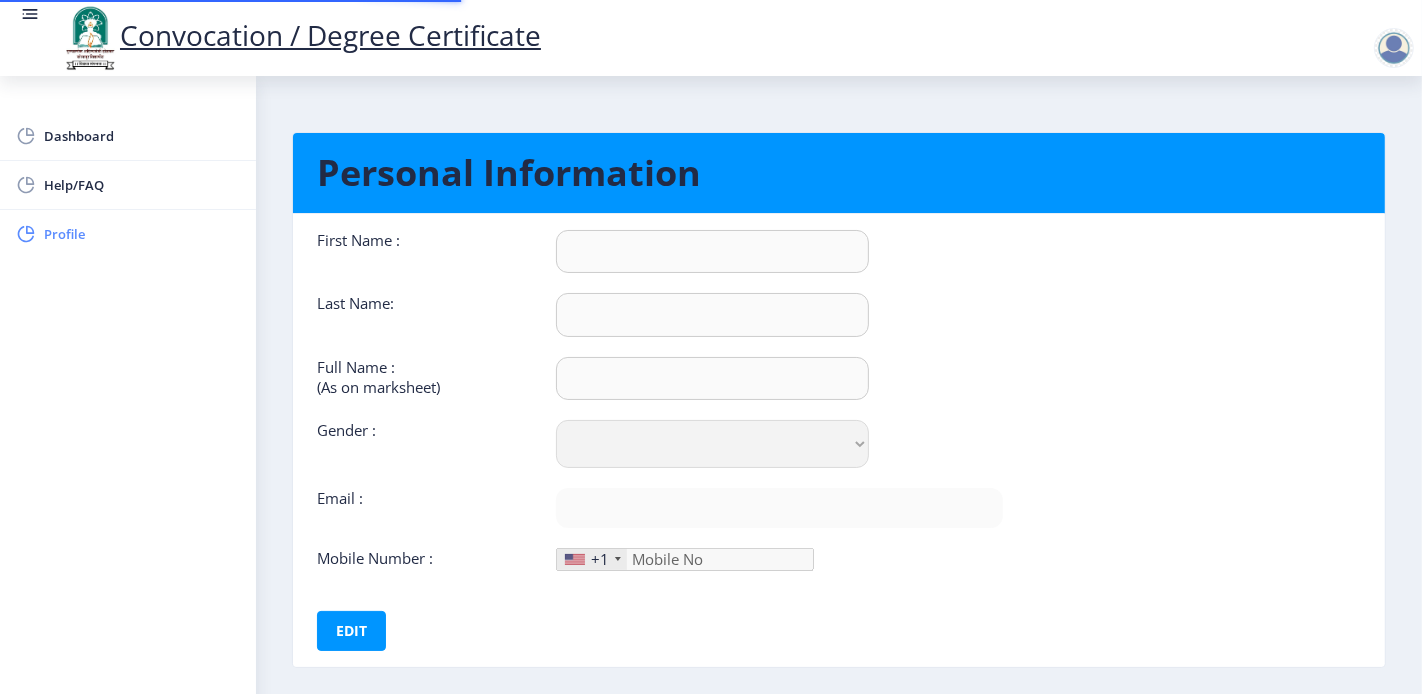type on "ganesh" 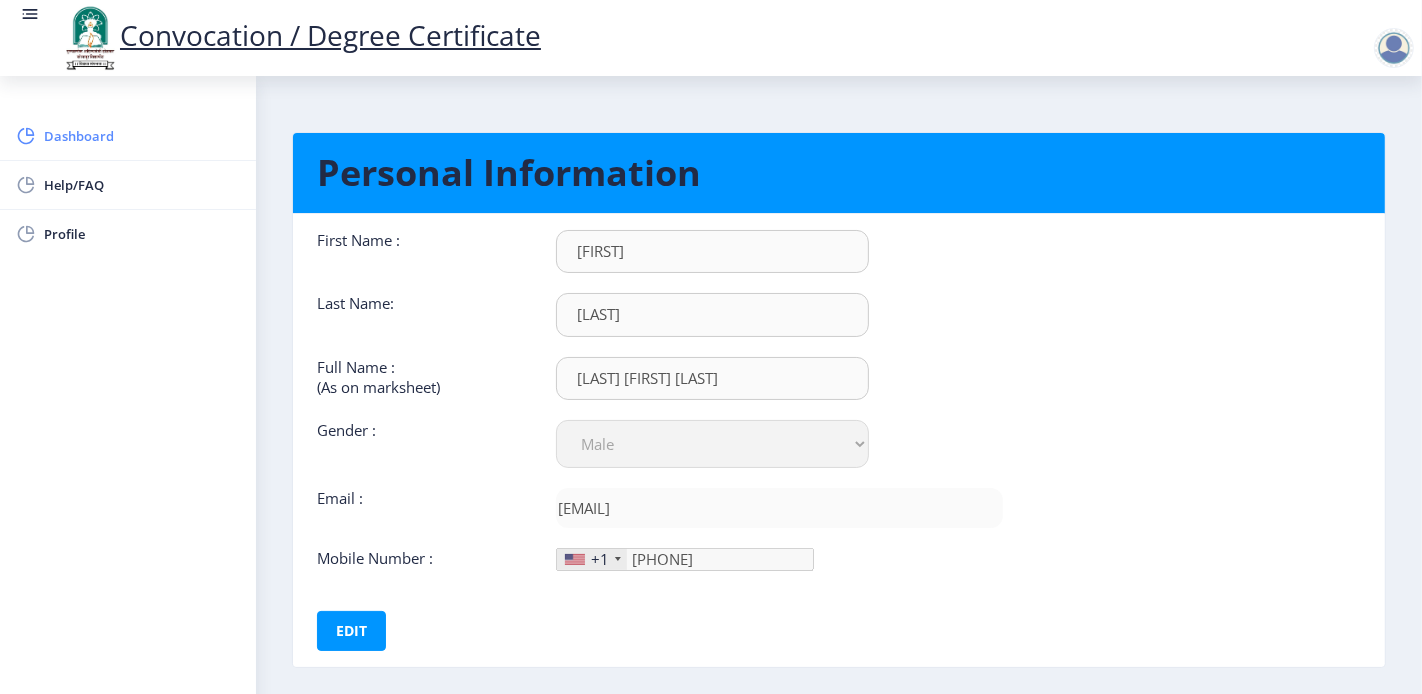 click on "Dashboard" 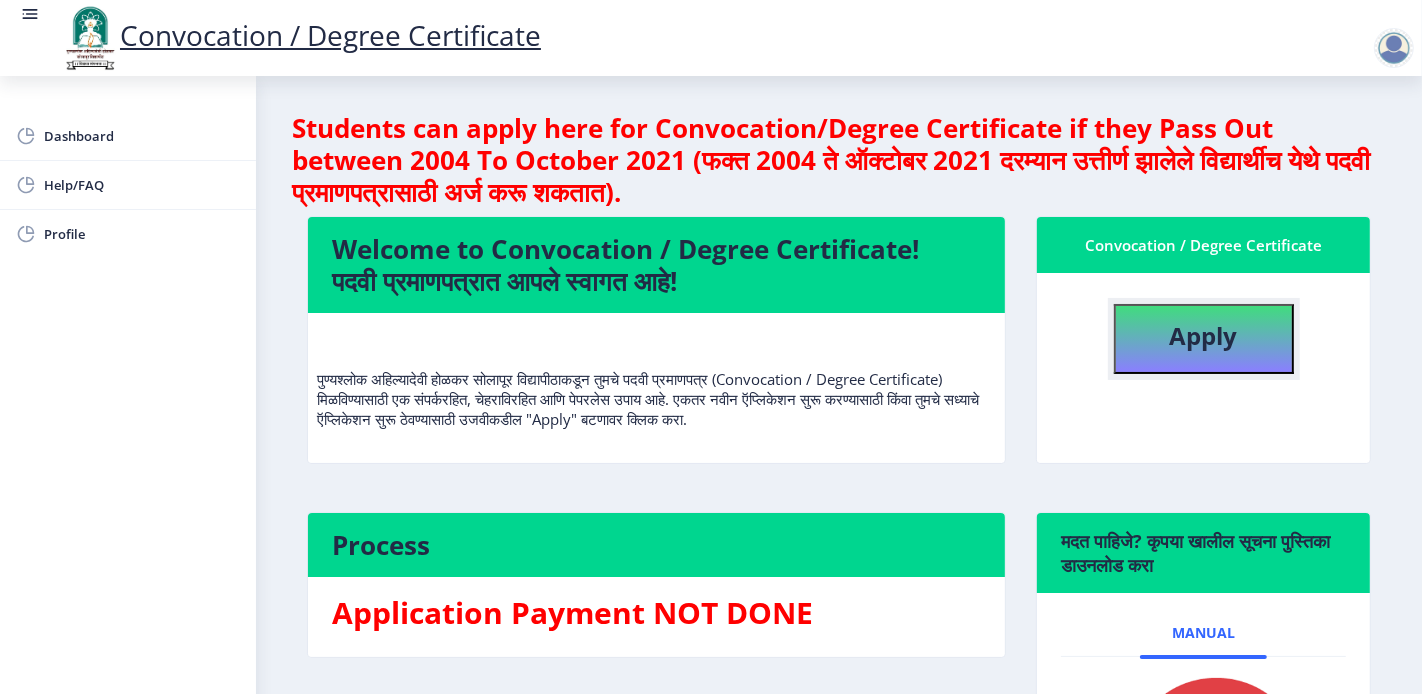 click on "Apply" 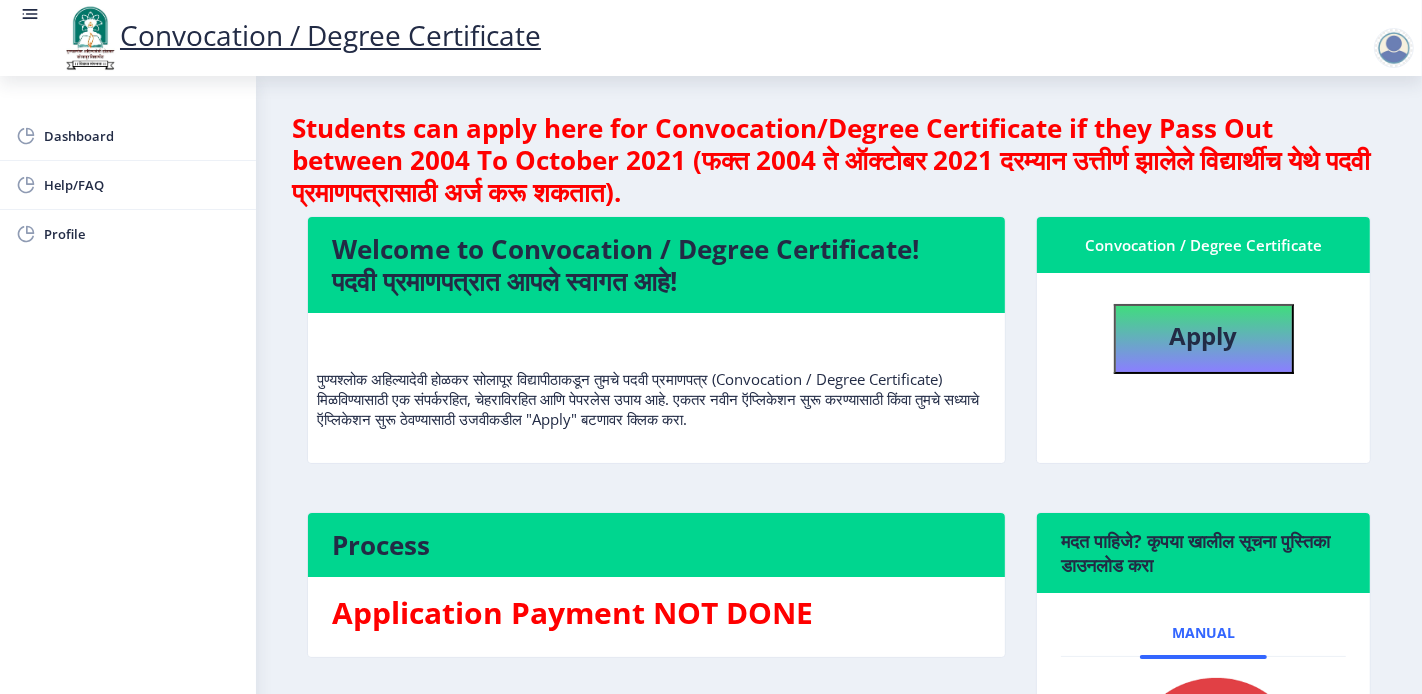 select 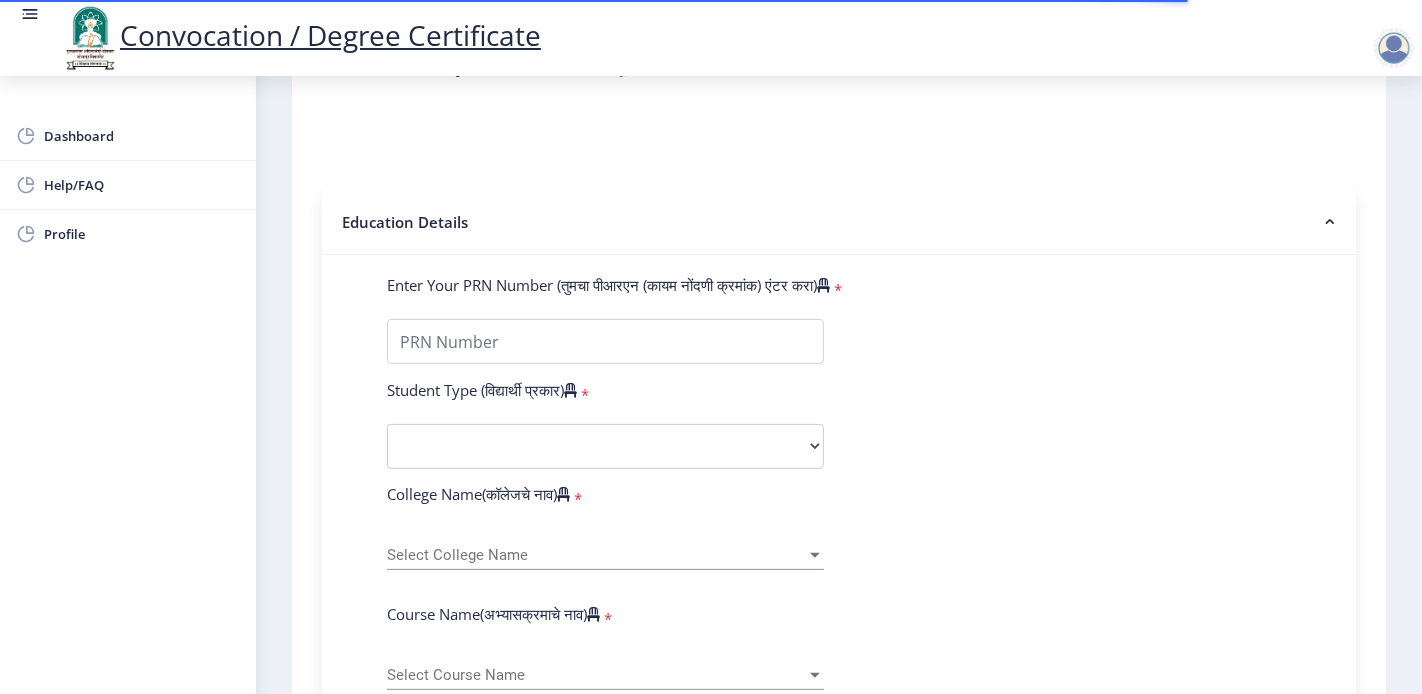scroll, scrollTop: 444, scrollLeft: 0, axis: vertical 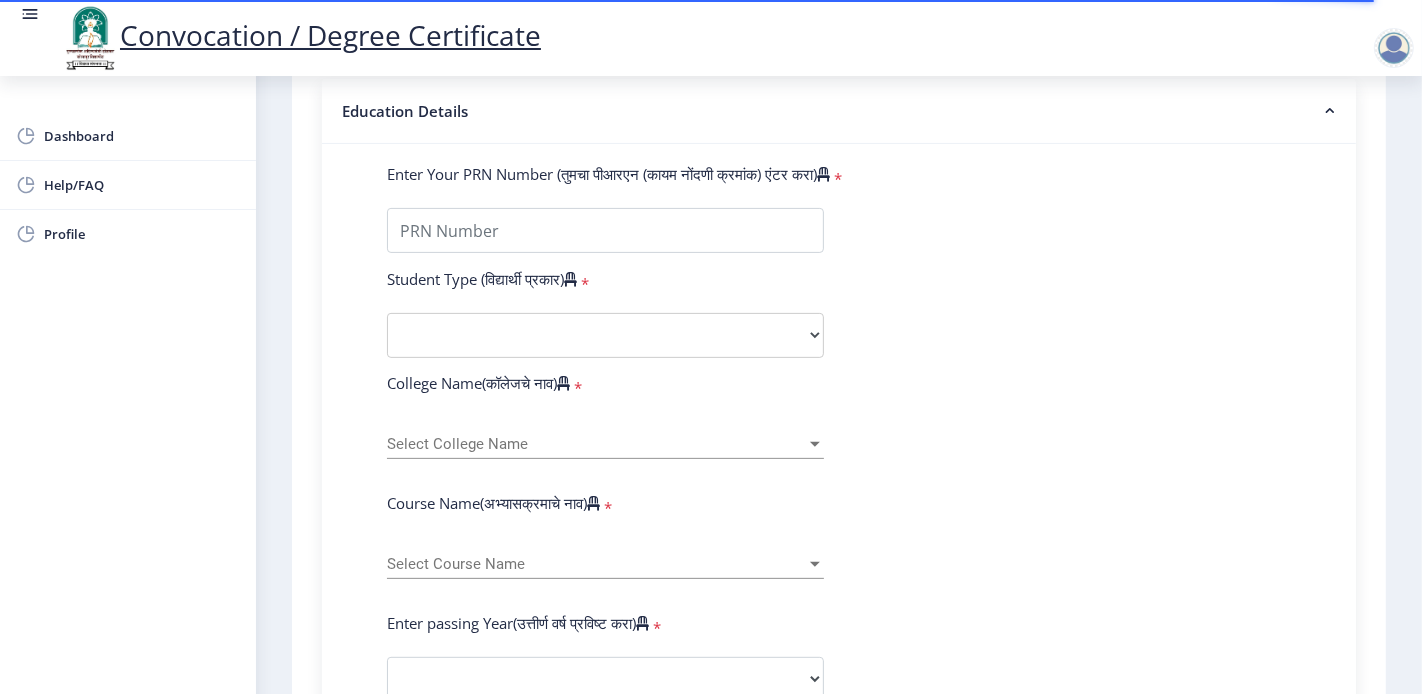 click 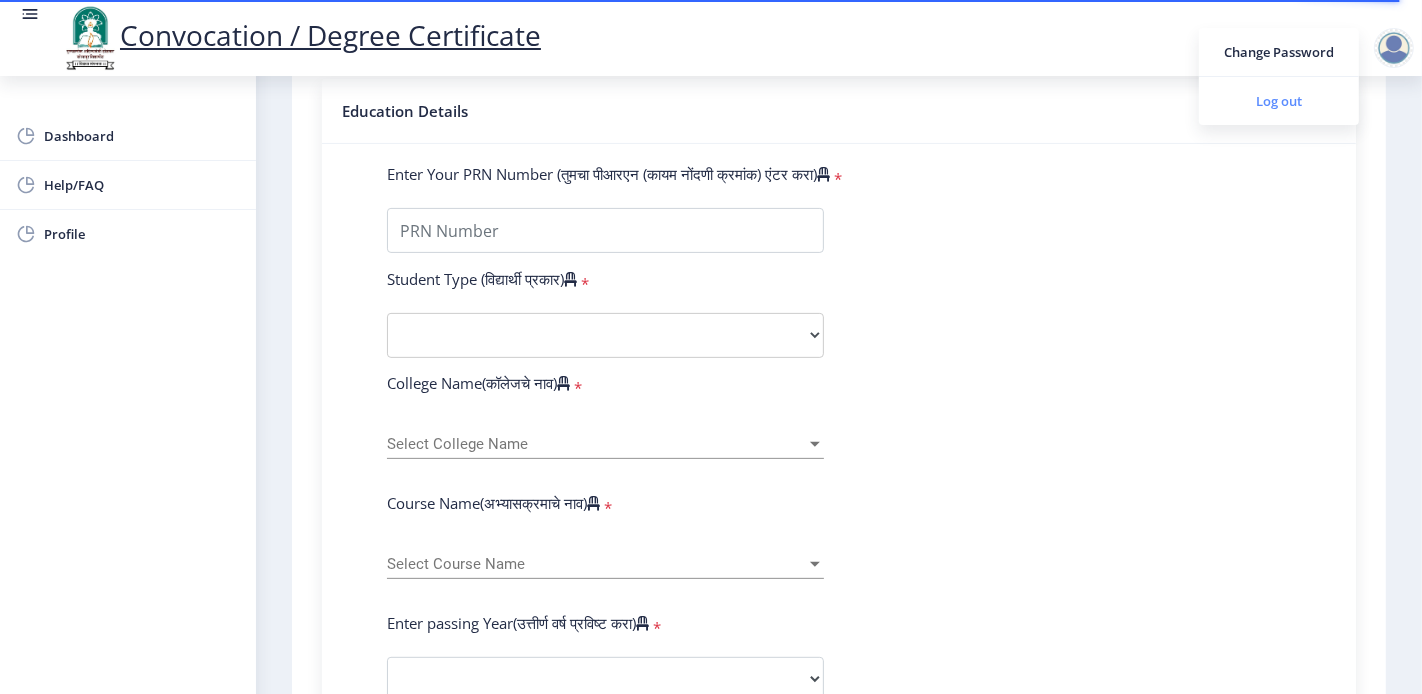 click on "Log out" at bounding box center [1279, 101] 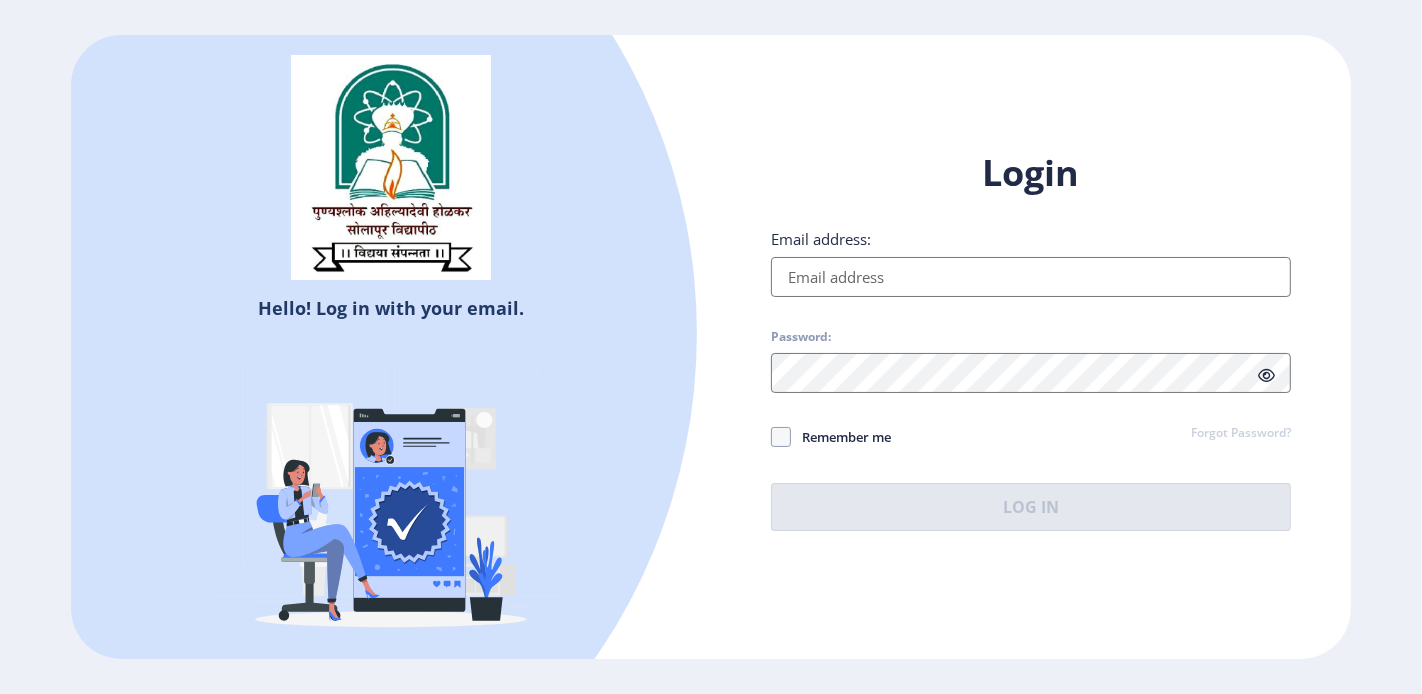 click on "Email address:" at bounding box center (1031, 277) 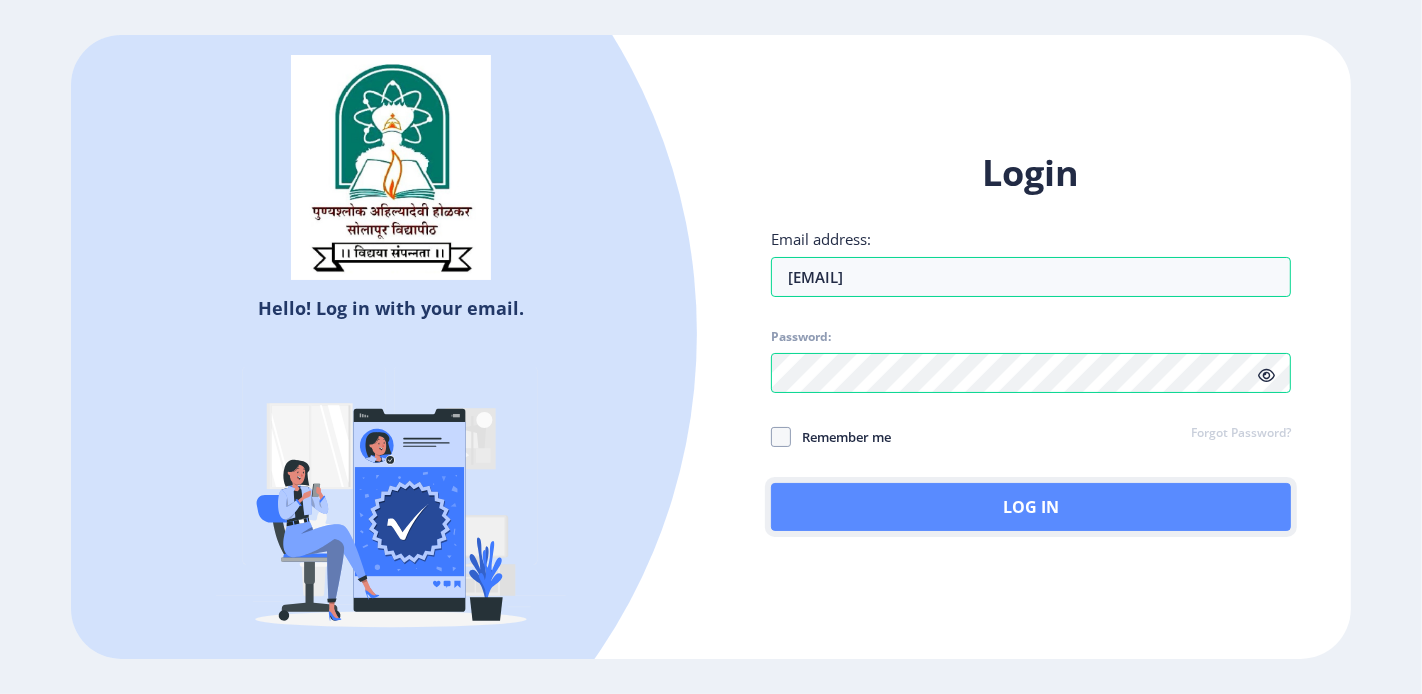 click on "Log In" 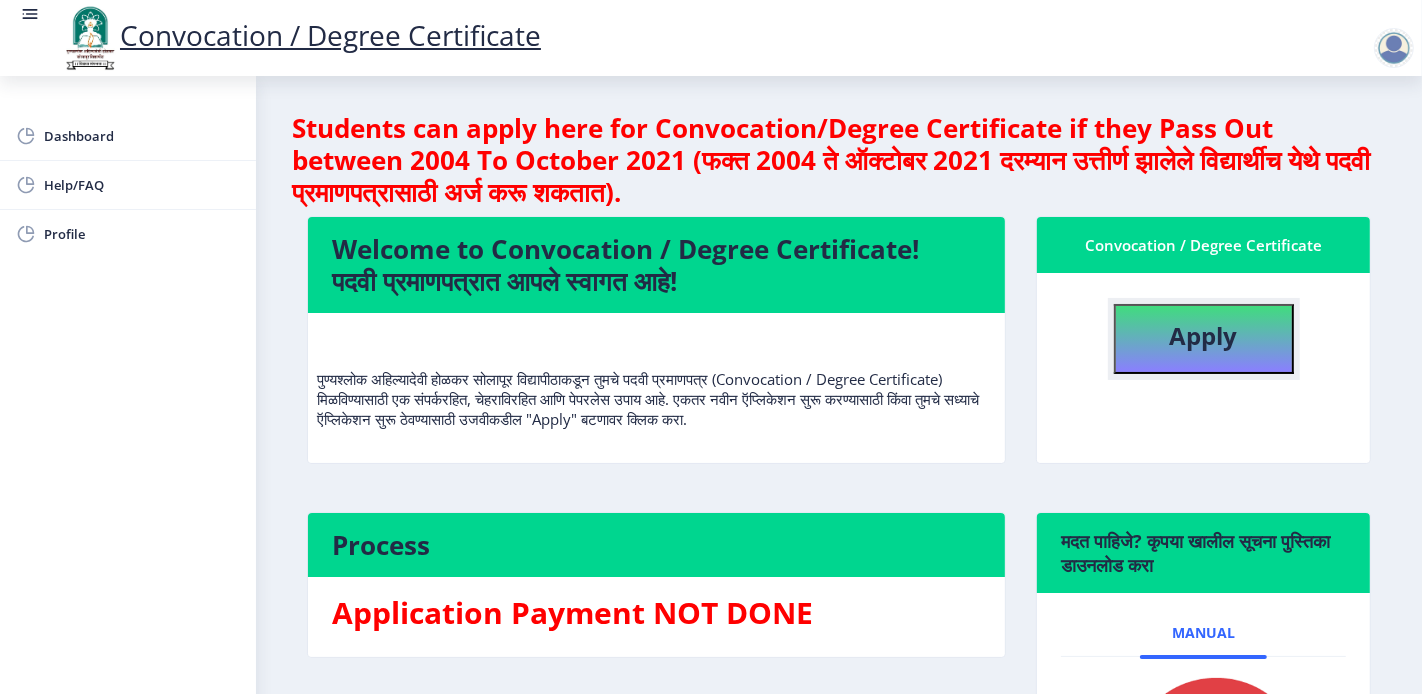 click on "Apply" 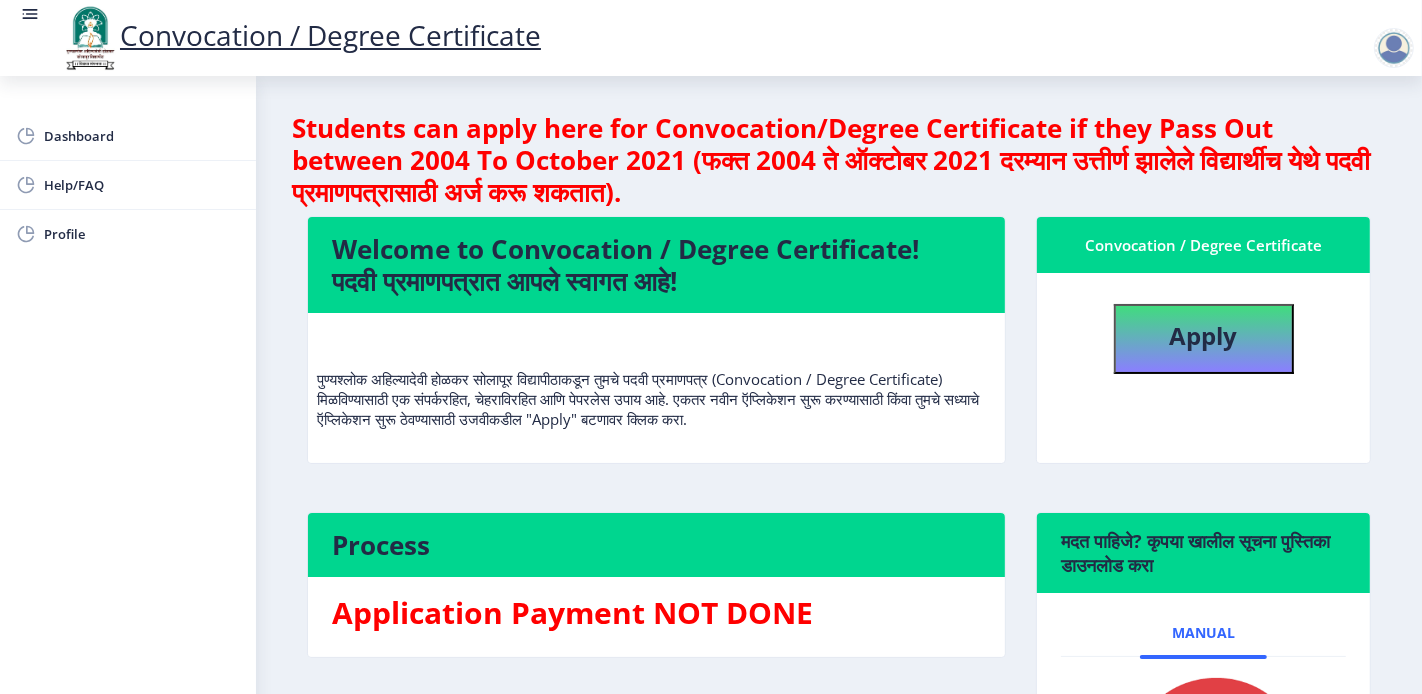 select 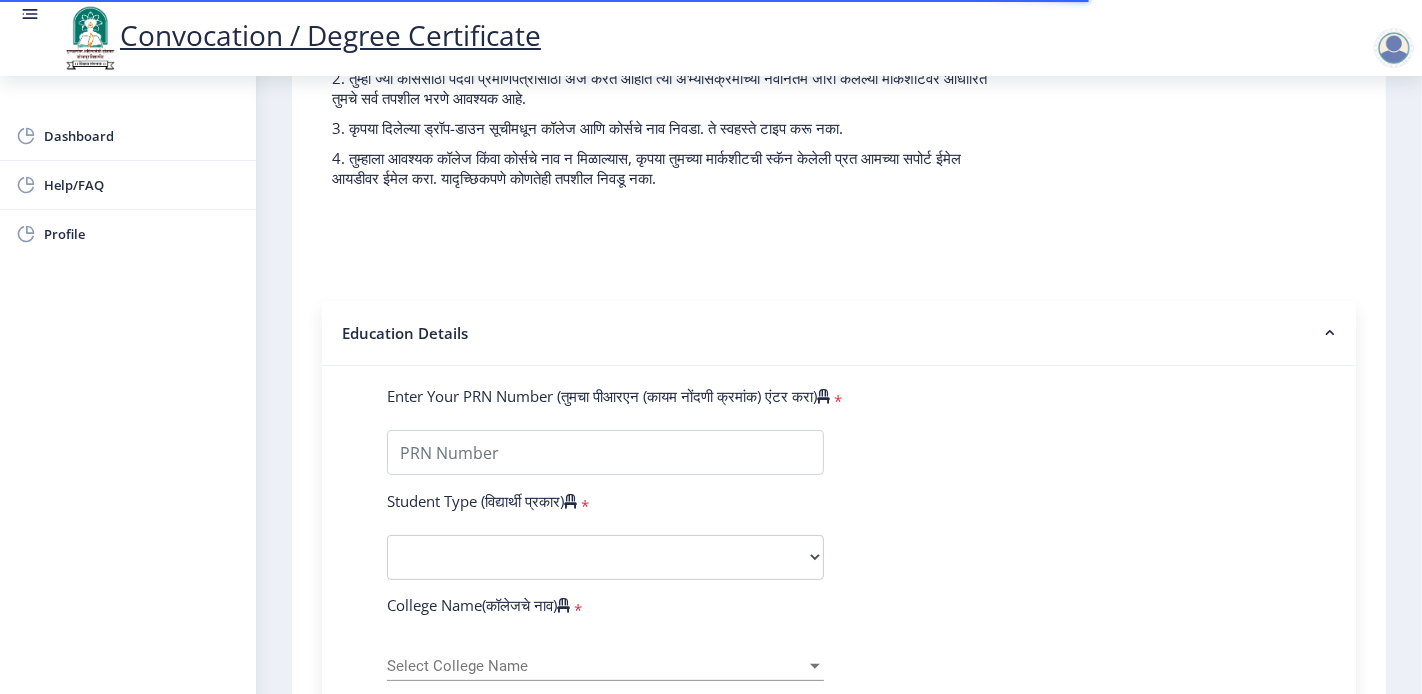scroll, scrollTop: 555, scrollLeft: 0, axis: vertical 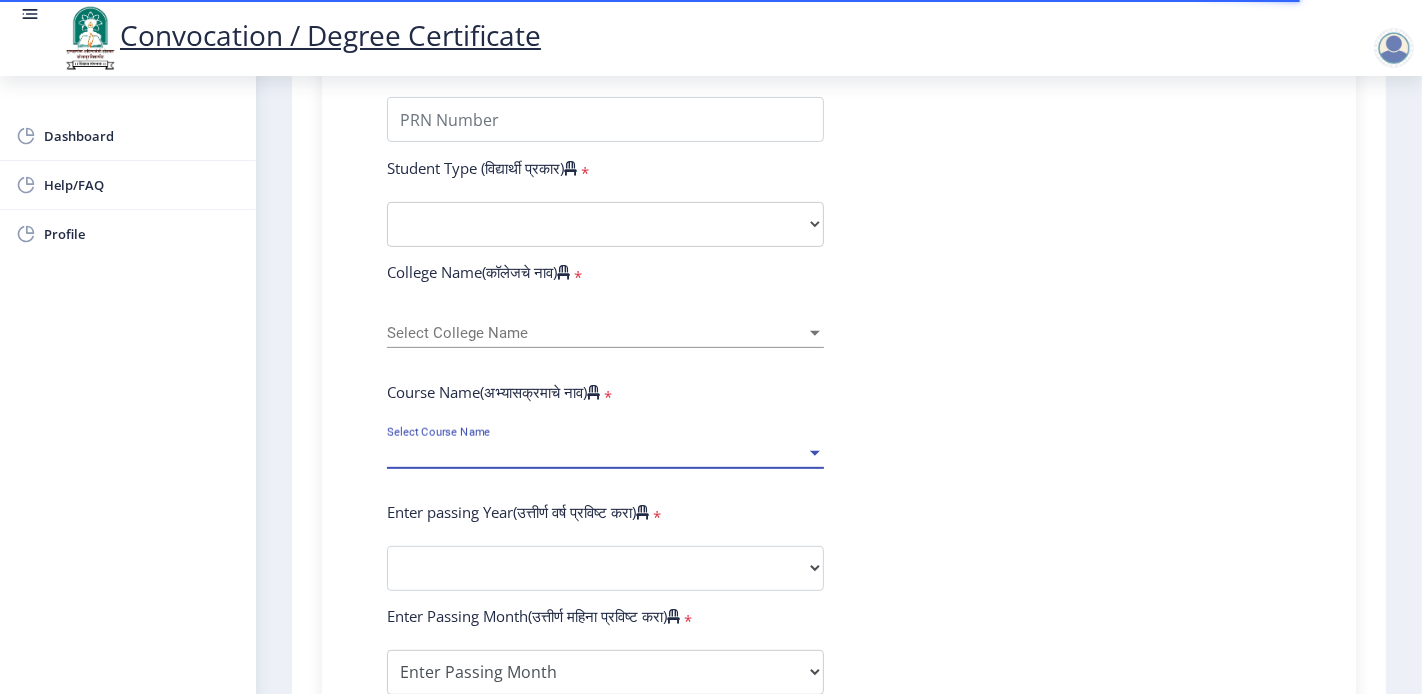 click on "Select Course Name" at bounding box center (596, 453) 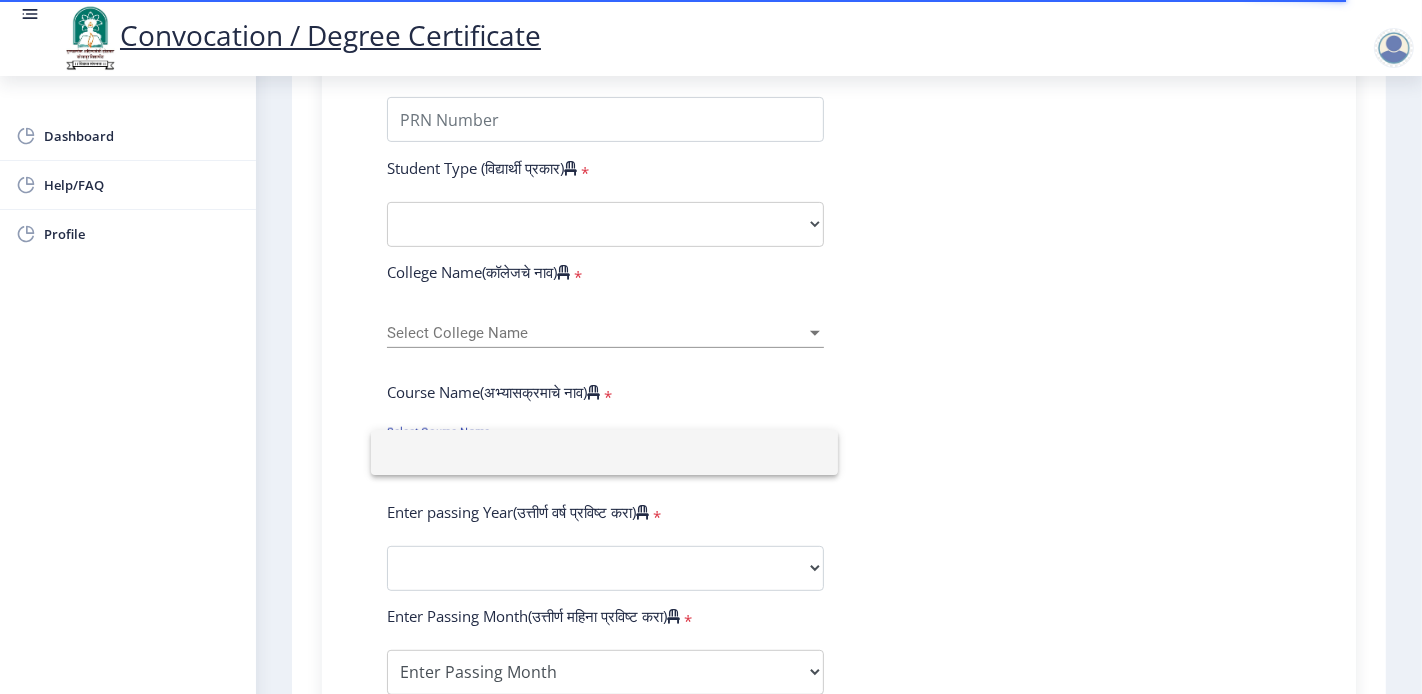 click 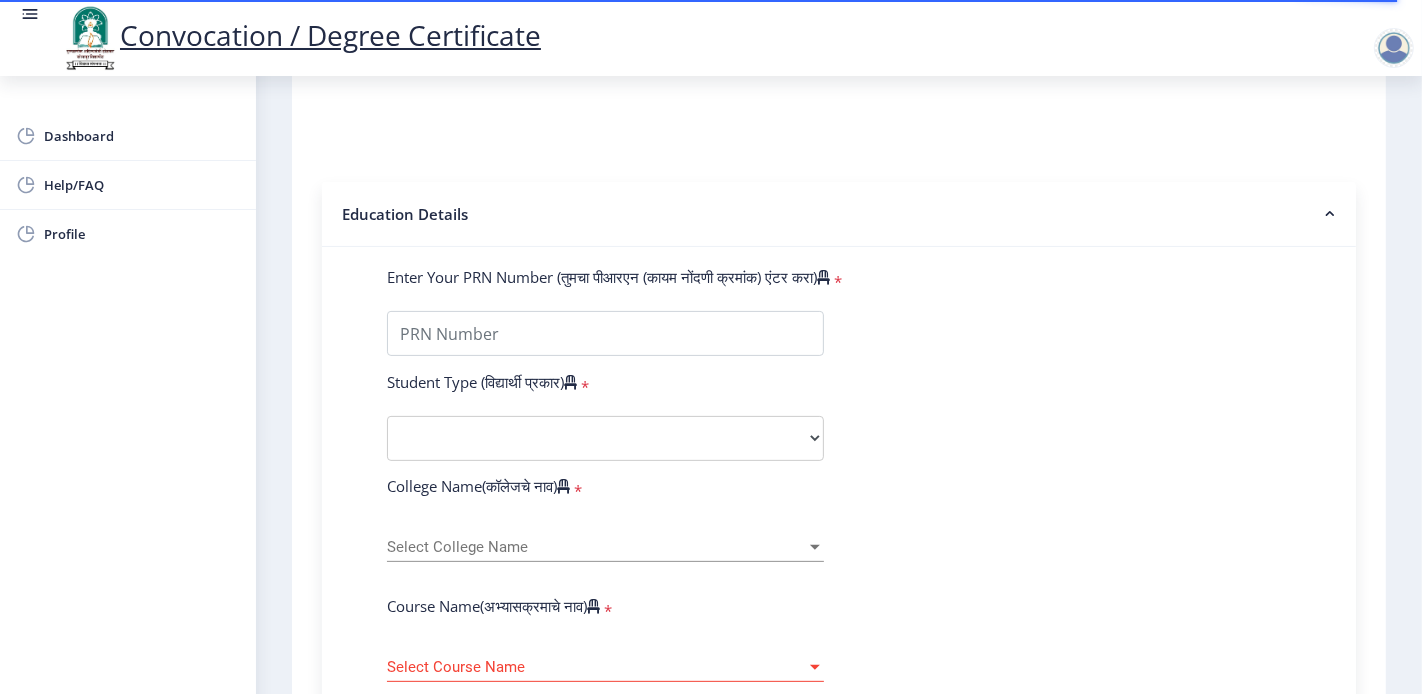 scroll, scrollTop: 333, scrollLeft: 0, axis: vertical 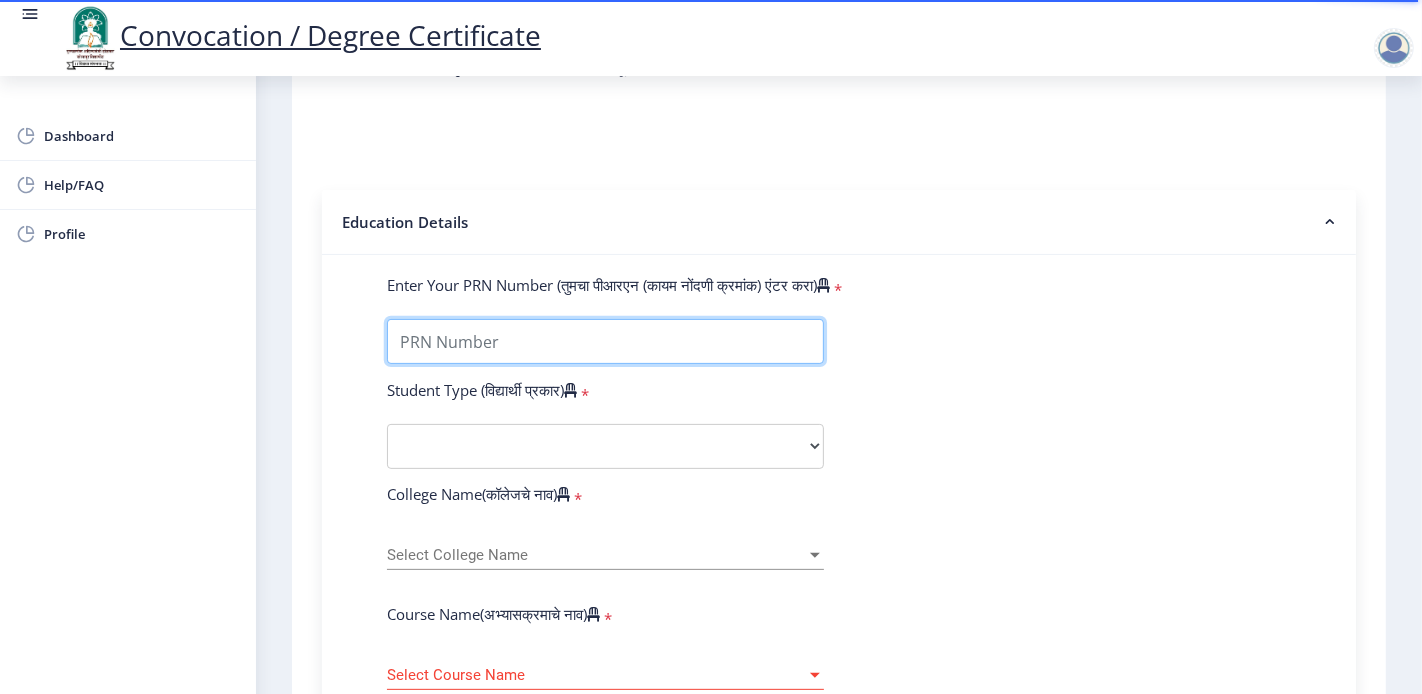 click on "Enter Your PRN Number (तुमचा पीआरएन (कायम नोंदणी क्रमांक) एंटर करा)" at bounding box center [605, 341] 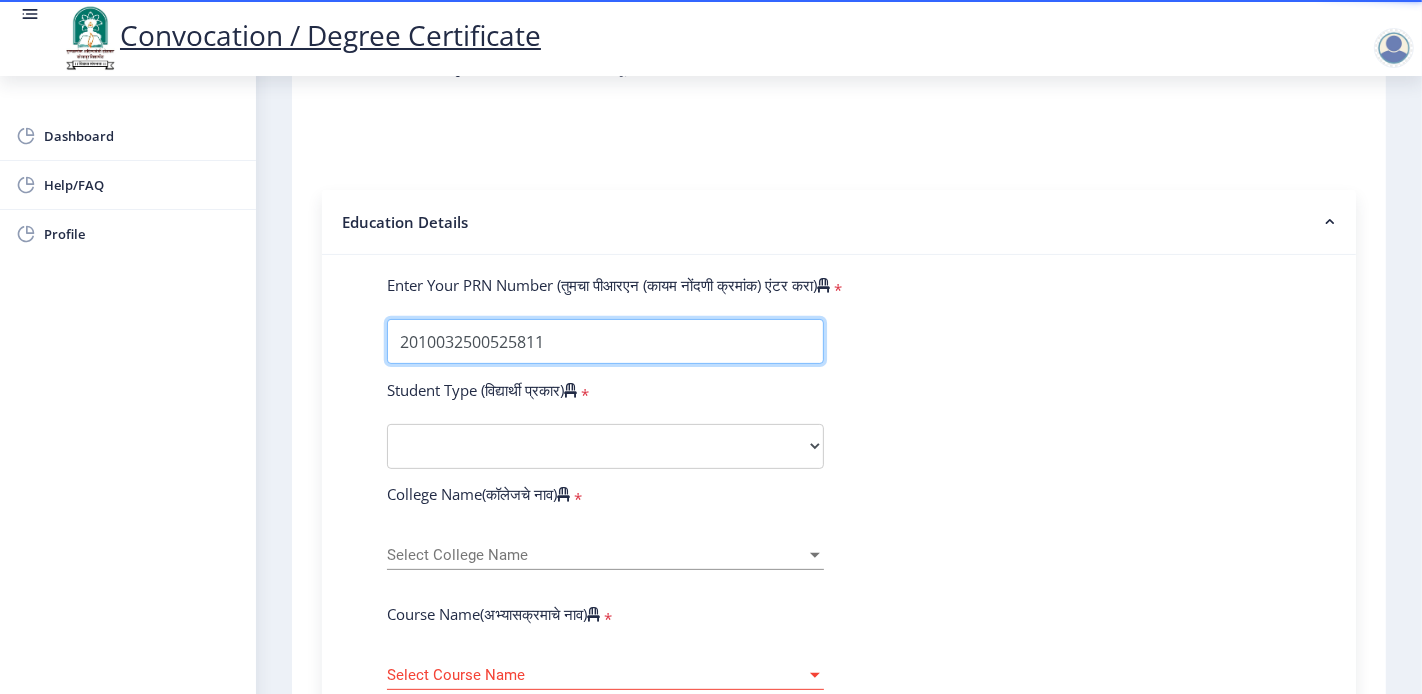 type on "2010032500525811" 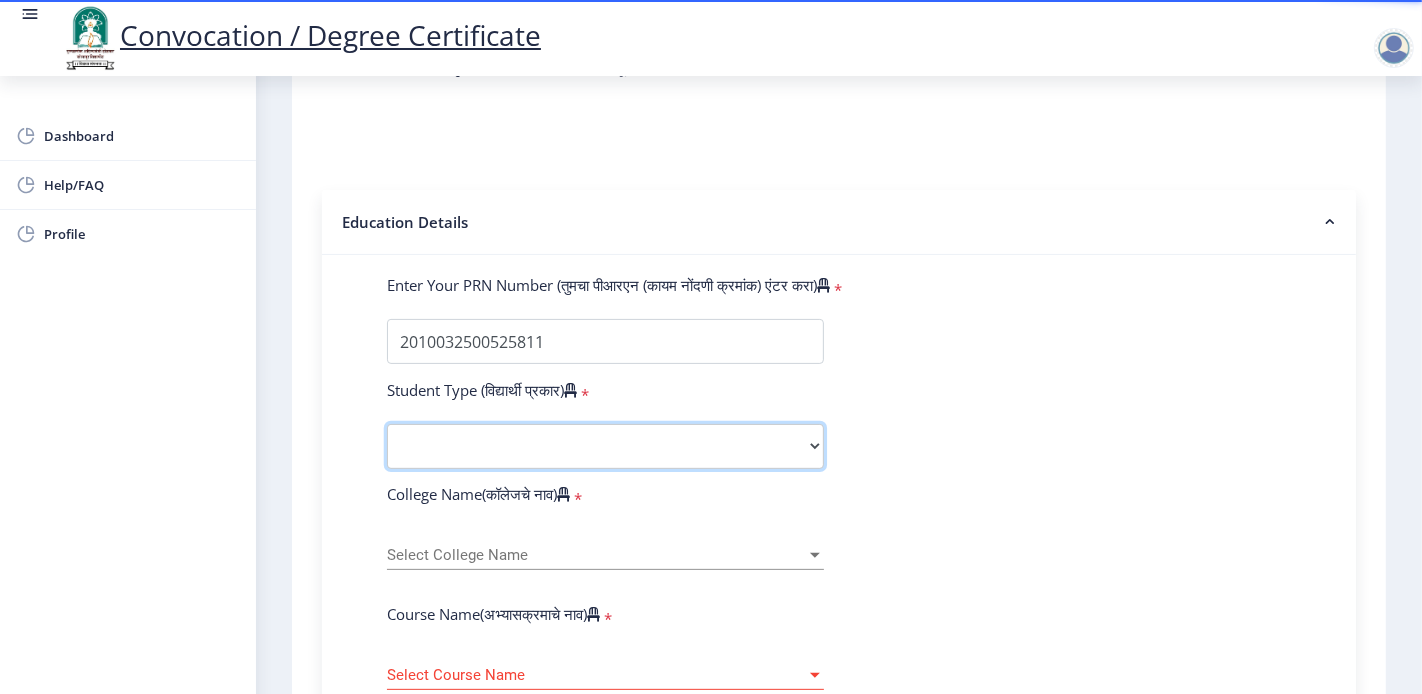 click on "Select Student Type Regular External" at bounding box center [605, 446] 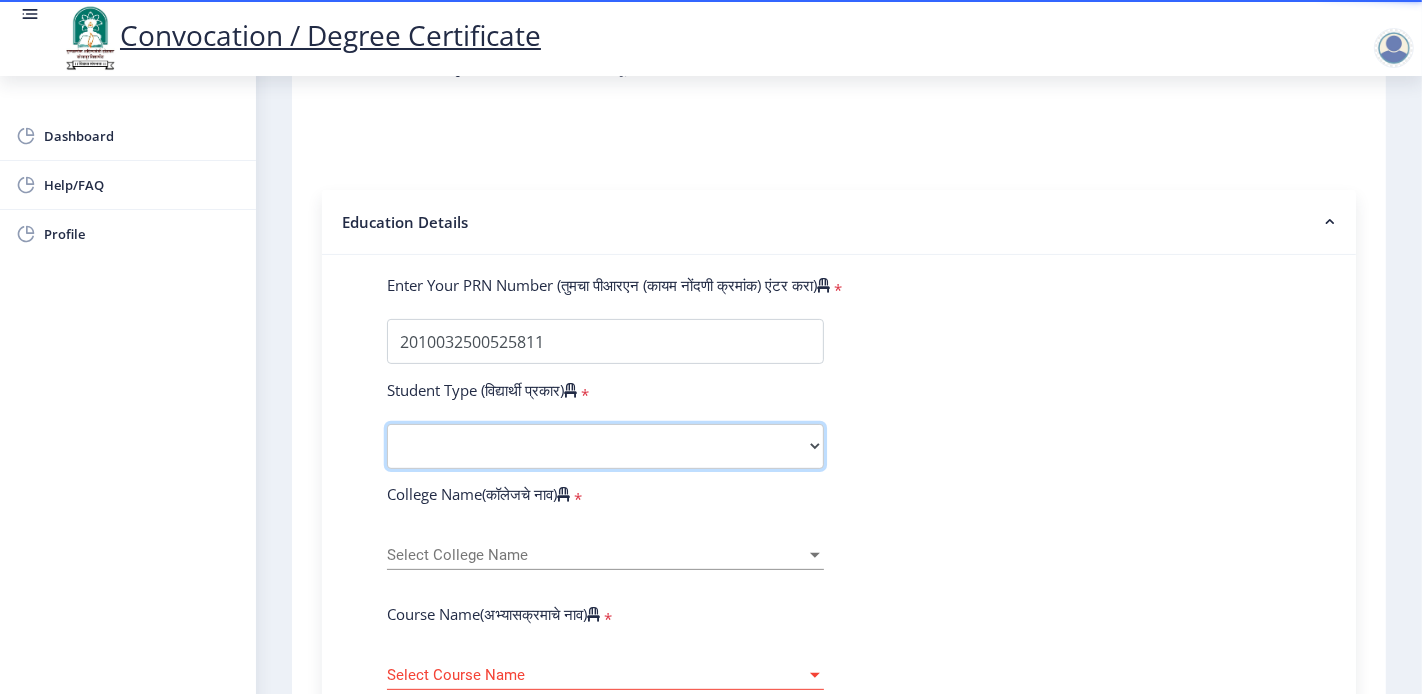 select on "Regular" 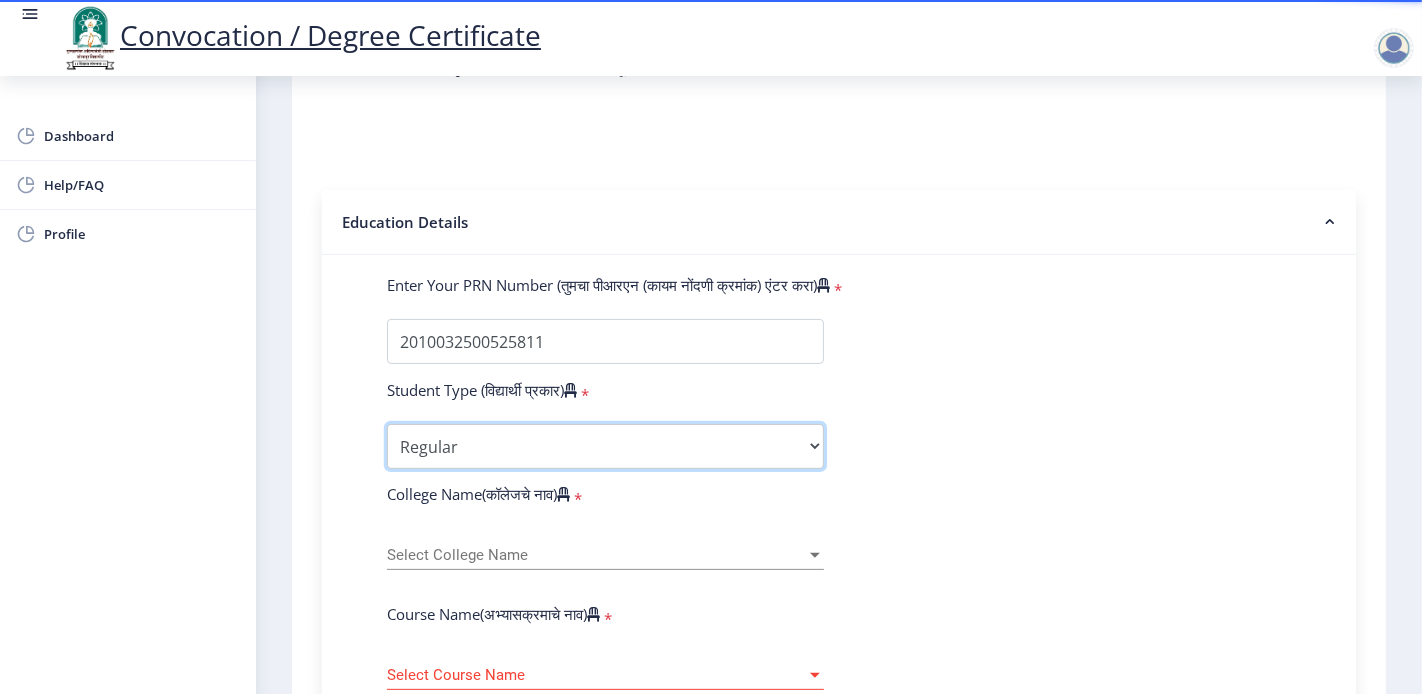 click on "Select Student Type Regular External" at bounding box center (605, 446) 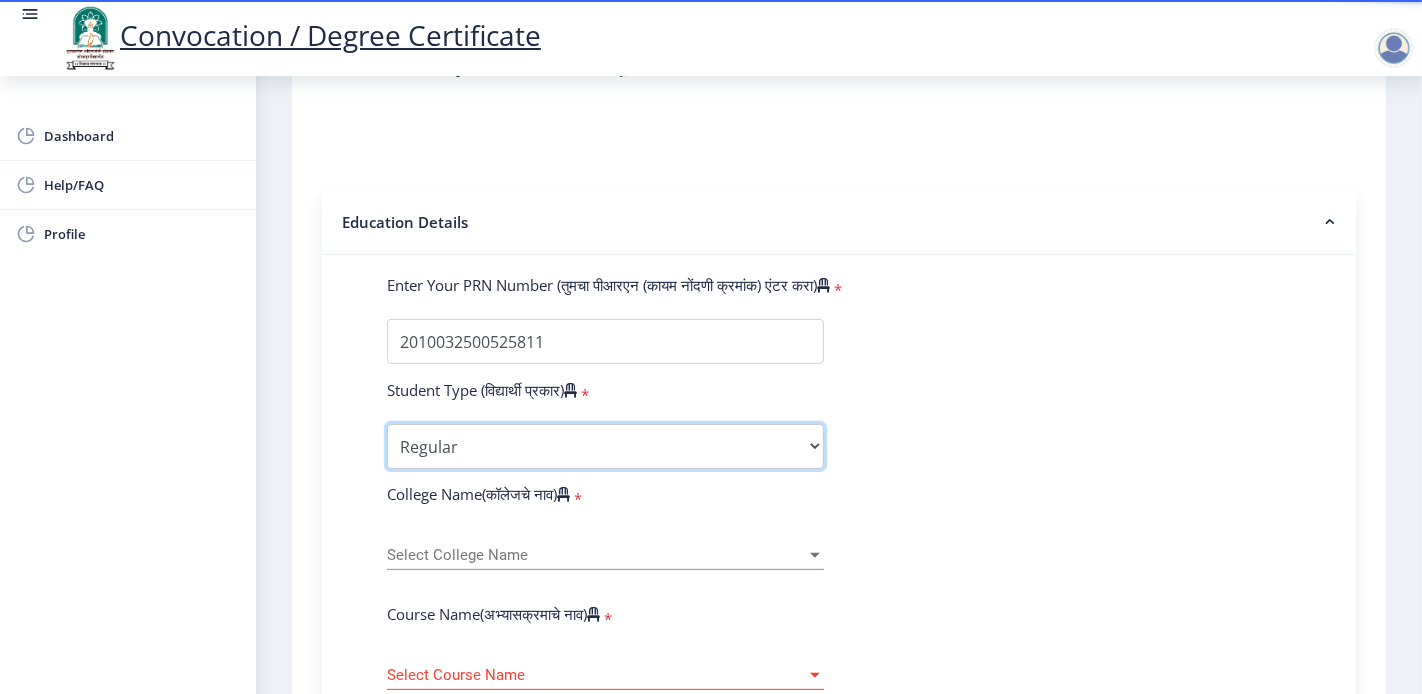 scroll, scrollTop: 444, scrollLeft: 0, axis: vertical 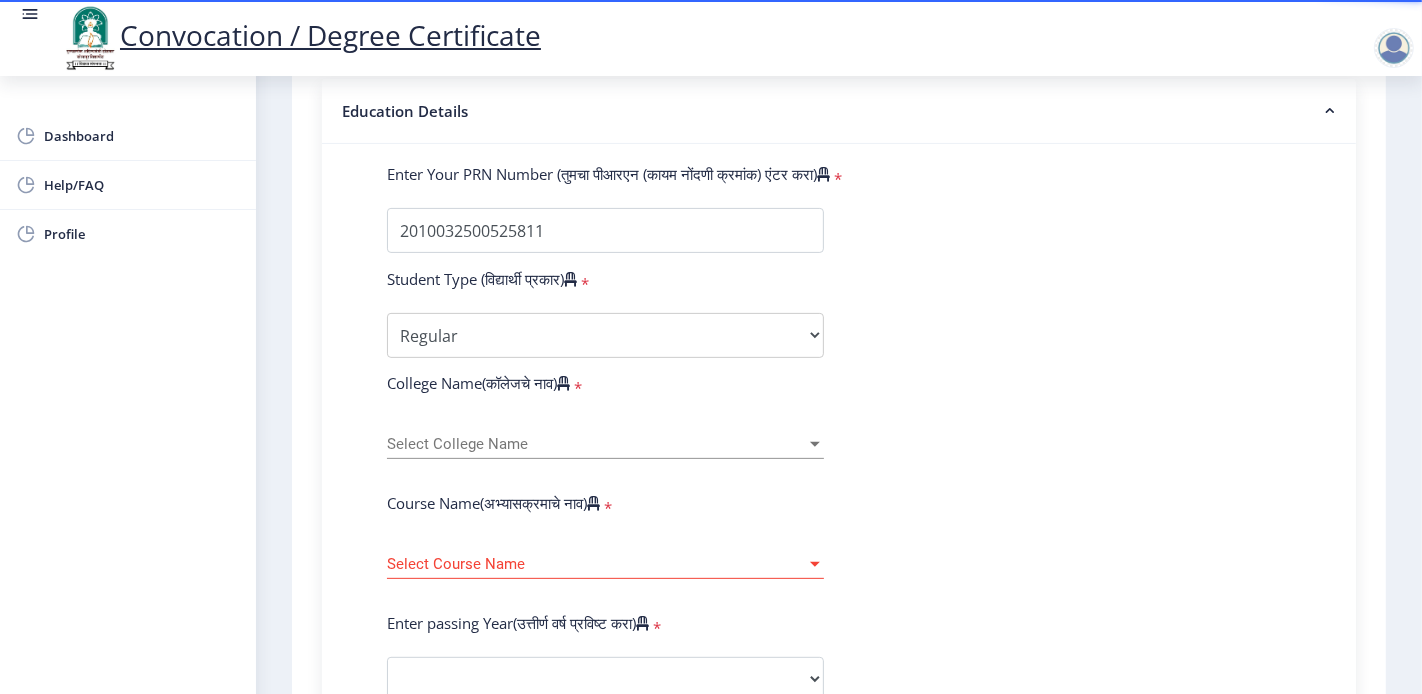 click on "Select College Name" at bounding box center [596, 444] 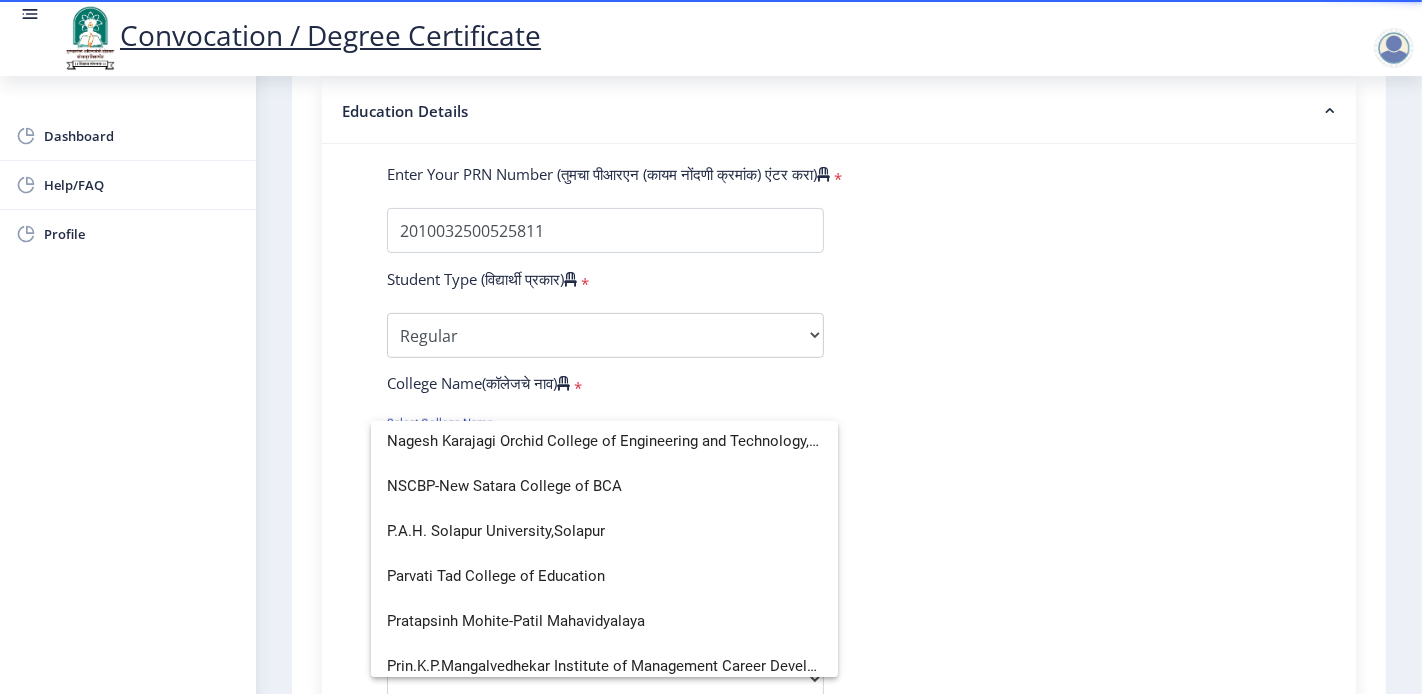 scroll, scrollTop: 3333, scrollLeft: 0, axis: vertical 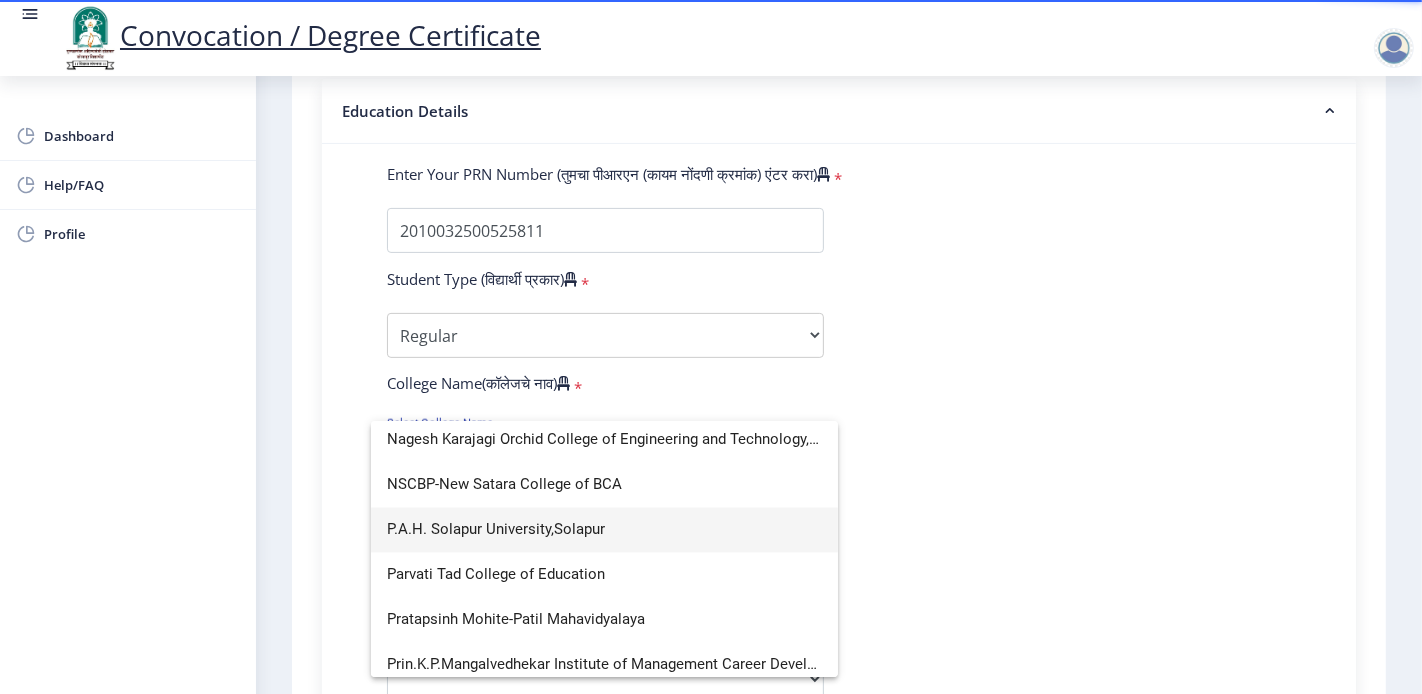 click on "P.A.H. Solapur University,Solapur" at bounding box center [604, 530] 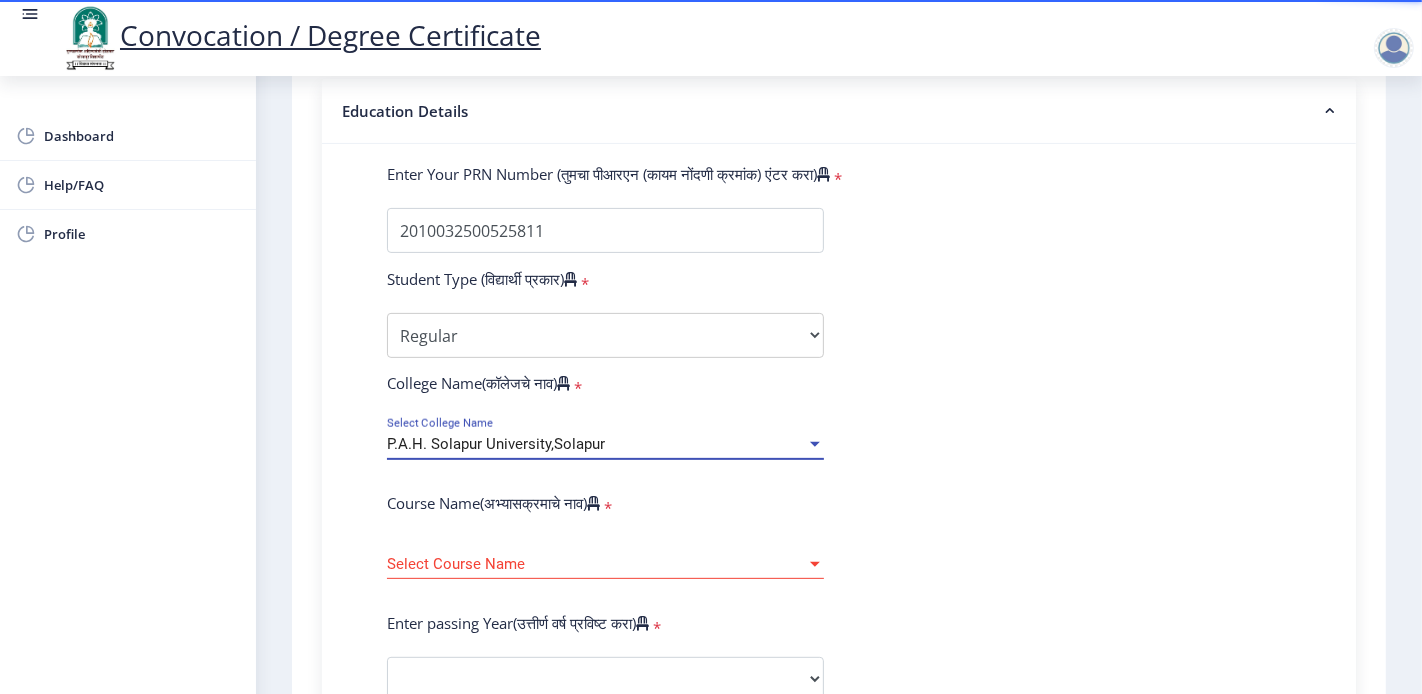 click on "Select Course Name" at bounding box center (596, 564) 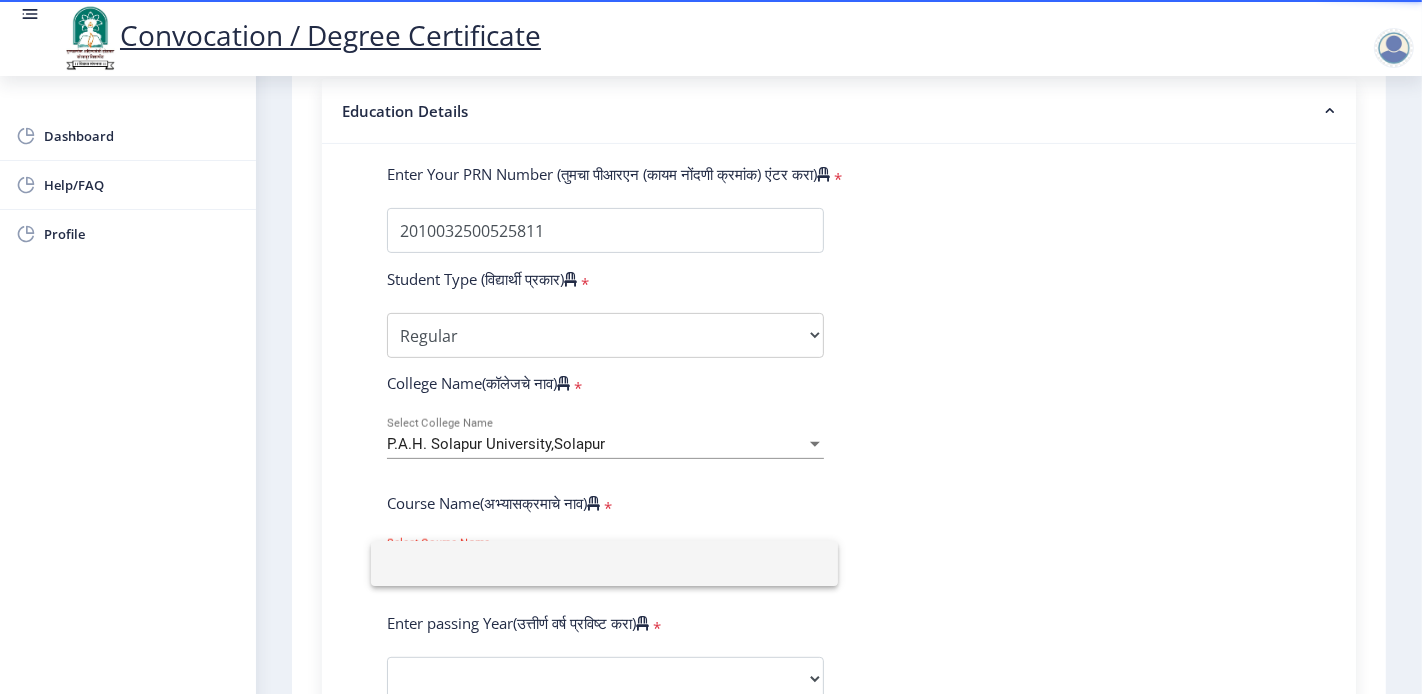 click 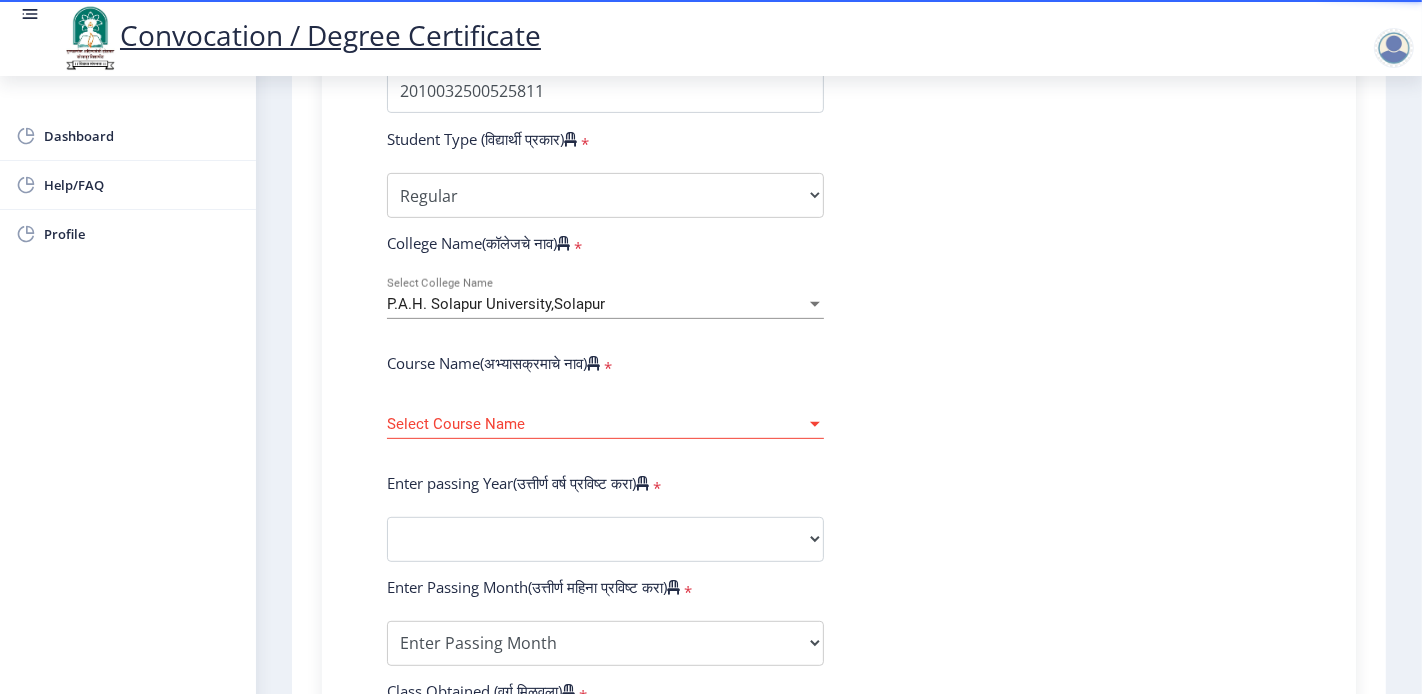 scroll, scrollTop: 666, scrollLeft: 0, axis: vertical 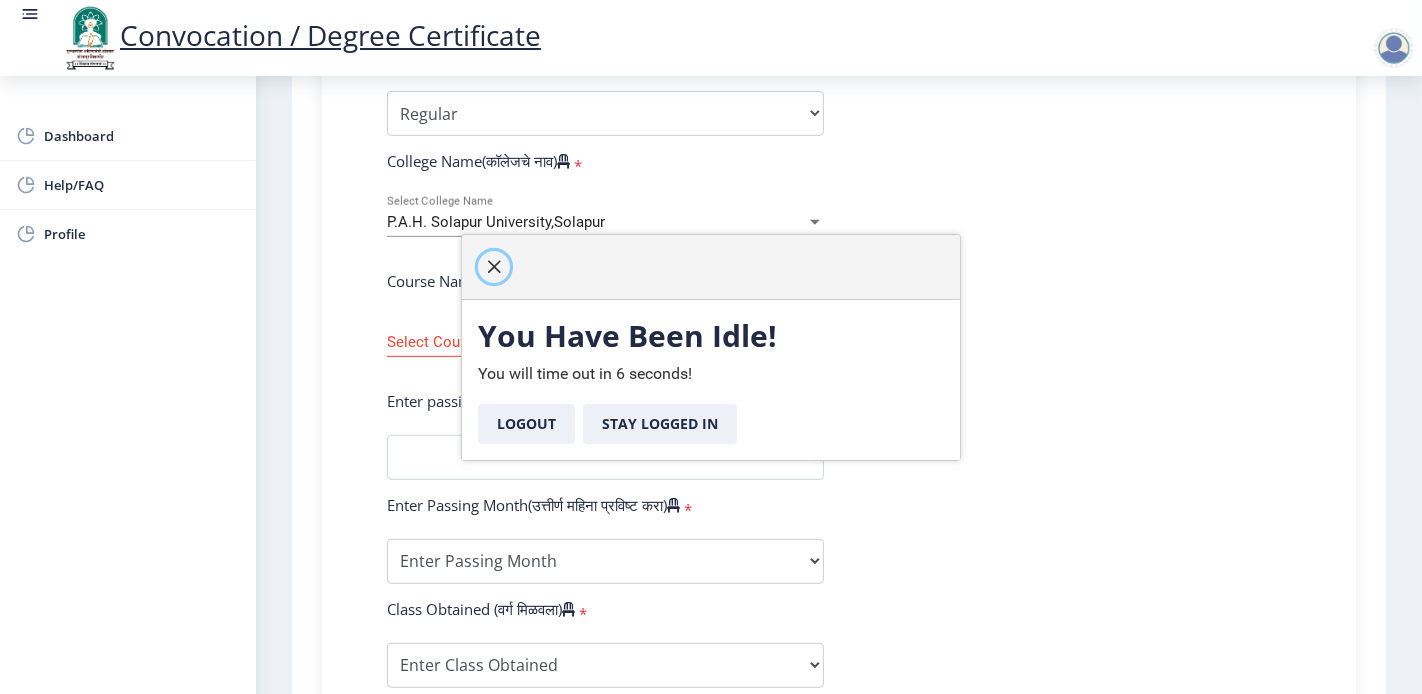 click 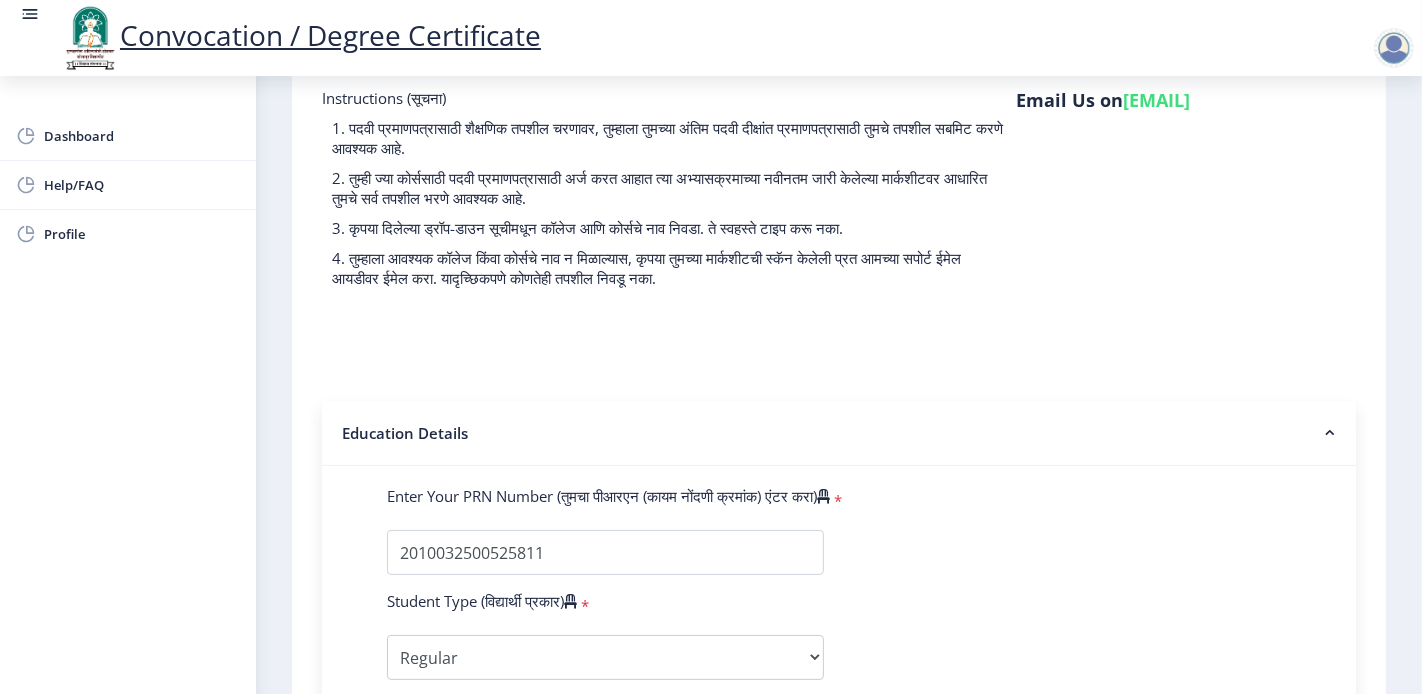 scroll, scrollTop: 444, scrollLeft: 0, axis: vertical 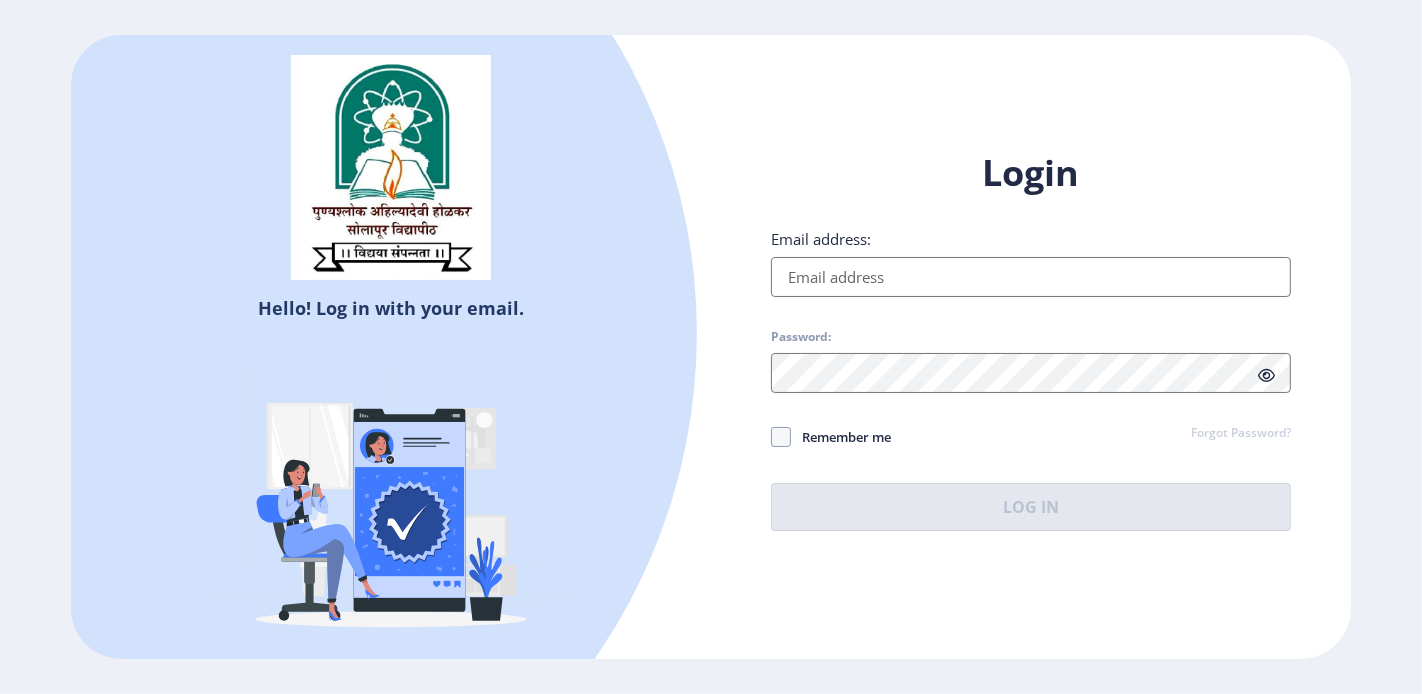 click on "Email address:" 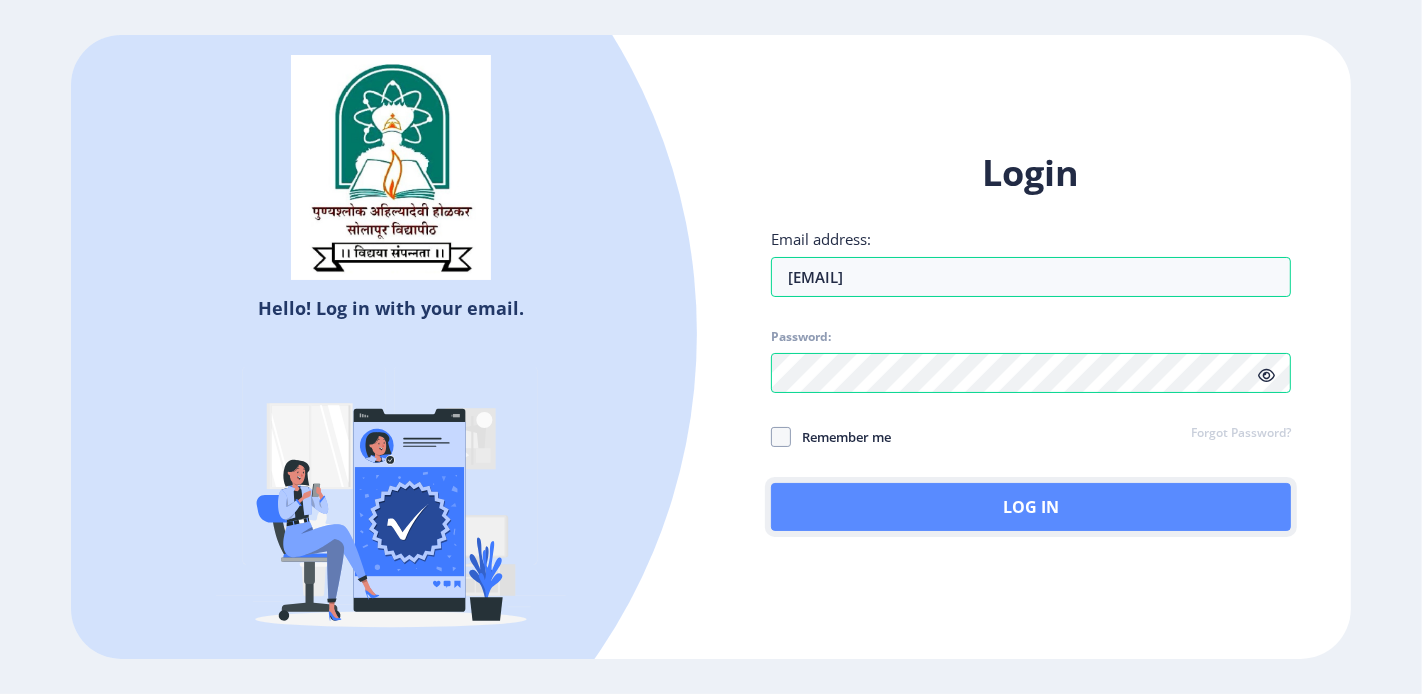 click on "Log In" 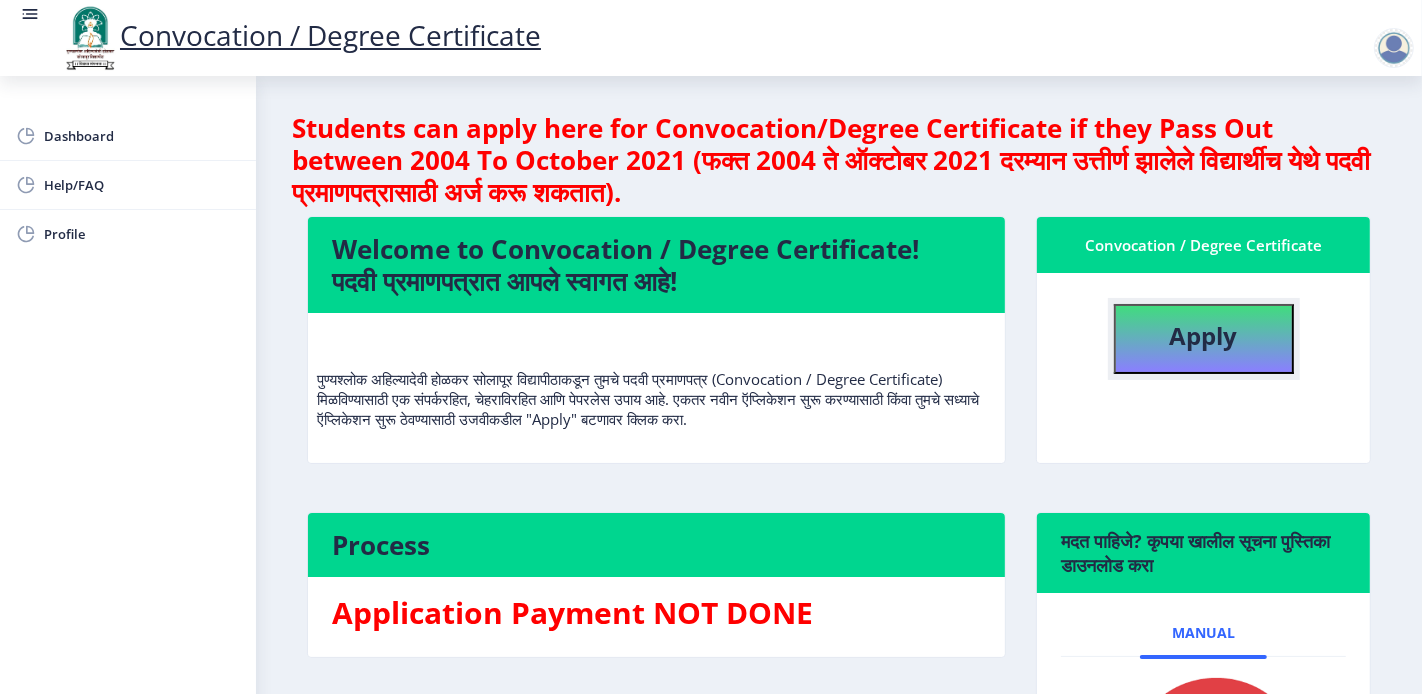 click on "Apply" 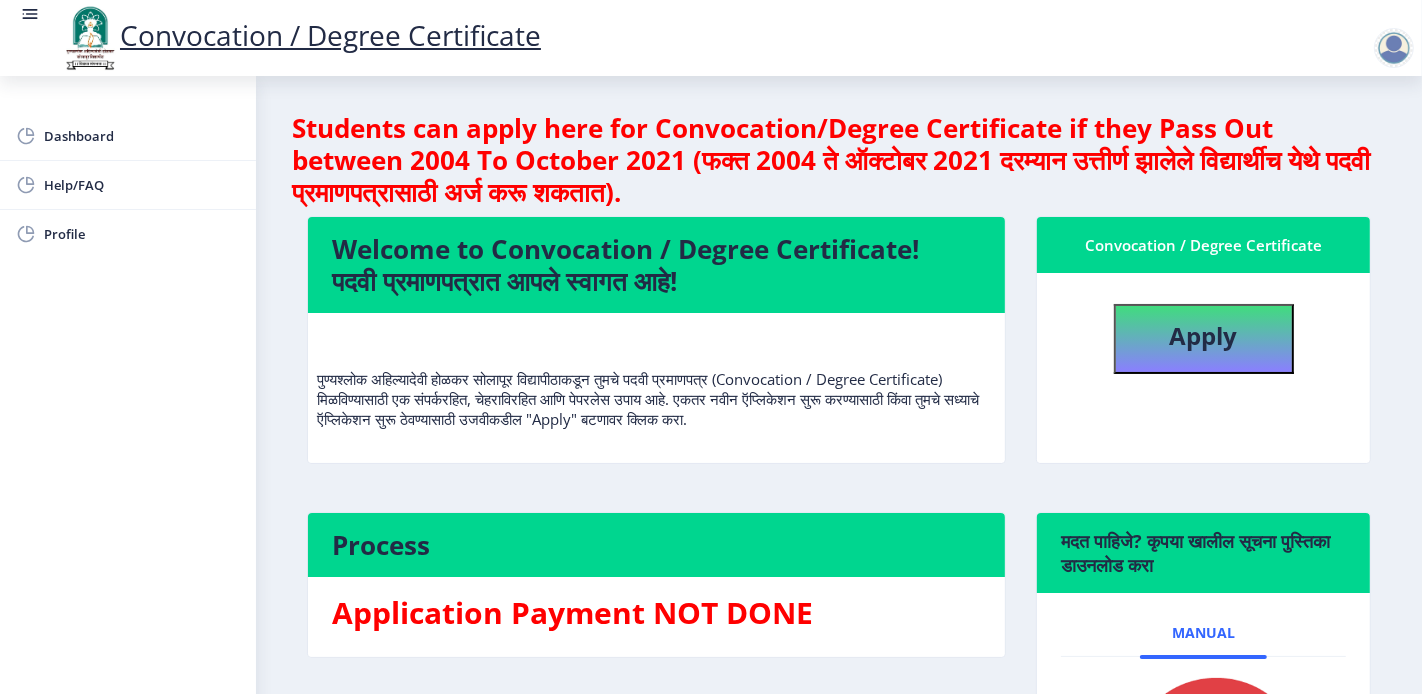 select 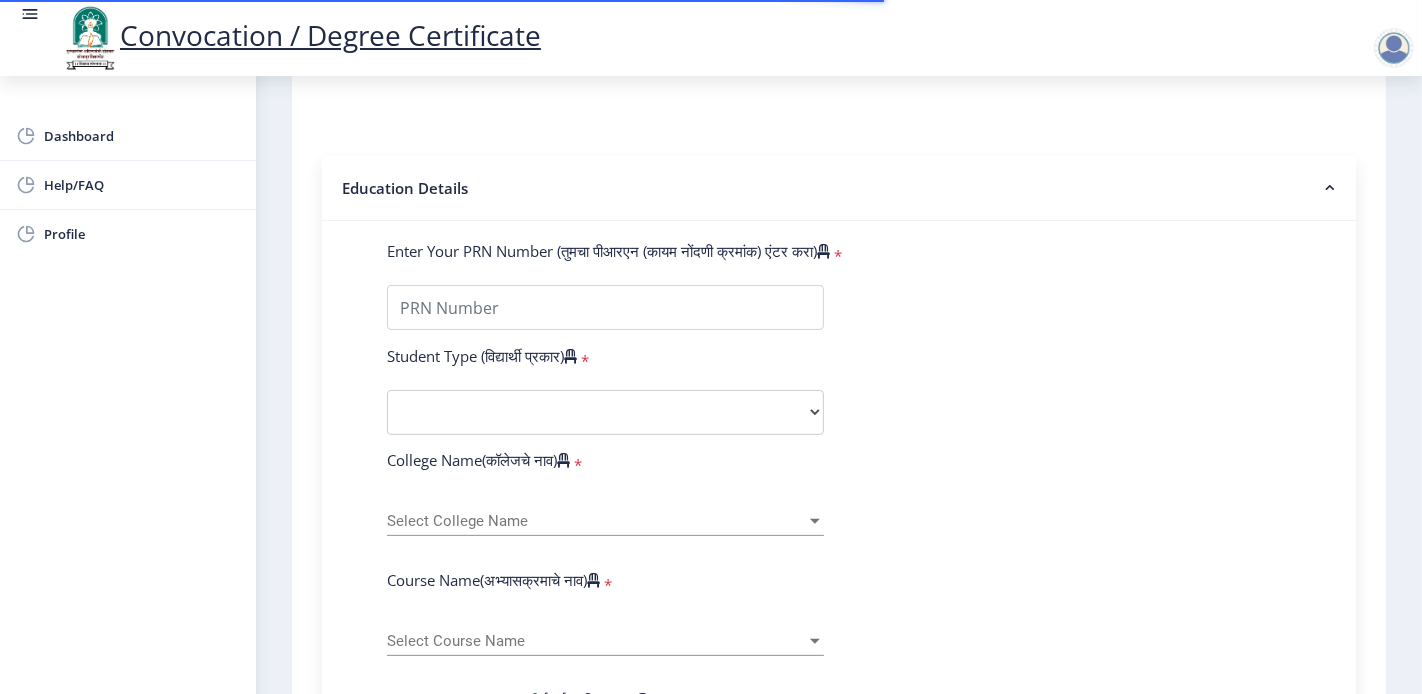 scroll, scrollTop: 444, scrollLeft: 0, axis: vertical 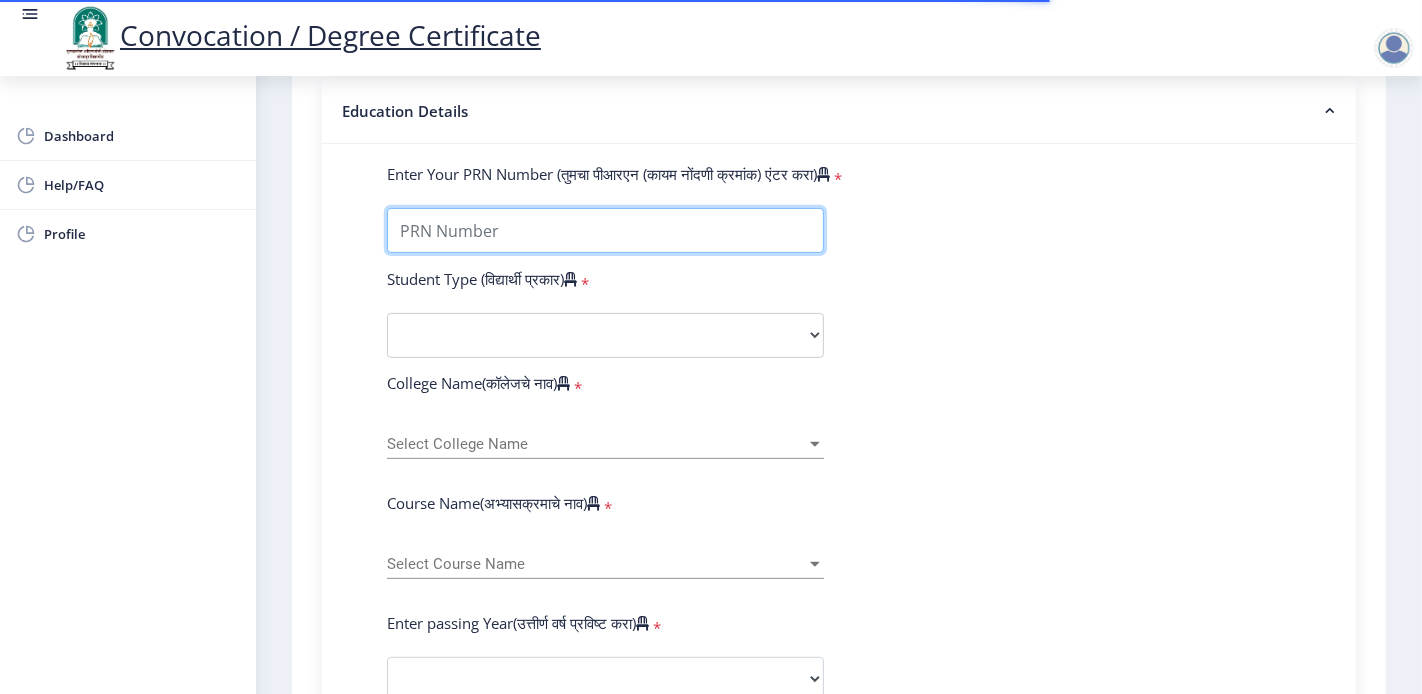 click on "Enter Your PRN Number (तुमचा पीआरएन (कायम नोंदणी क्रमांक) एंटर करा)" at bounding box center (605, 230) 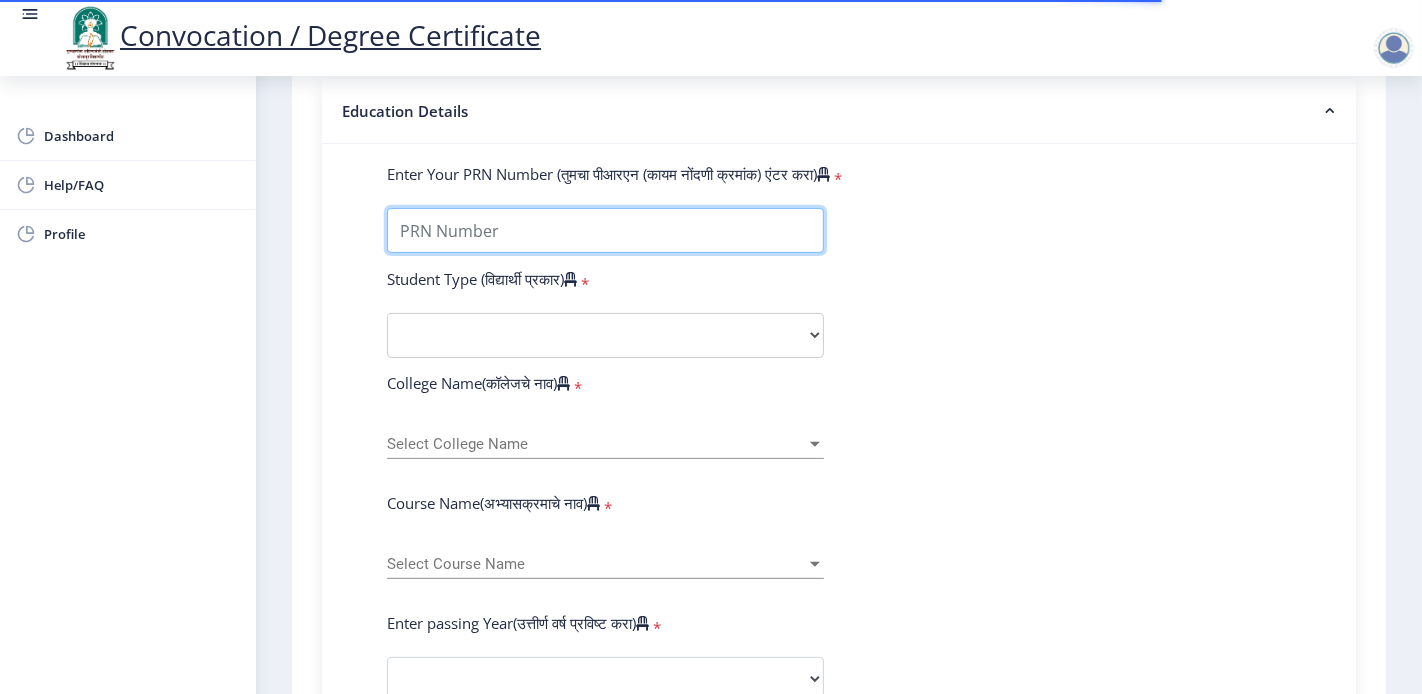 type on "2010032500525811" 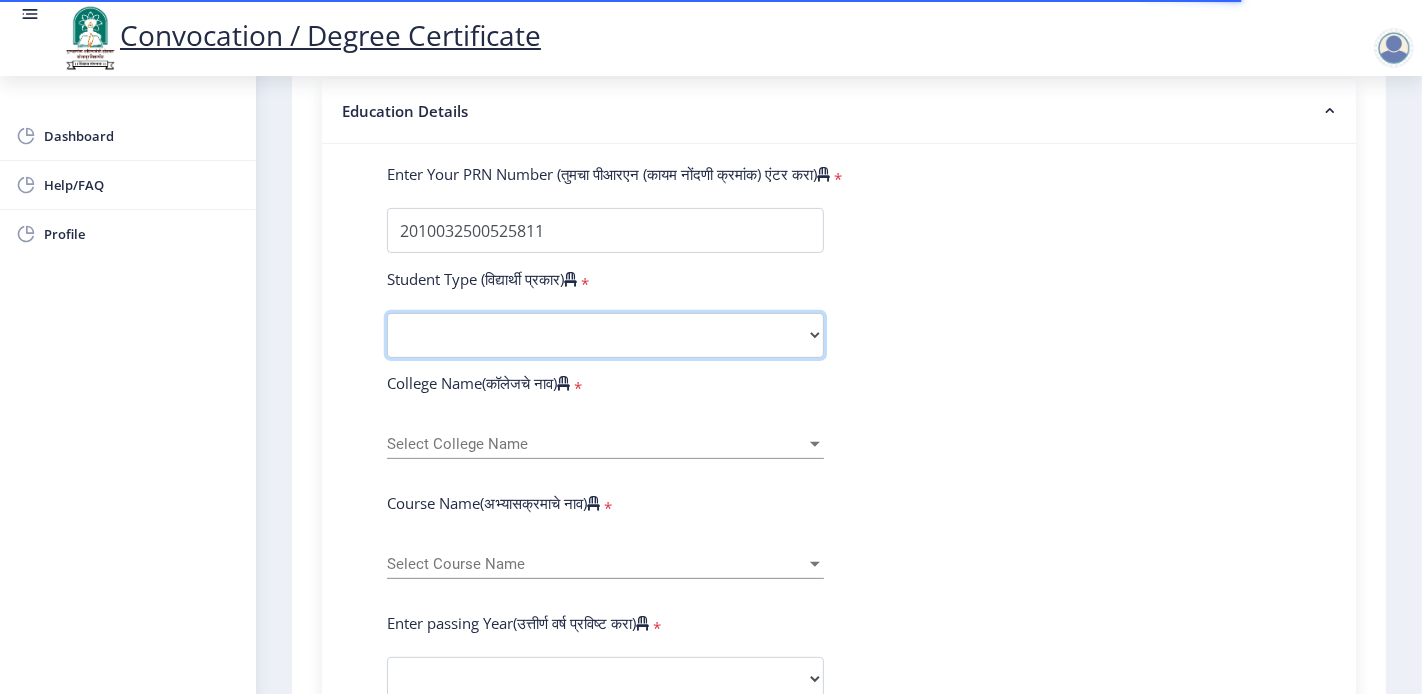 click on "Select Student Type Regular External" at bounding box center (605, 335) 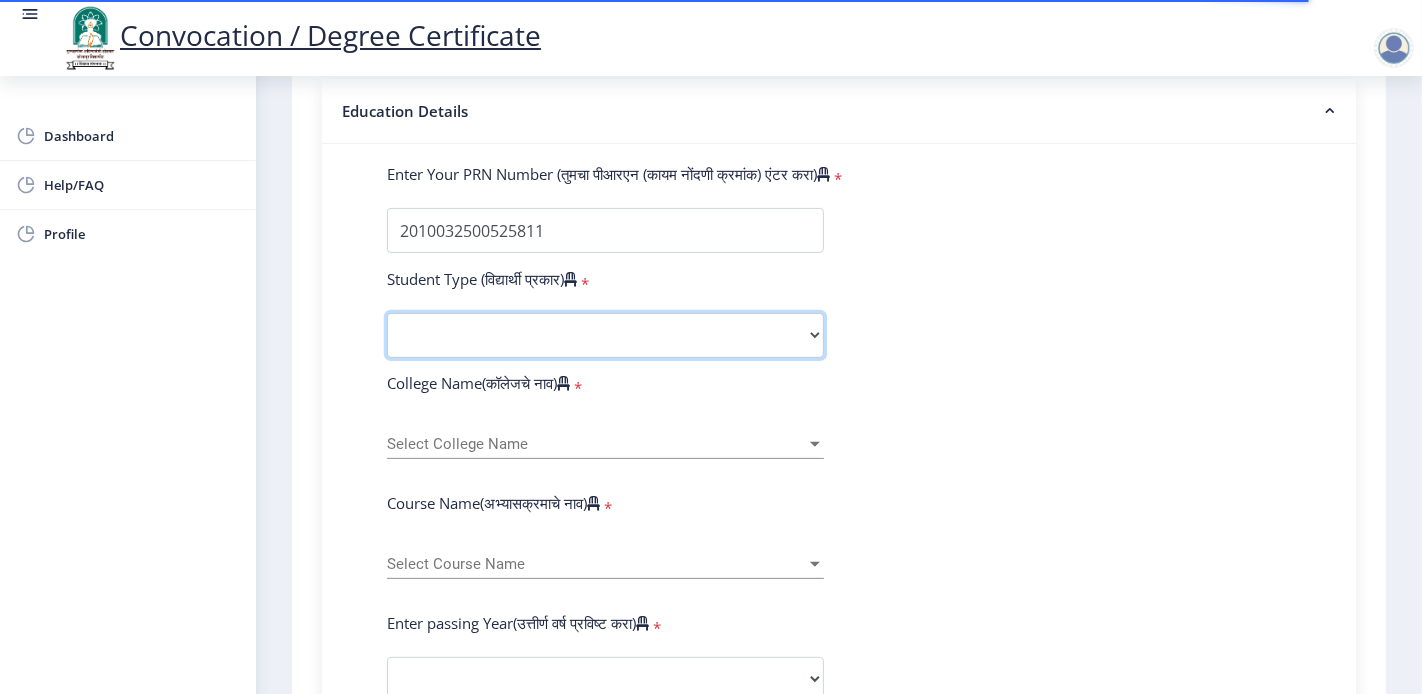 select on "Regular" 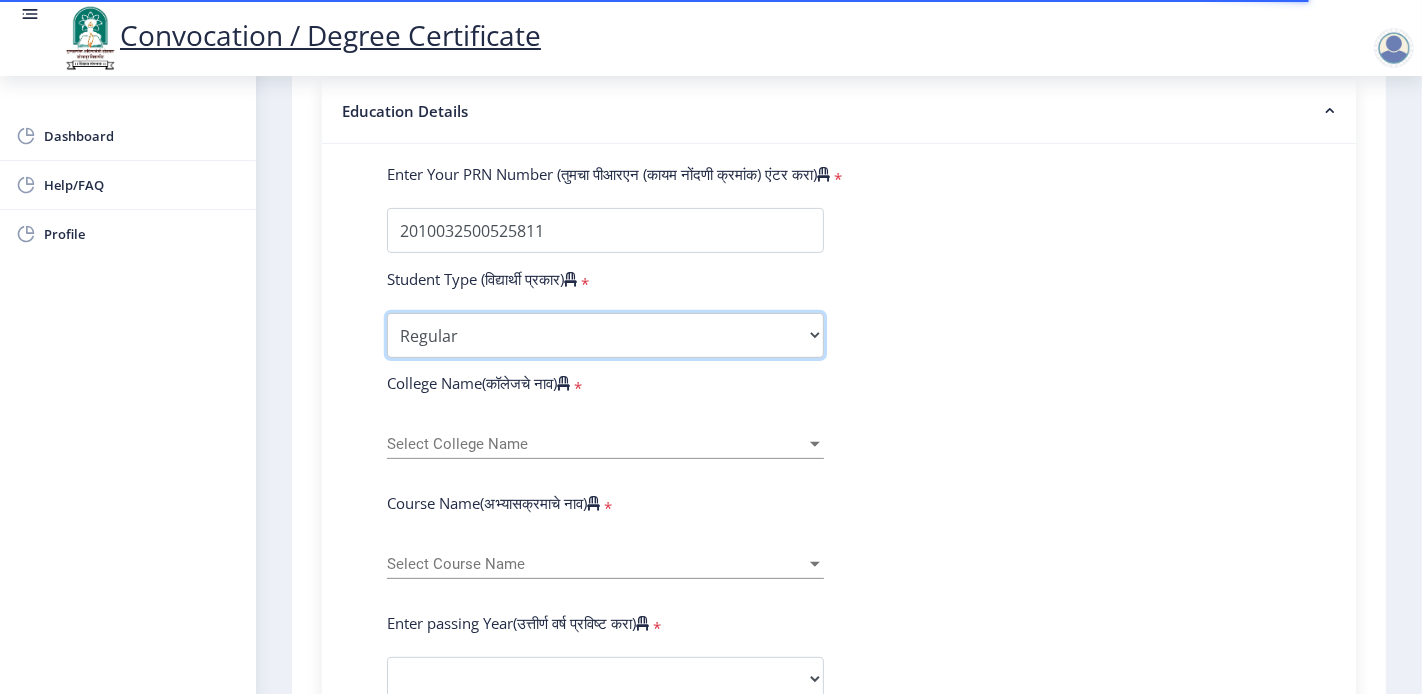 click on "Select Student Type Regular External" at bounding box center (605, 335) 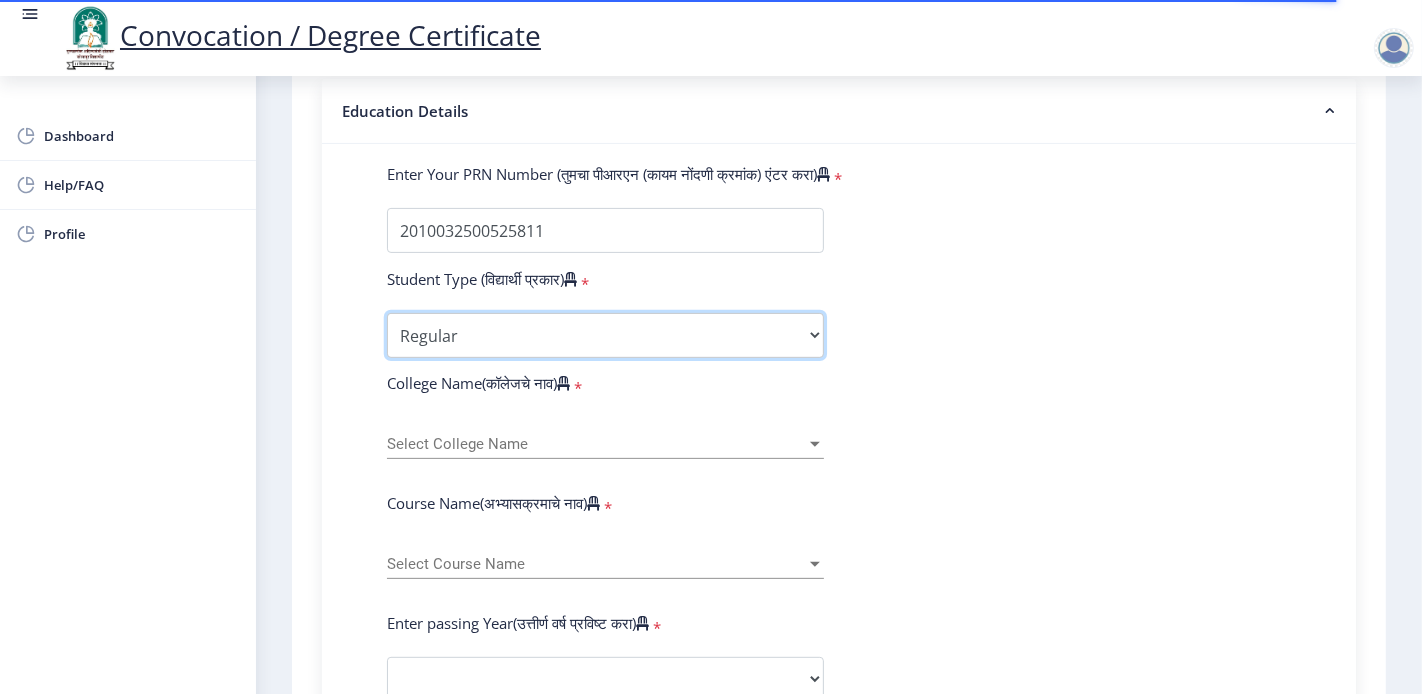 scroll, scrollTop: 555, scrollLeft: 0, axis: vertical 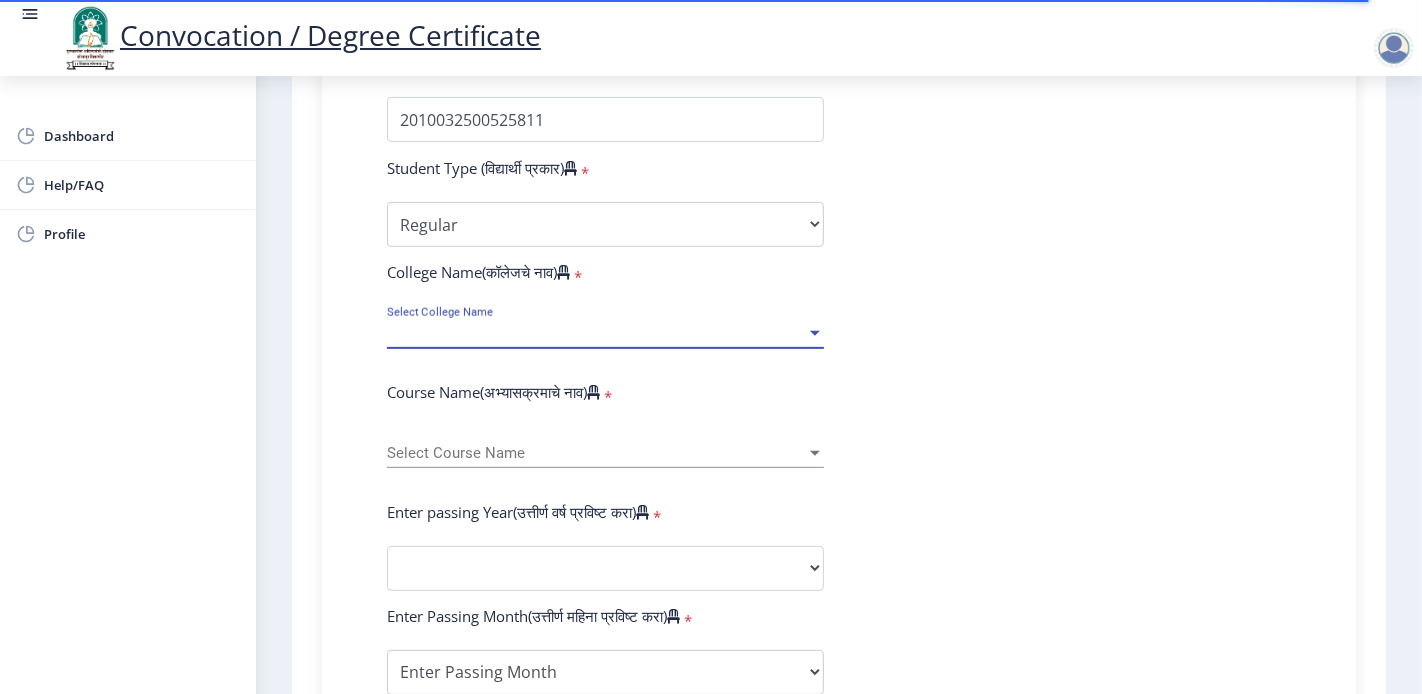 click on "Select College Name" at bounding box center (596, 333) 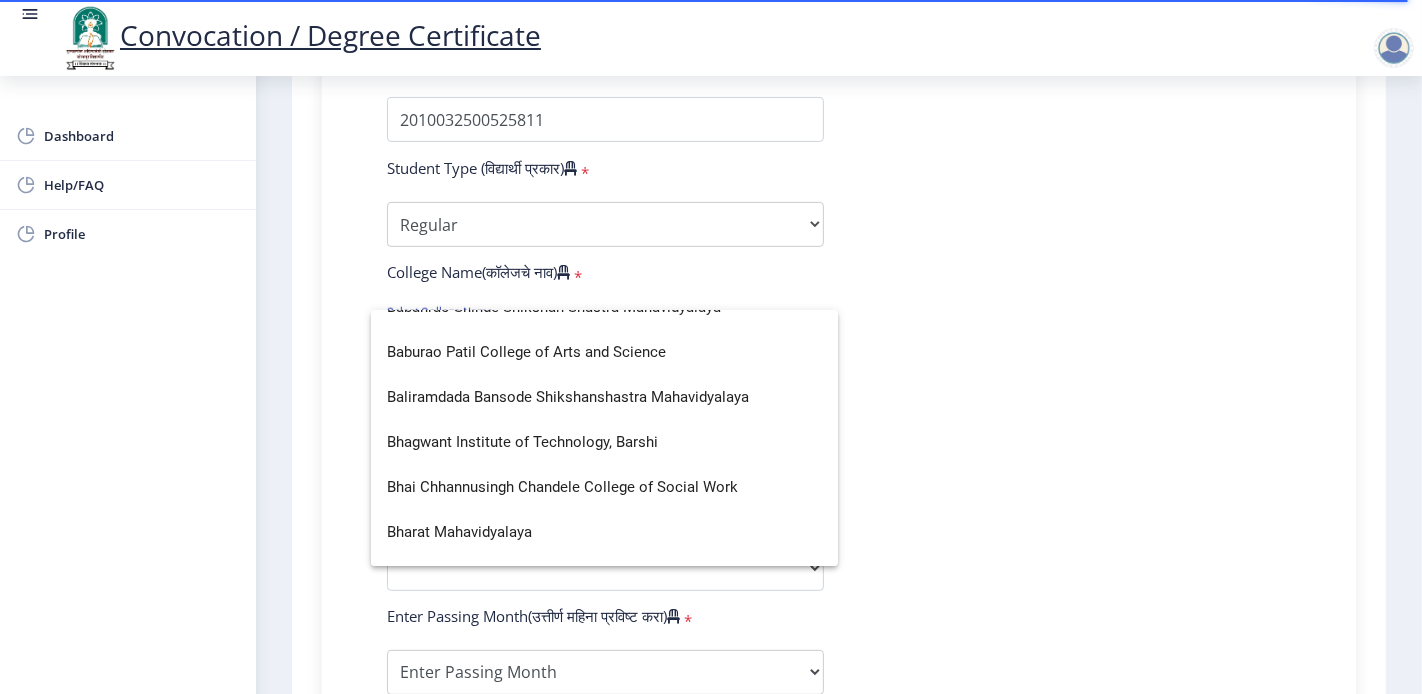 scroll, scrollTop: 547, scrollLeft: 0, axis: vertical 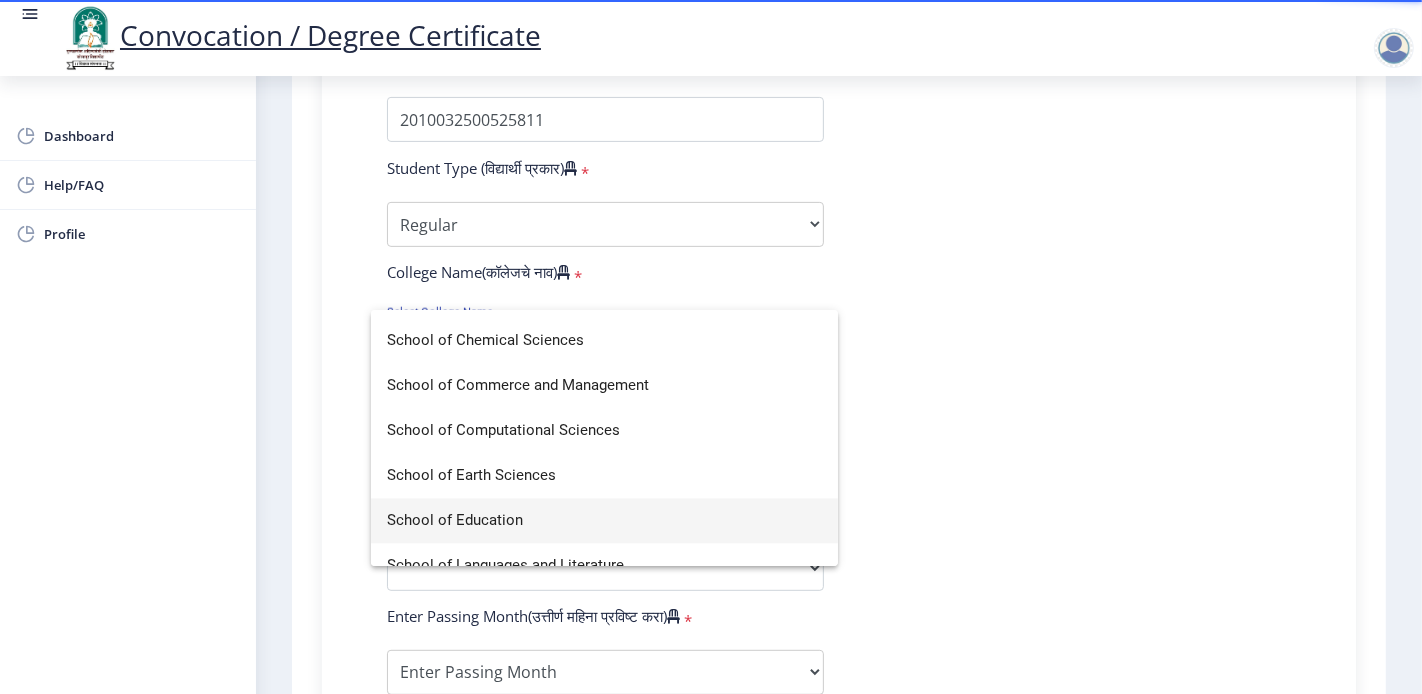 click on "School of Education" at bounding box center (604, 520) 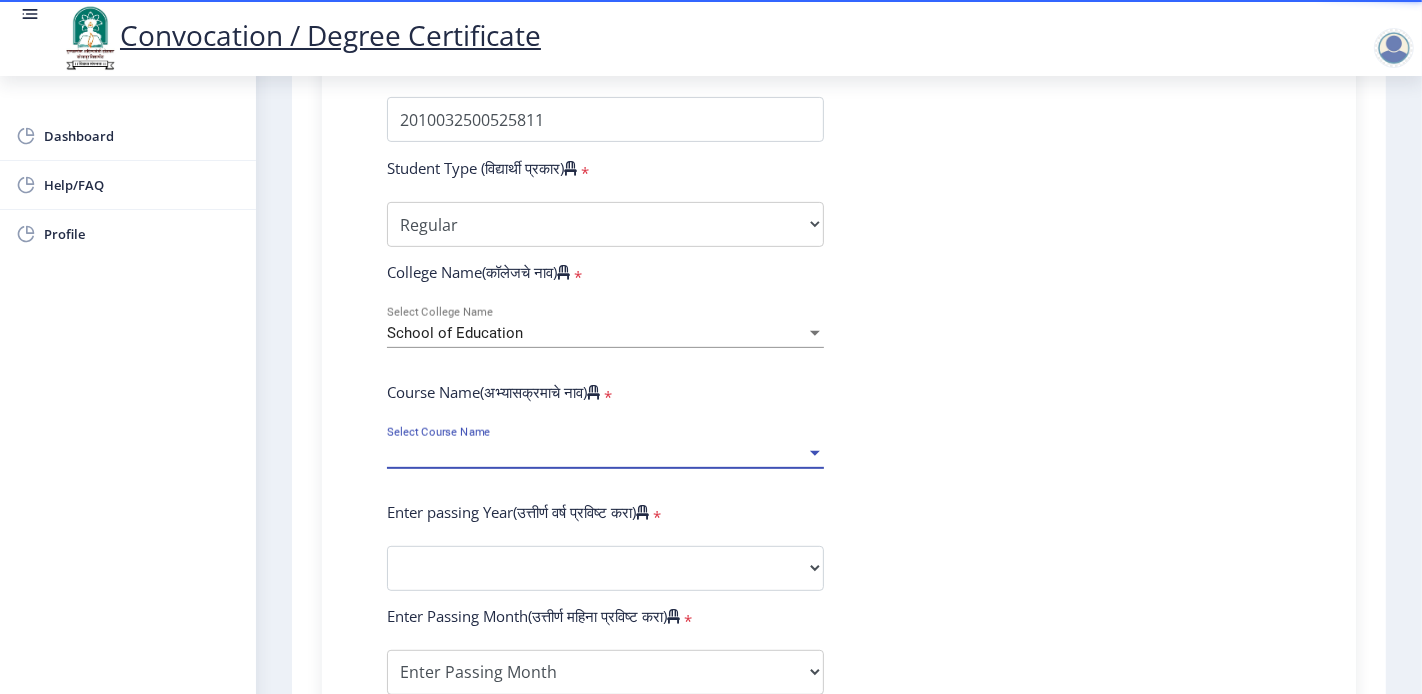 click at bounding box center [815, 453] 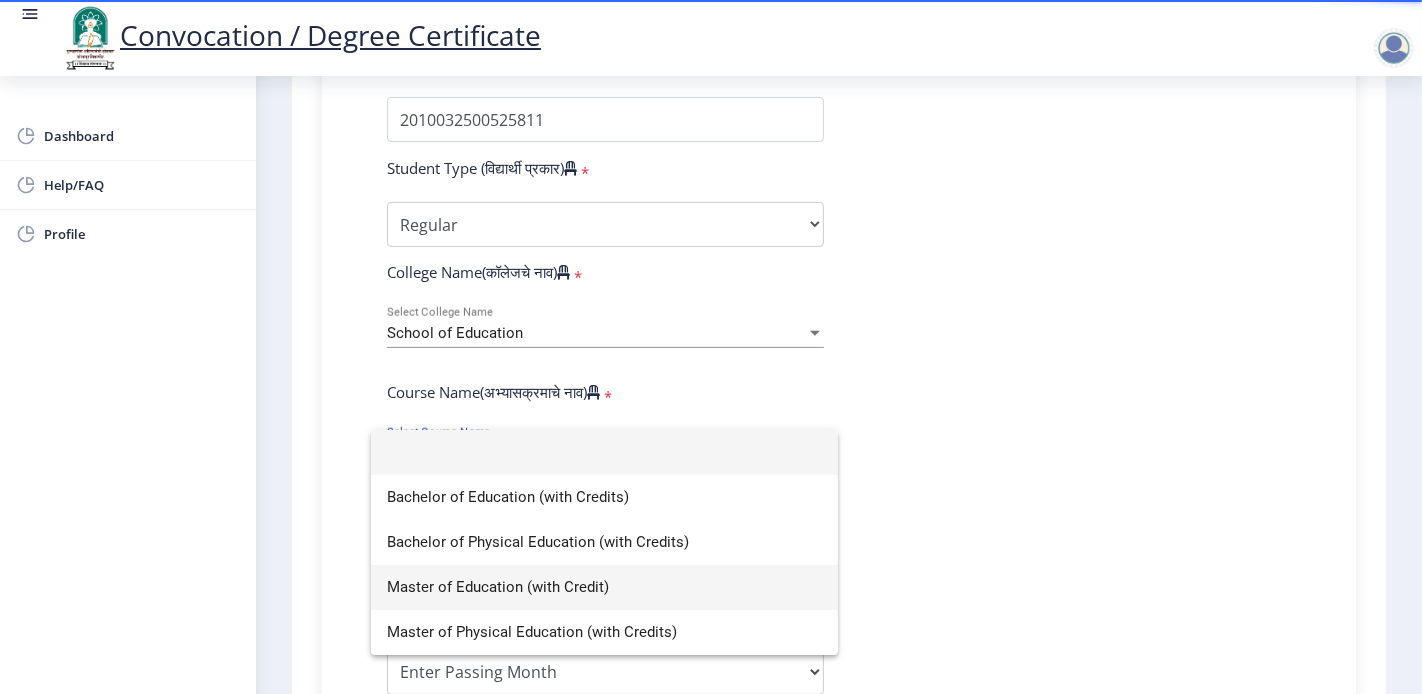 click on "Master of Education (with Credit)" at bounding box center [604, 587] 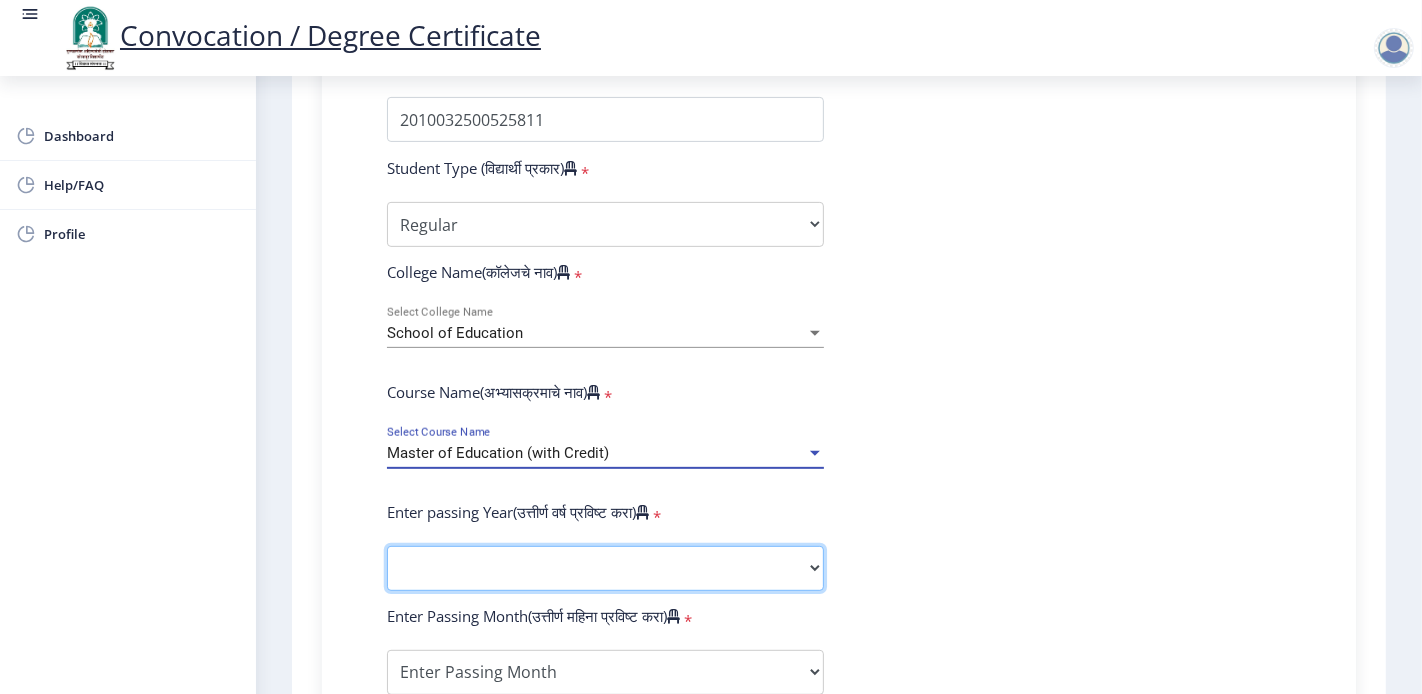 click on "2025   2024   2023   2022   2021   2020   2019   2018   2017   2016   2015   2014   2013   2012   2011   2010   2009   2008   2007   2006   2005   2004   2003   2002   2001   2000   1999   1998   1997   1996   1995   1994   1993   1992   1991   1990   1989   1988   1987   1986   1985   1984   1983   1982   1981   1980   1979   1978   1977   1976" 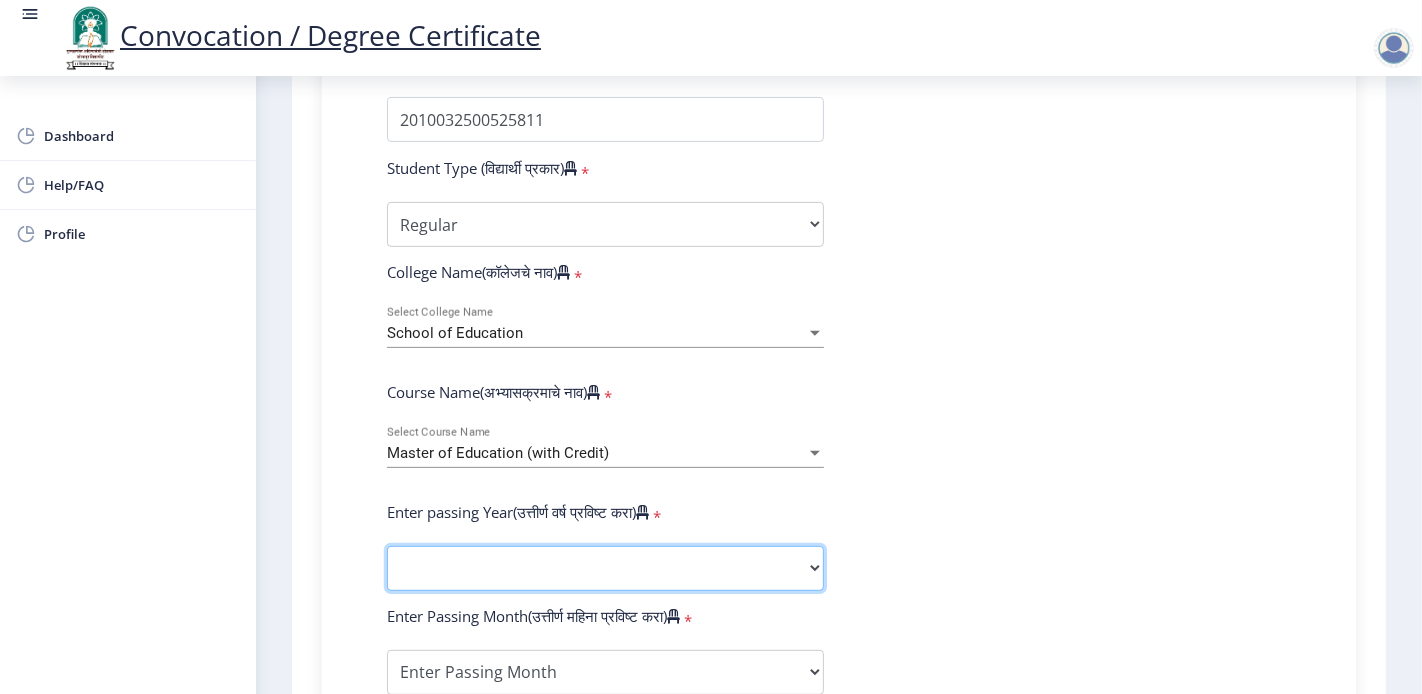 select on "2011" 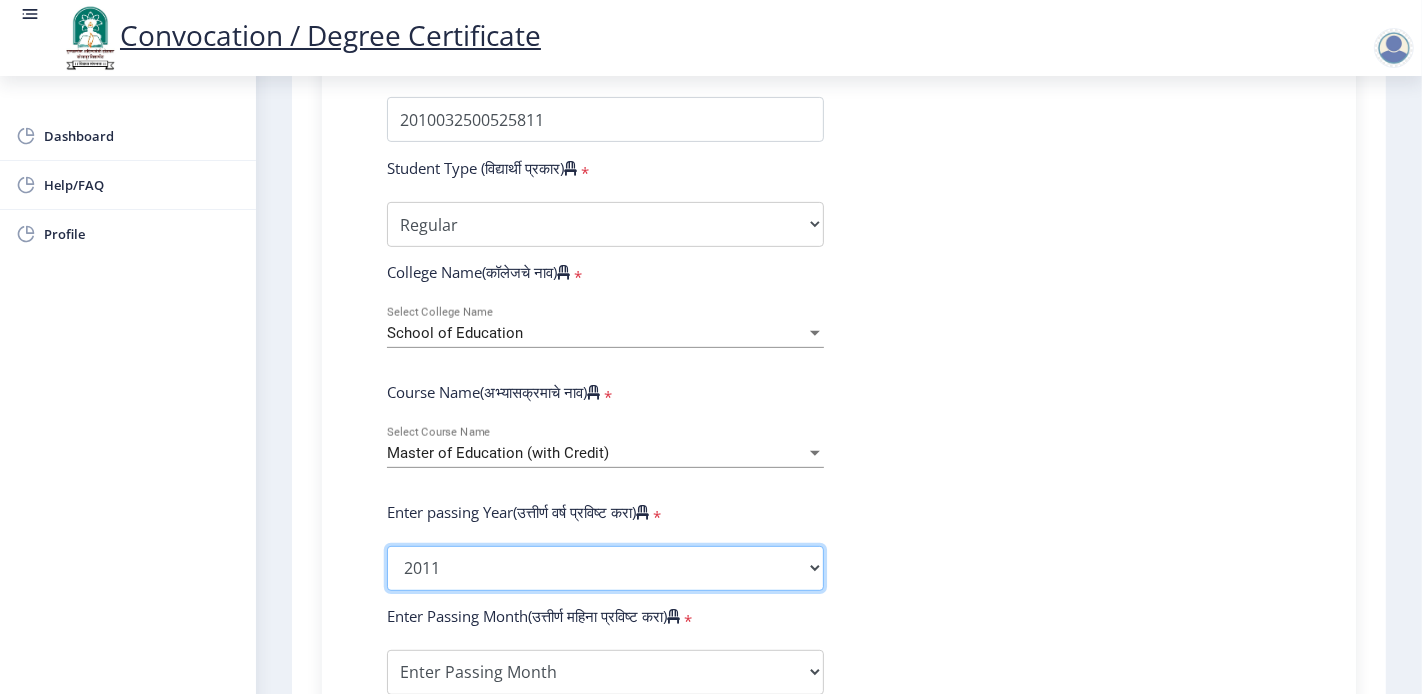 click on "2025   2024   2023   2022   2021   2020   2019   2018   2017   2016   2015   2014   2013   2012   2011   2010   2009   2008   2007   2006   2005   2004   2003   2002   2001   2000   1999   1998   1997   1996   1995   1994   1993   1992   1991   1990   1989   1988   1987   1986   1985   1984   1983   1982   1981   1980   1979   1978   1977   1976" 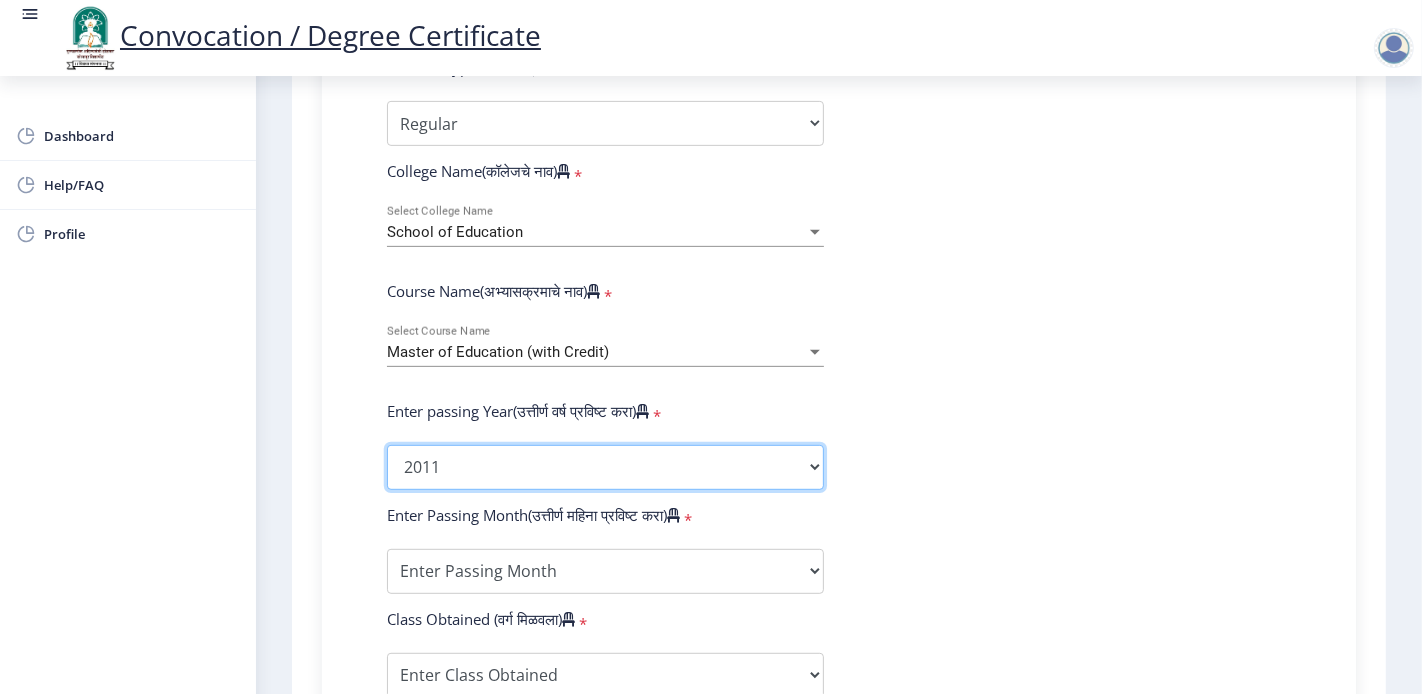 scroll, scrollTop: 777, scrollLeft: 0, axis: vertical 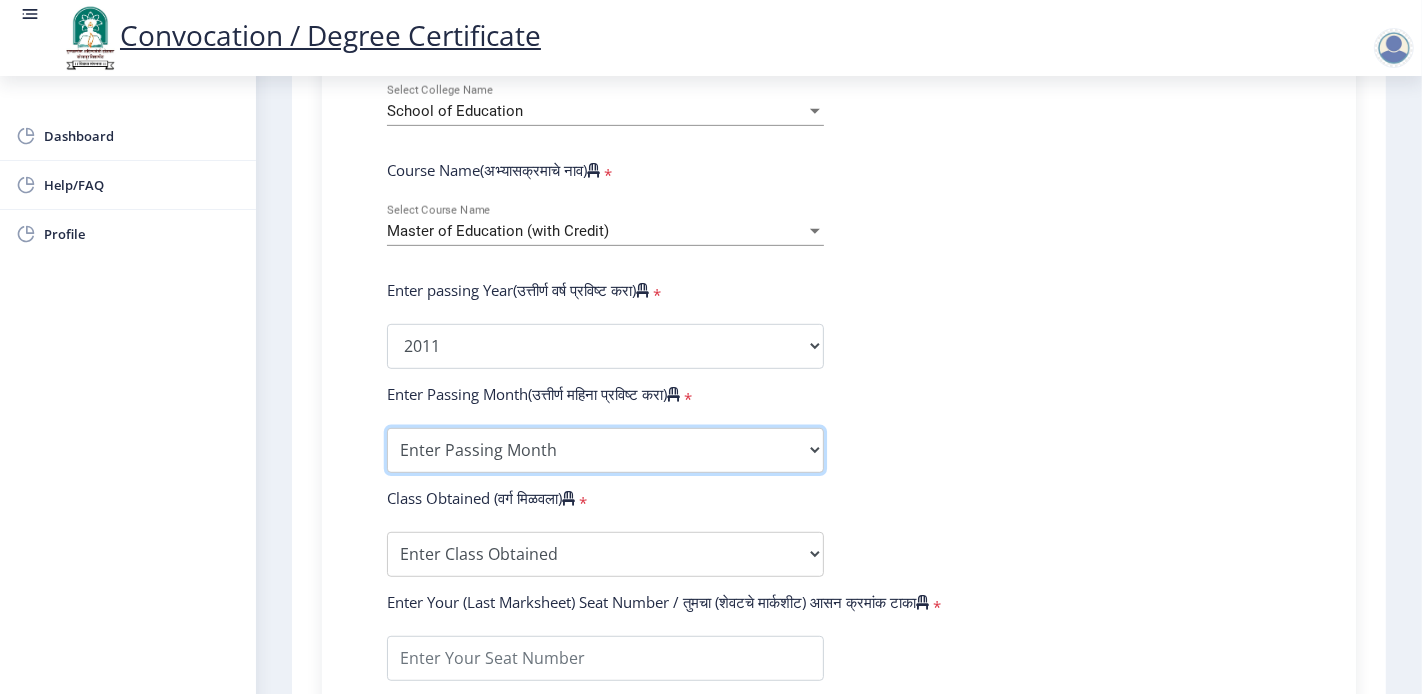 click on "Enter Passing Month March April May October November December" at bounding box center [605, 450] 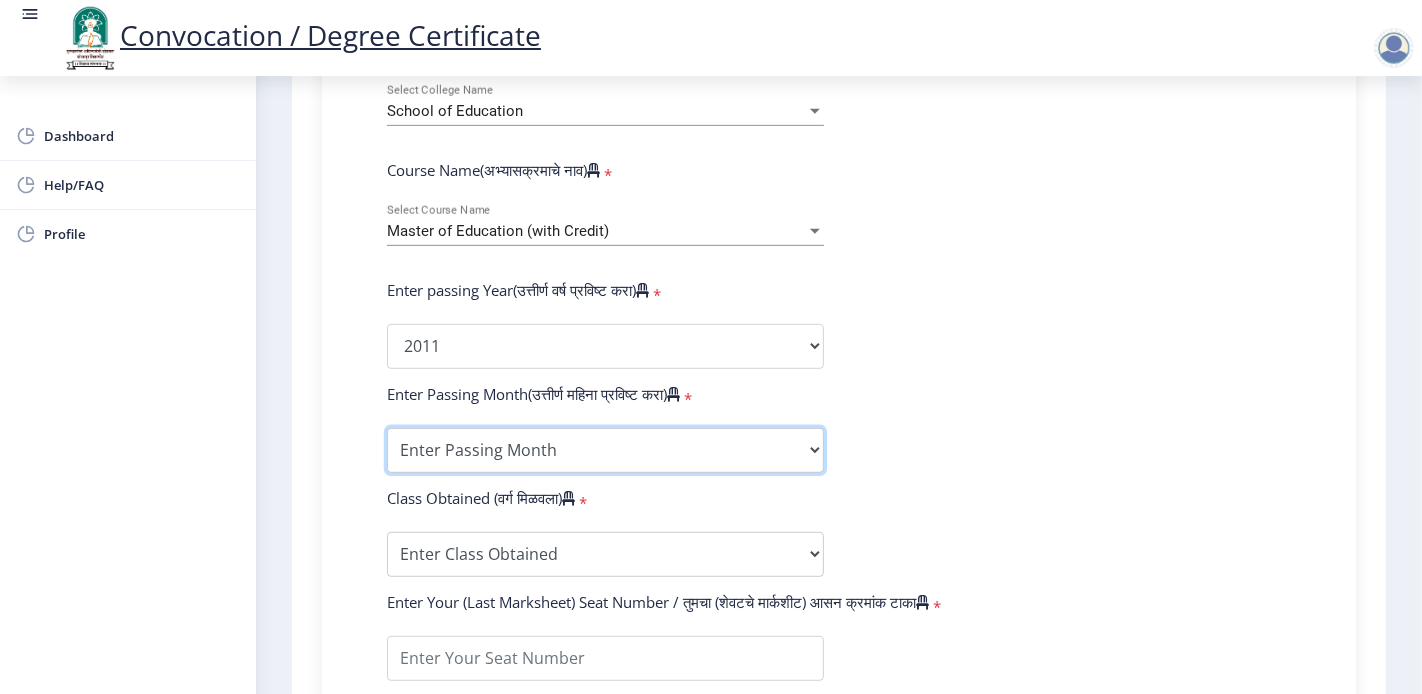 select on "March" 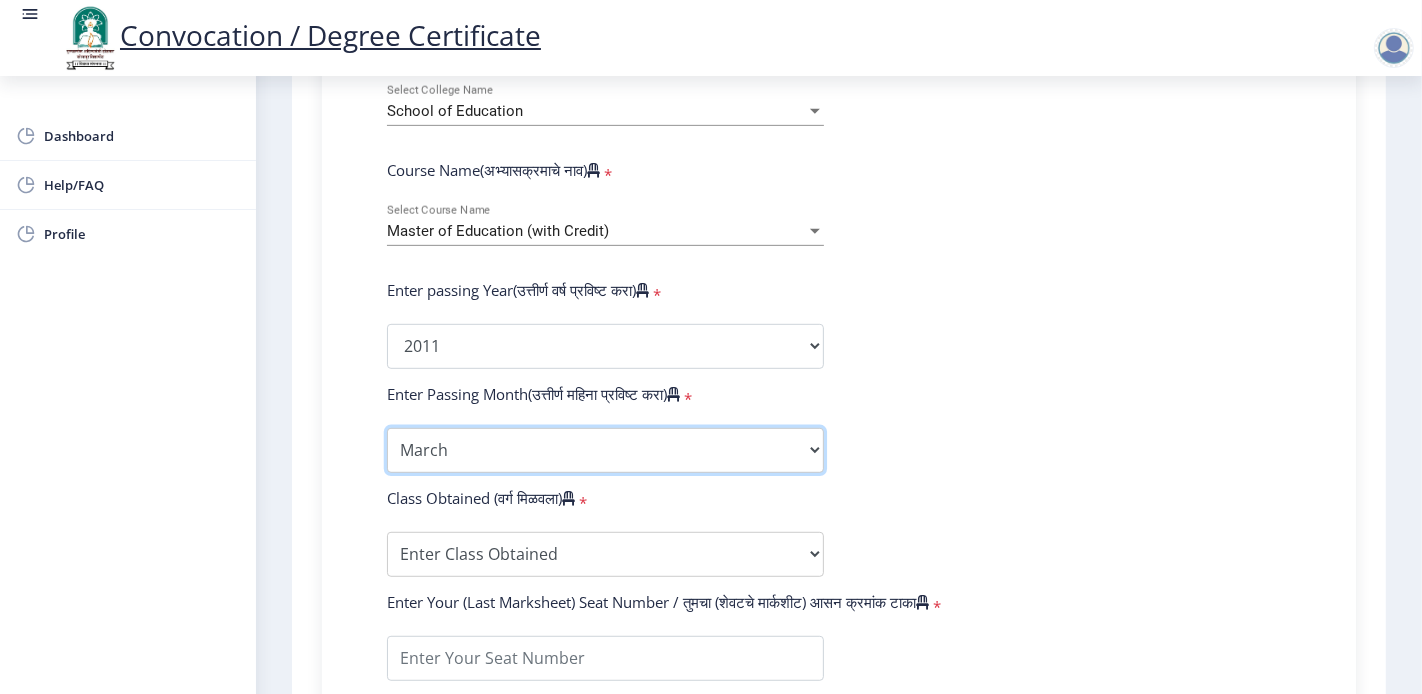 click on "Enter Passing Month March April May October November December" at bounding box center [605, 450] 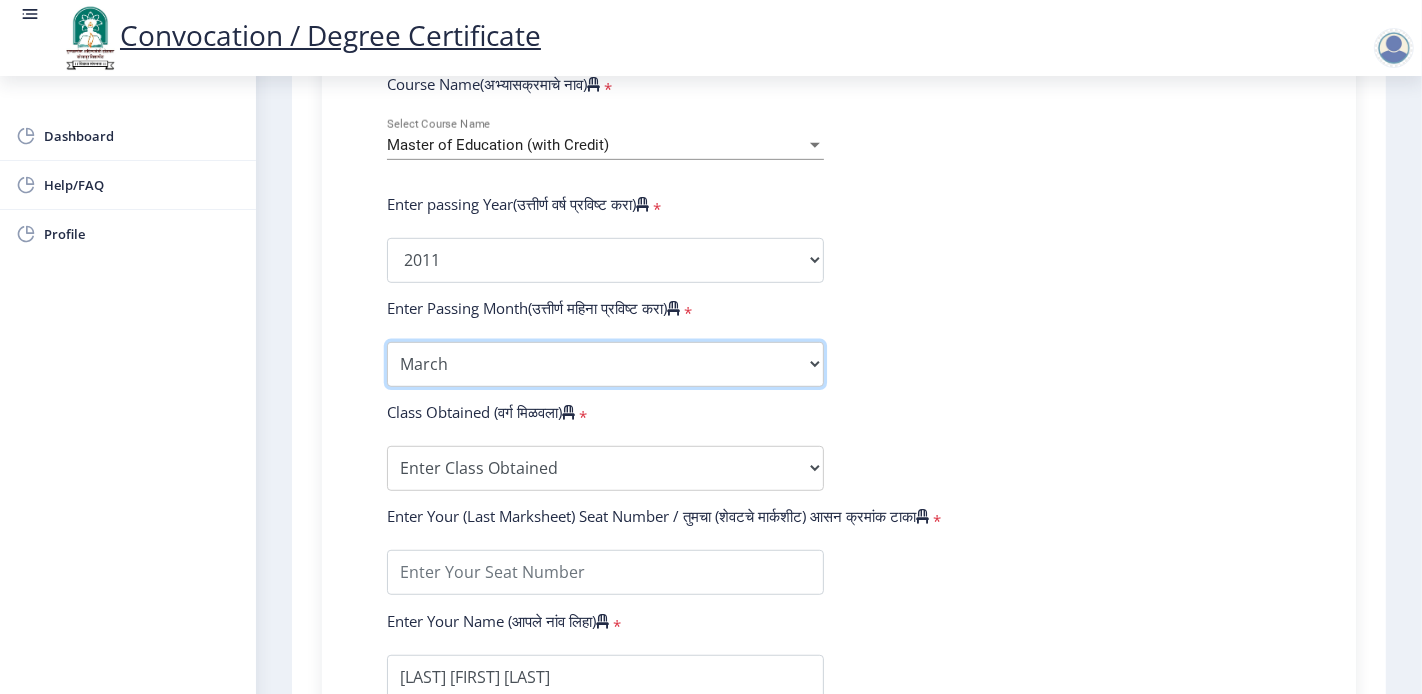 scroll, scrollTop: 888, scrollLeft: 0, axis: vertical 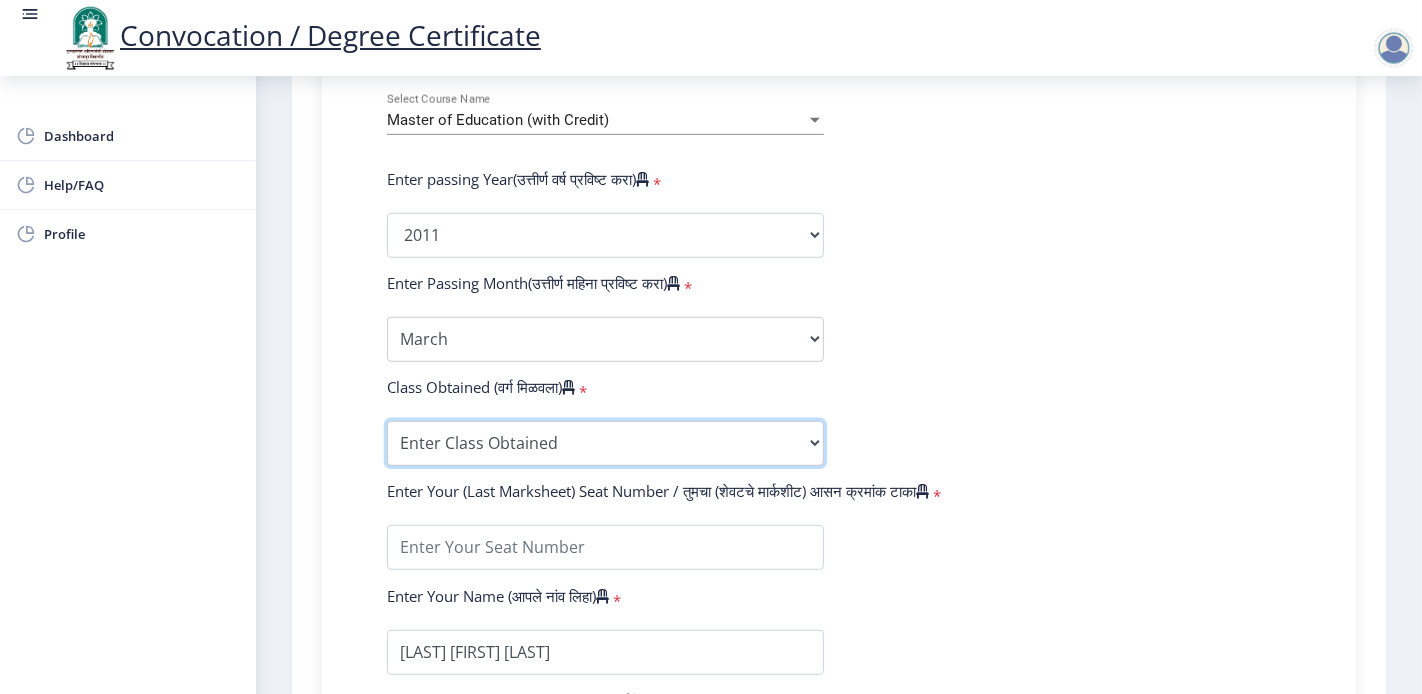 click on "Enter Class Obtained FIRST CLASS WITH DISTINCTION FIRST CLASS HIGHER SECOND CLASS SECOND CLASS PASS CLASS Grade O Grade A+ Grade A Grade B+ Grade B Grade C+ Grade C Grade D Grade E" at bounding box center (605, 443) 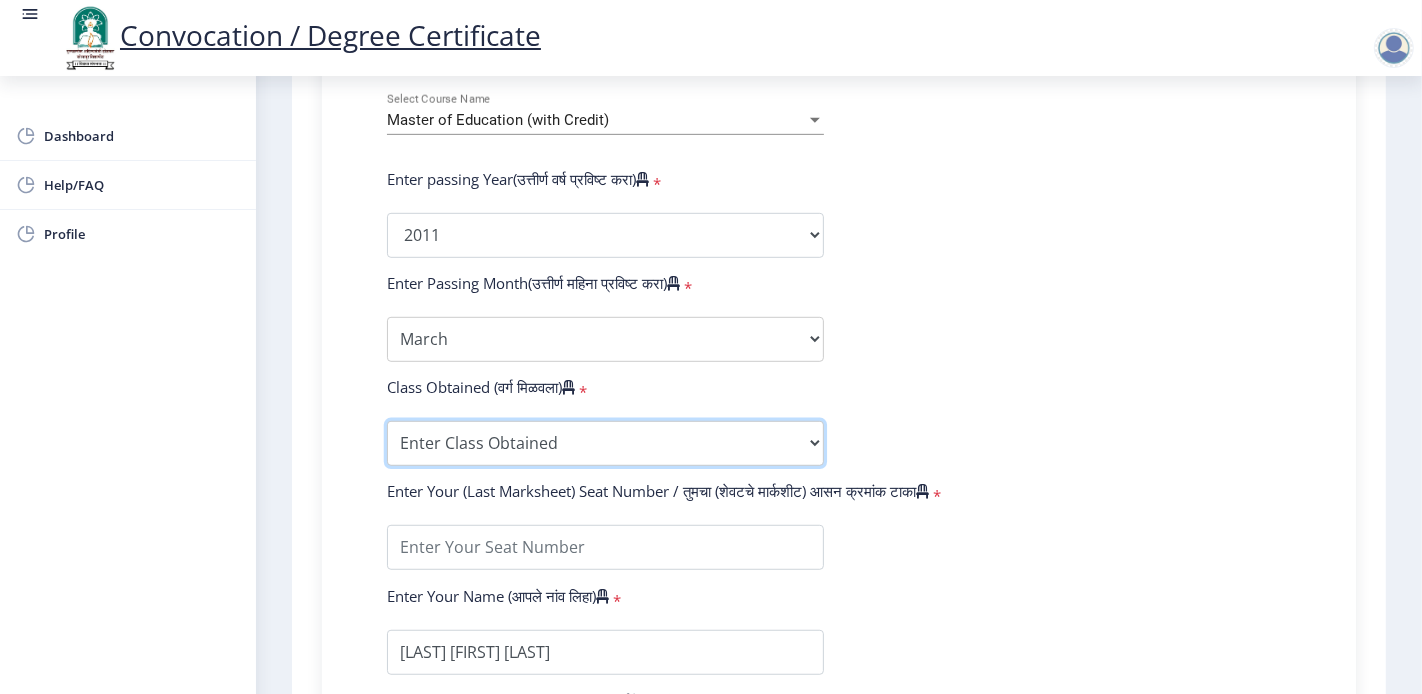 select on "FIRST CLASS" 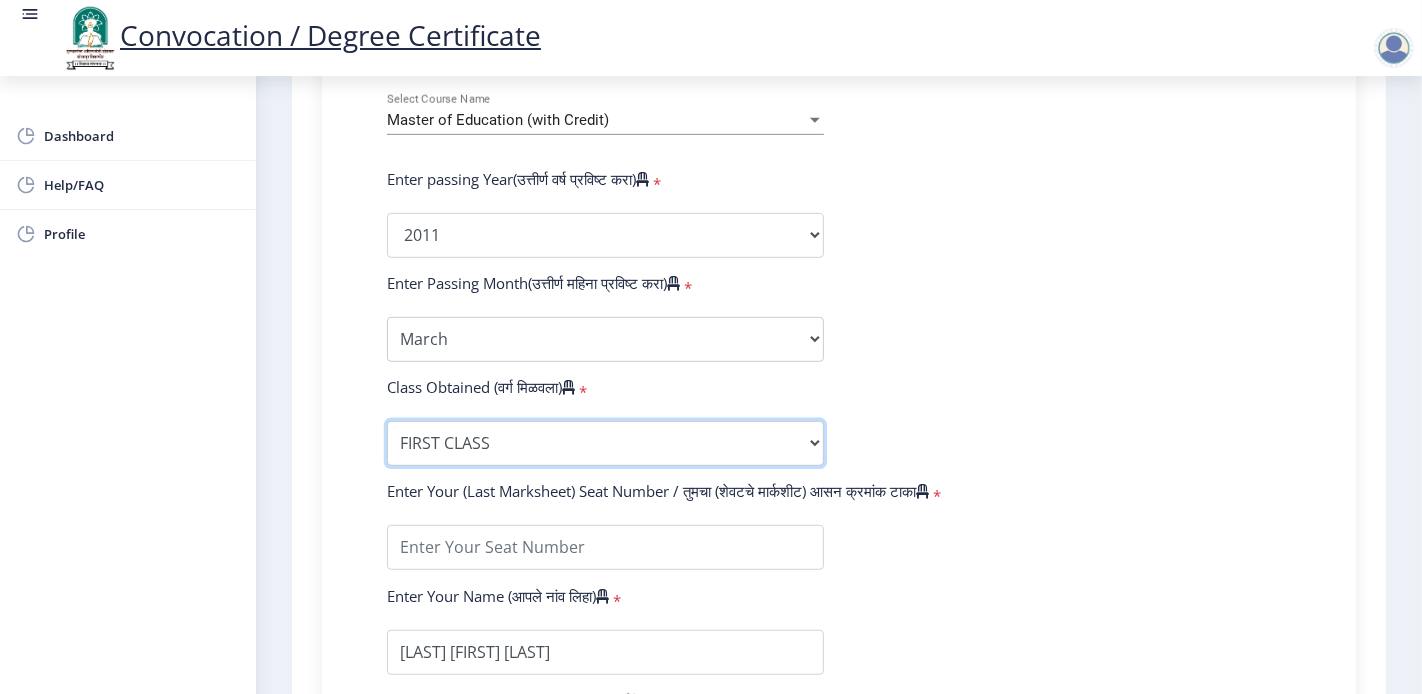 click on "Enter Class Obtained FIRST CLASS WITH DISTINCTION FIRST CLASS HIGHER SECOND CLASS SECOND CLASS PASS CLASS Grade O Grade A+ Grade A Grade B+ Grade B Grade C+ Grade C Grade D Grade E" at bounding box center [605, 443] 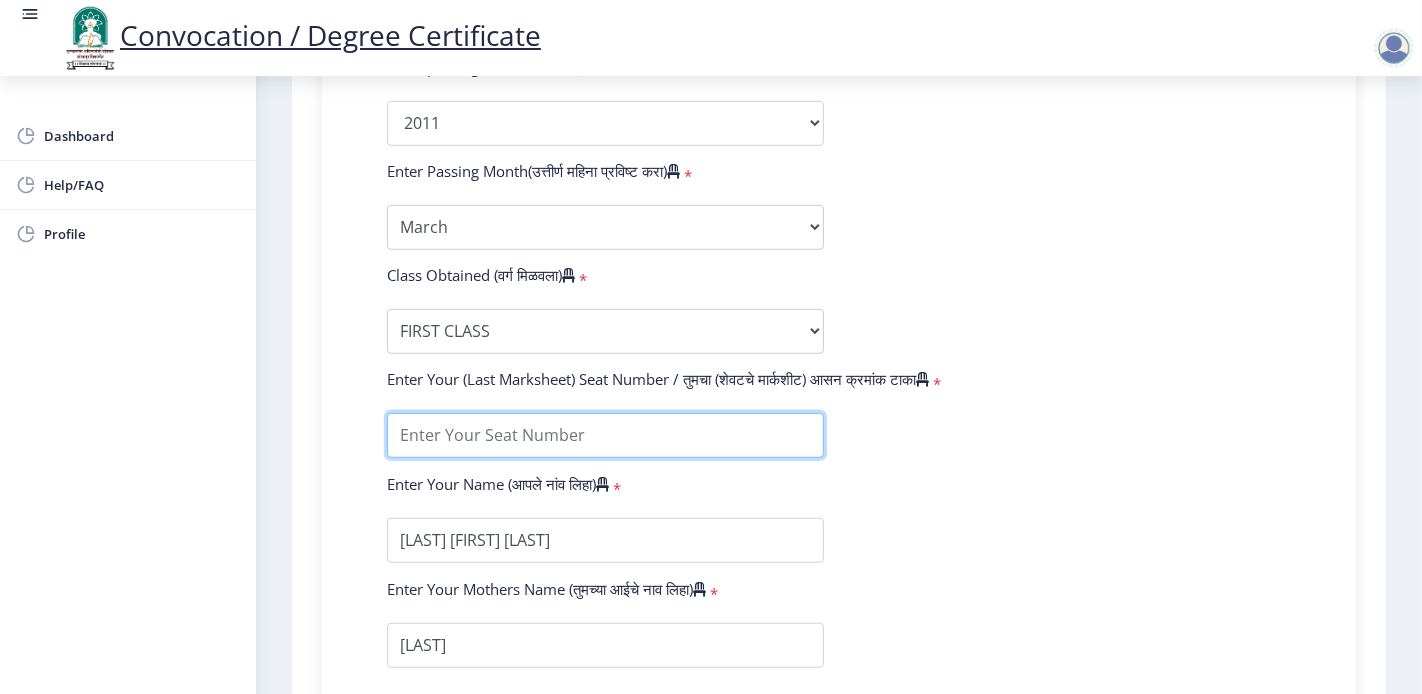 click at bounding box center (605, 435) 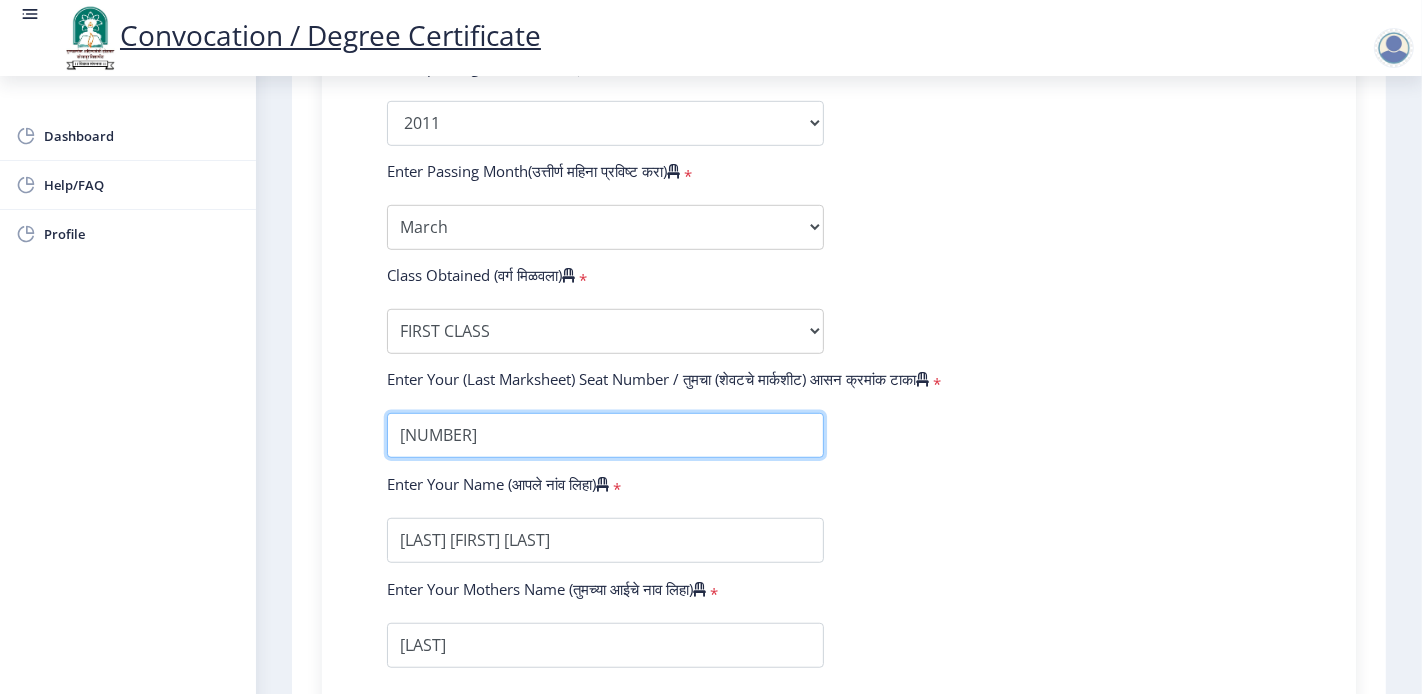 scroll, scrollTop: 0, scrollLeft: 0, axis: both 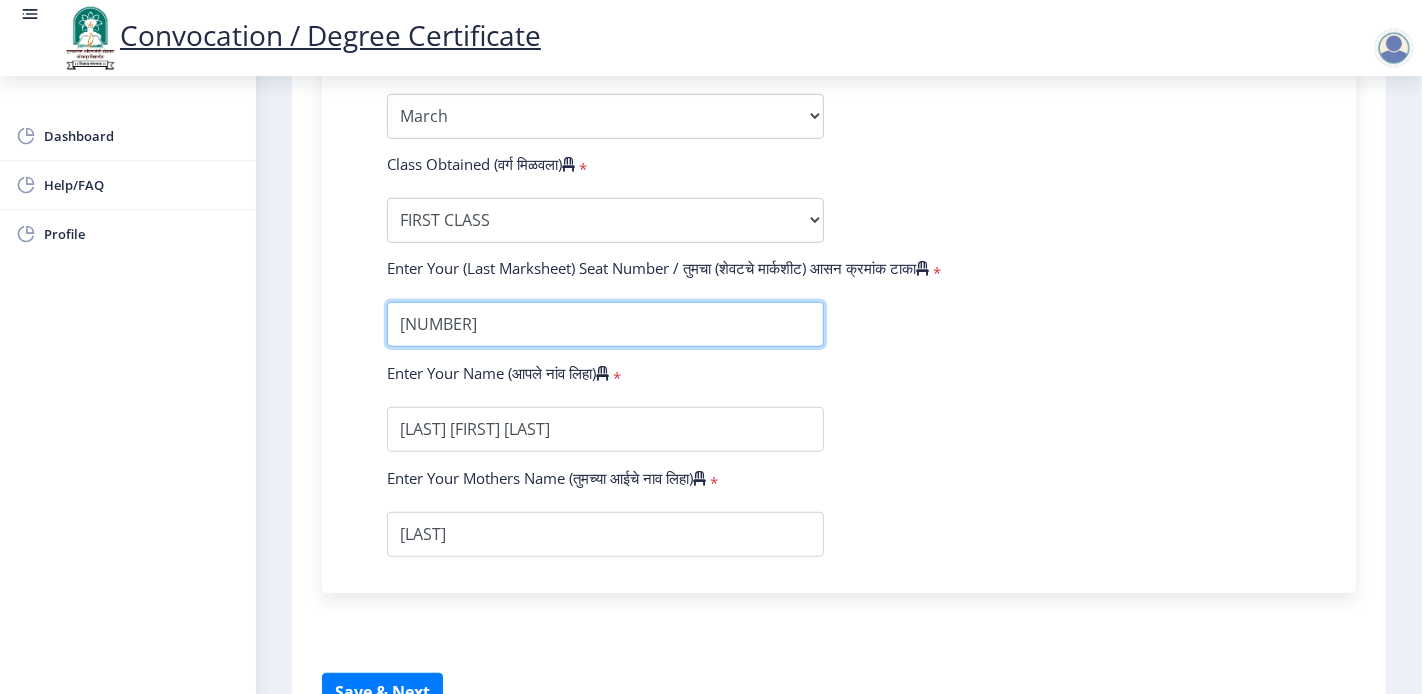 type on "00059" 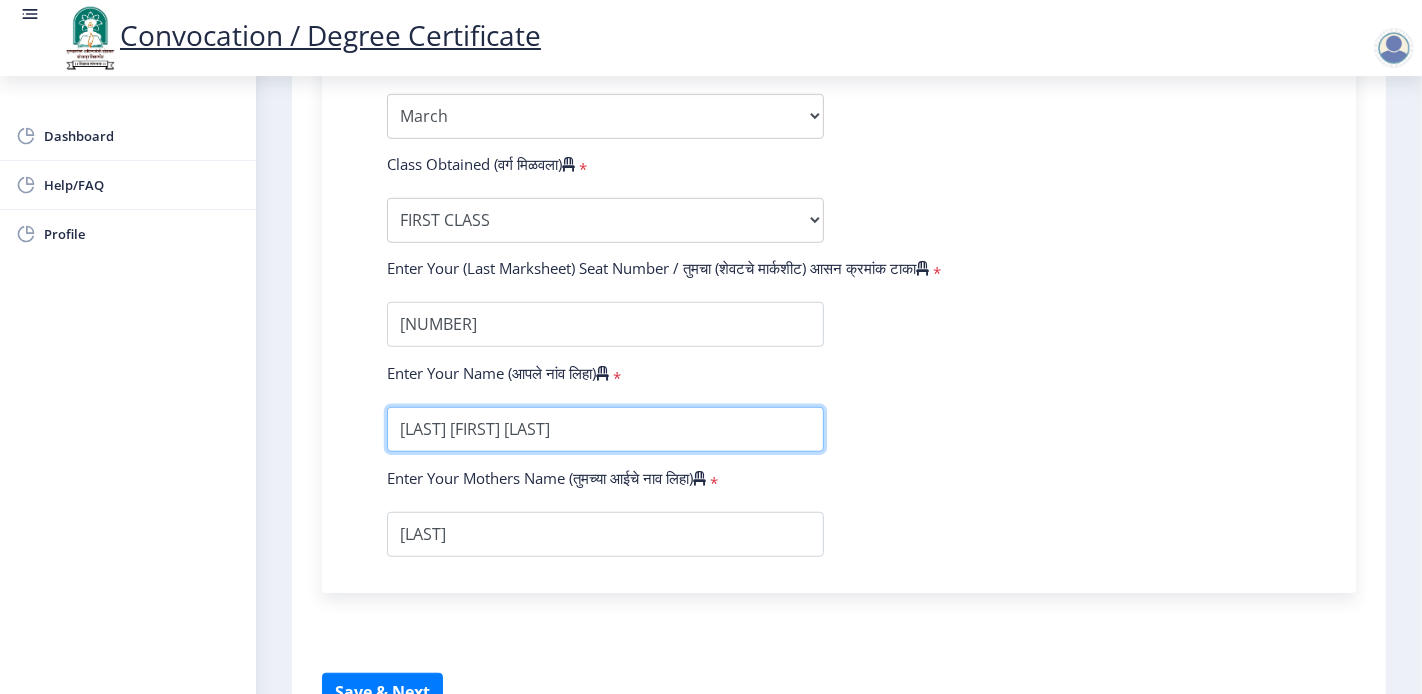 click at bounding box center [605, 429] 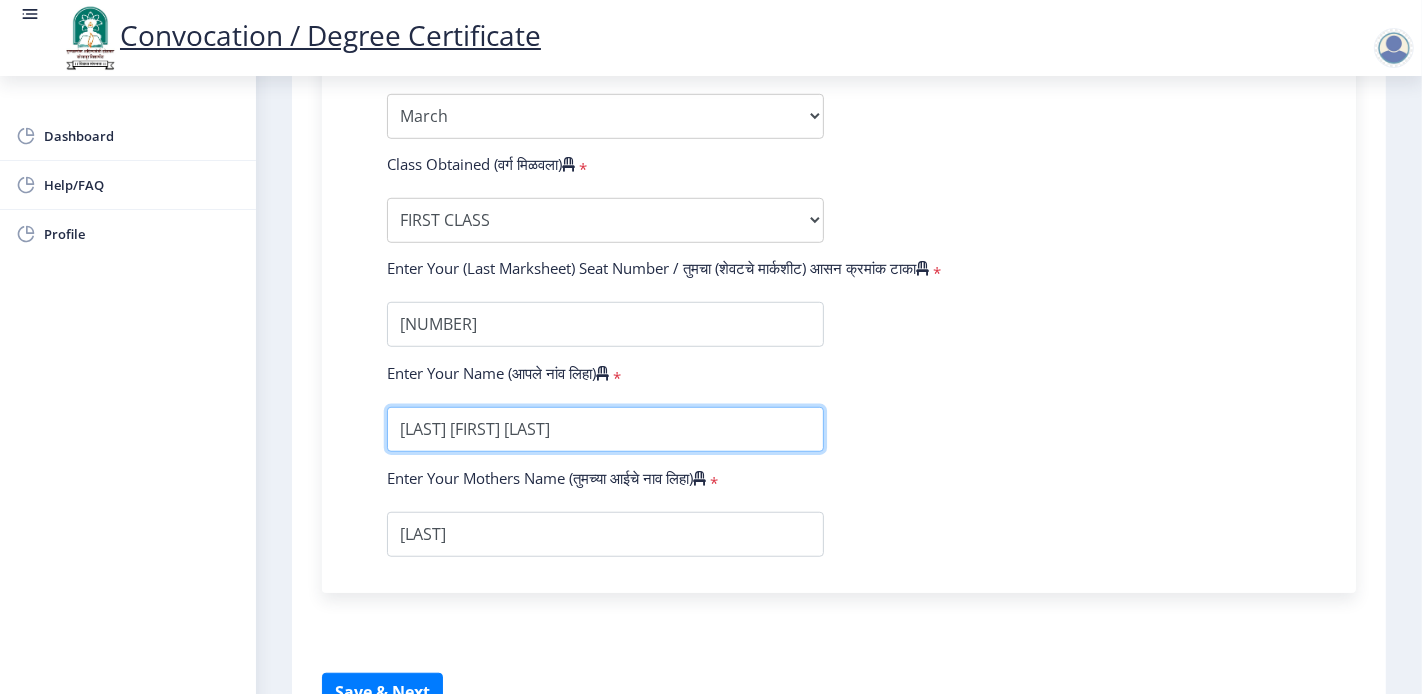click at bounding box center [605, 429] 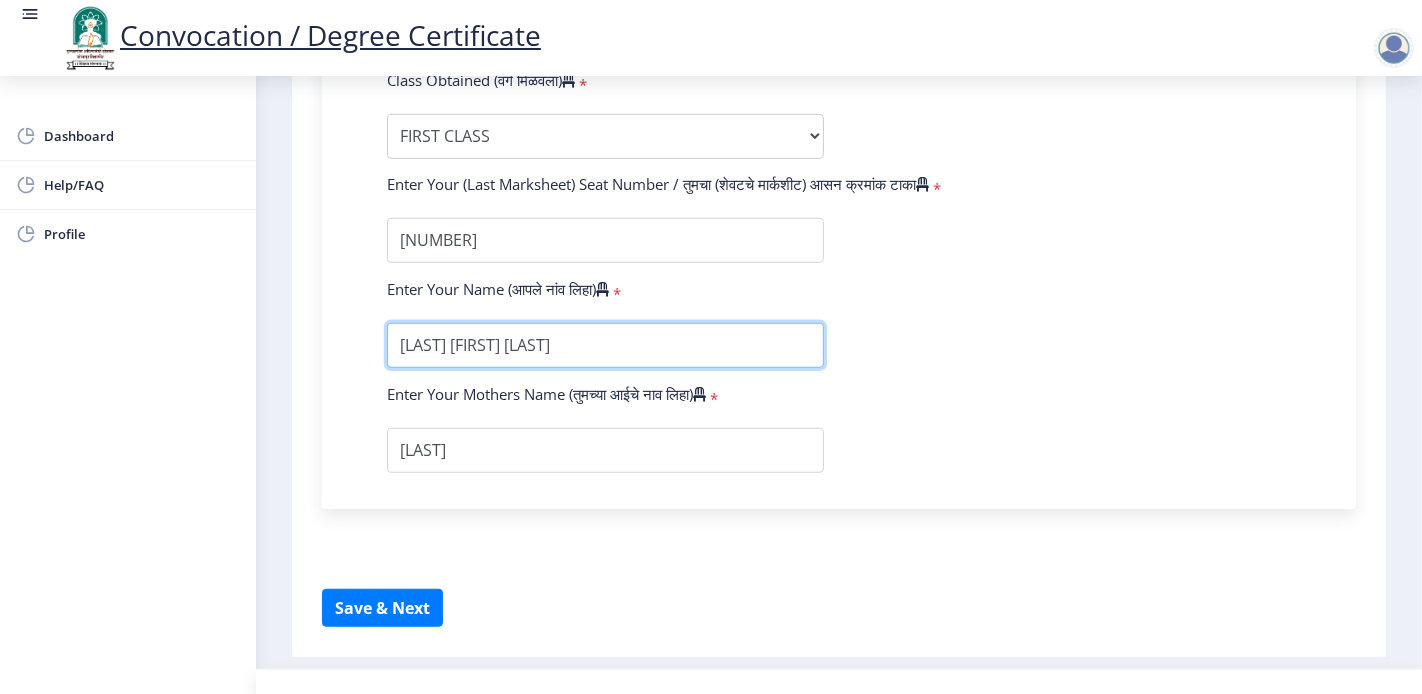 scroll, scrollTop: 1231, scrollLeft: 0, axis: vertical 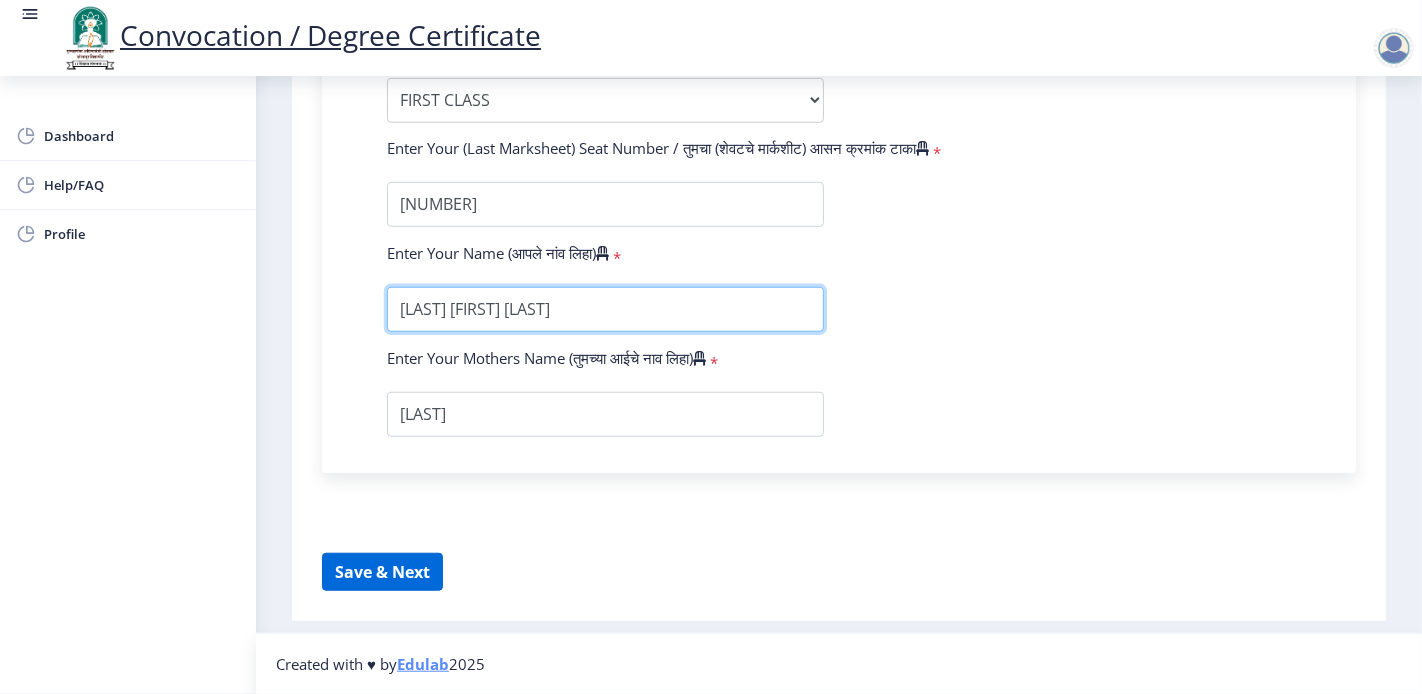 type on "Torane Ganesh Dinakar" 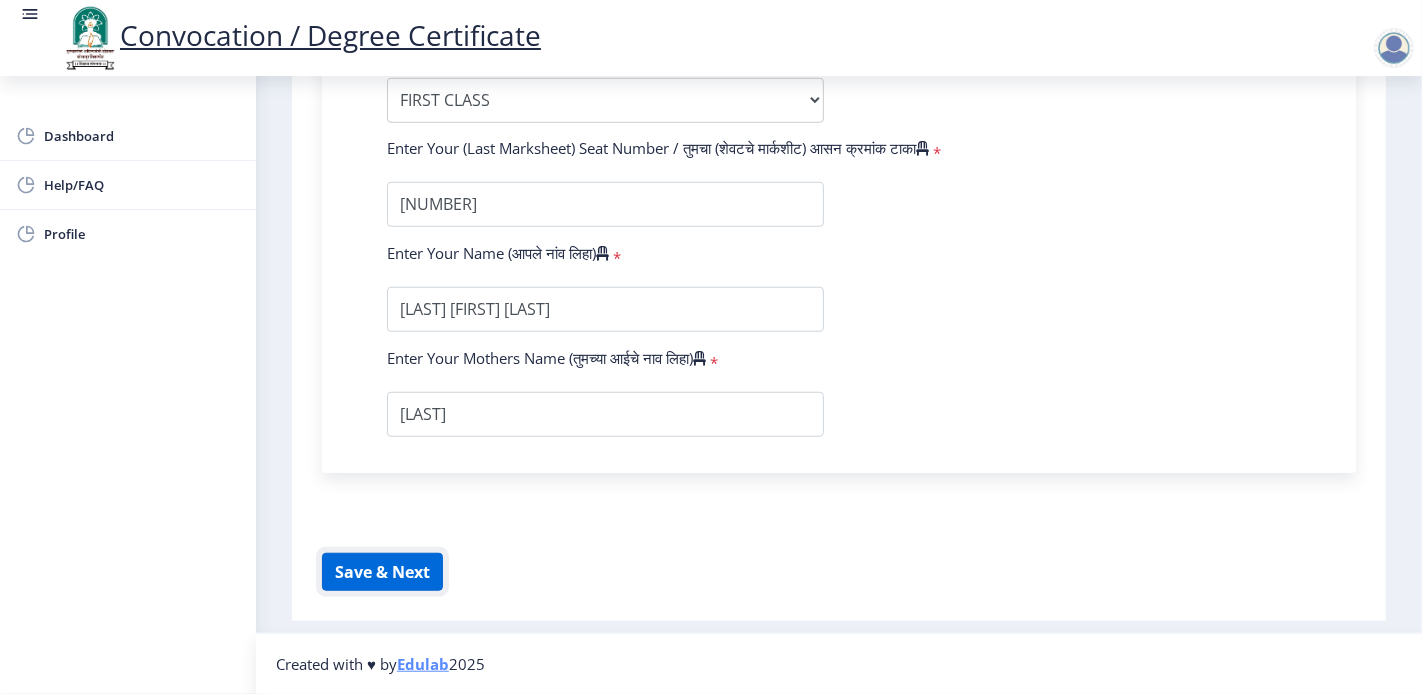 click on "Save & Next" 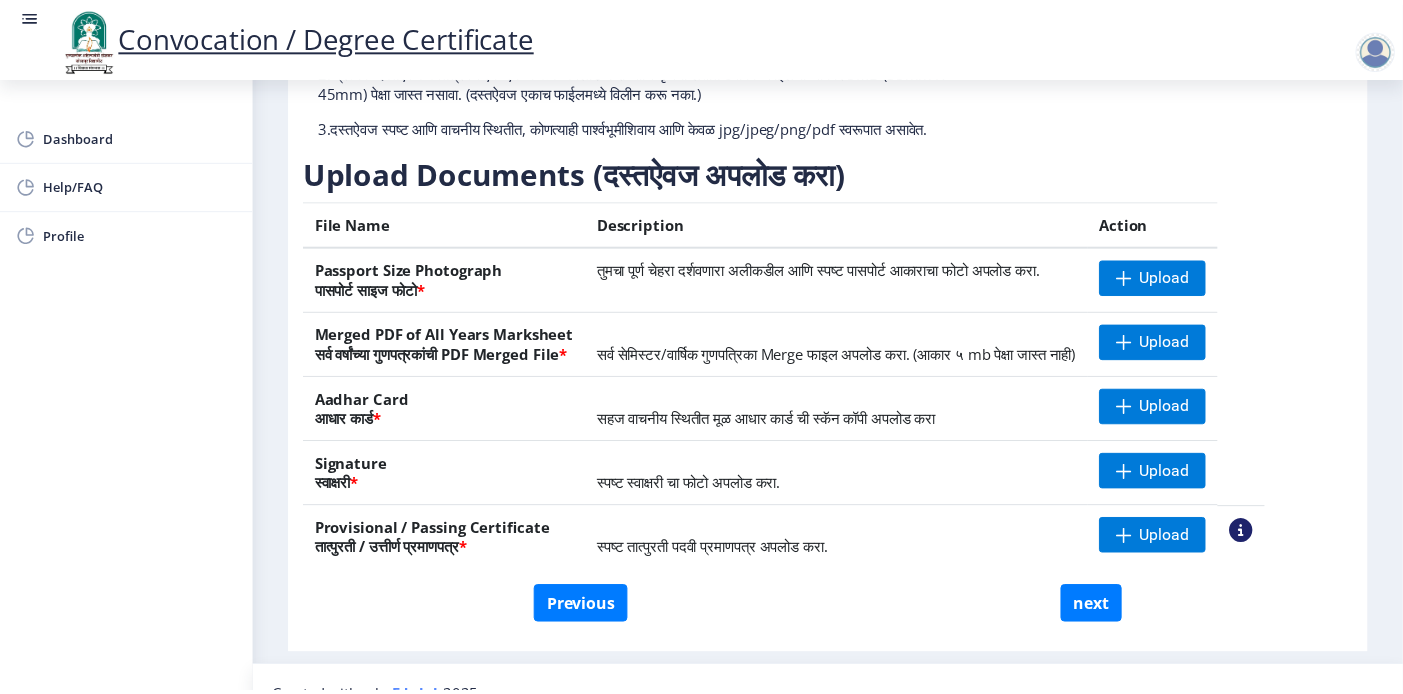 scroll, scrollTop: 295, scrollLeft: 0, axis: vertical 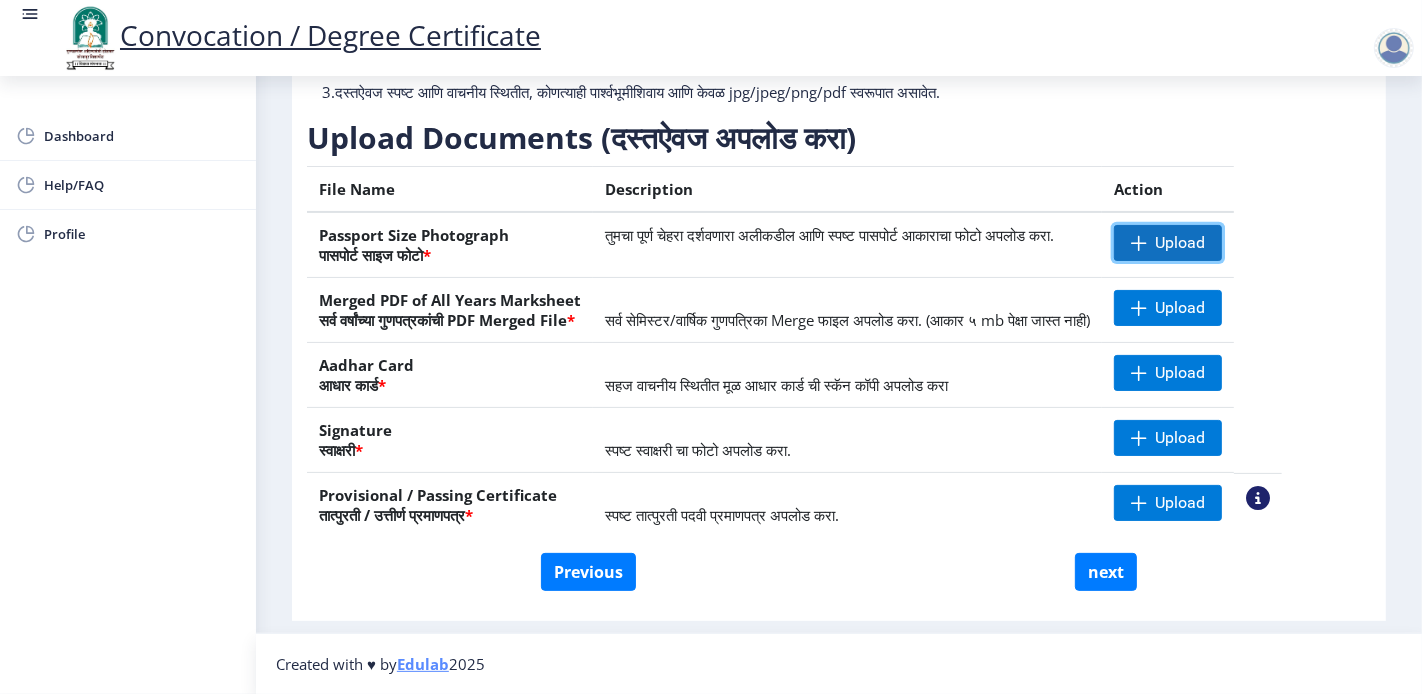 click on "Upload" 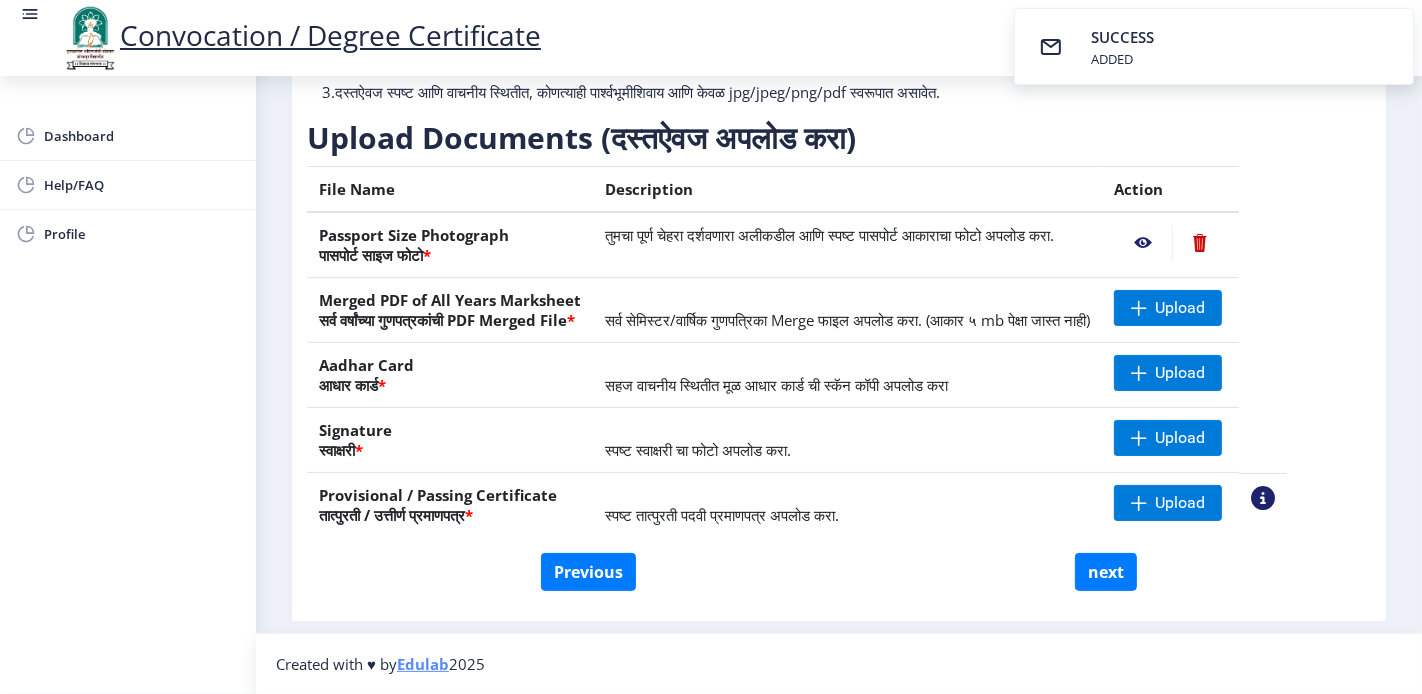 click 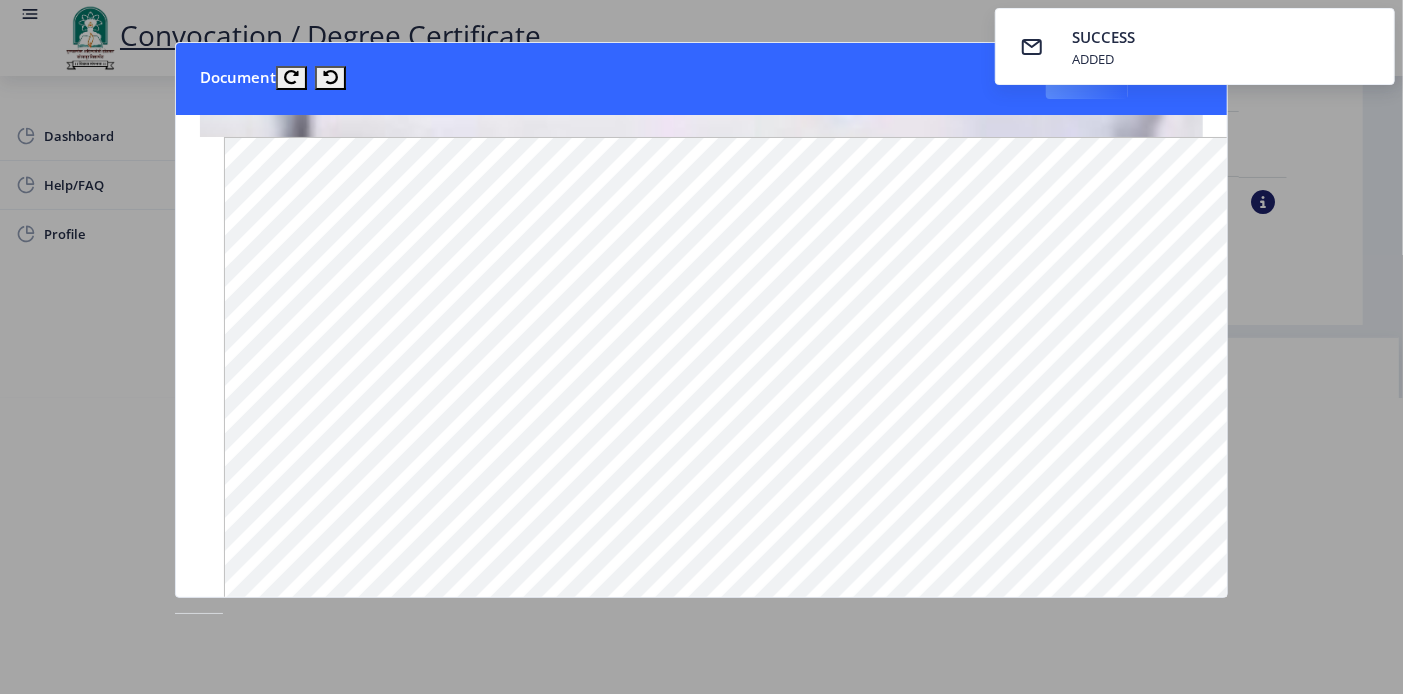 scroll, scrollTop: 1218, scrollLeft: 0, axis: vertical 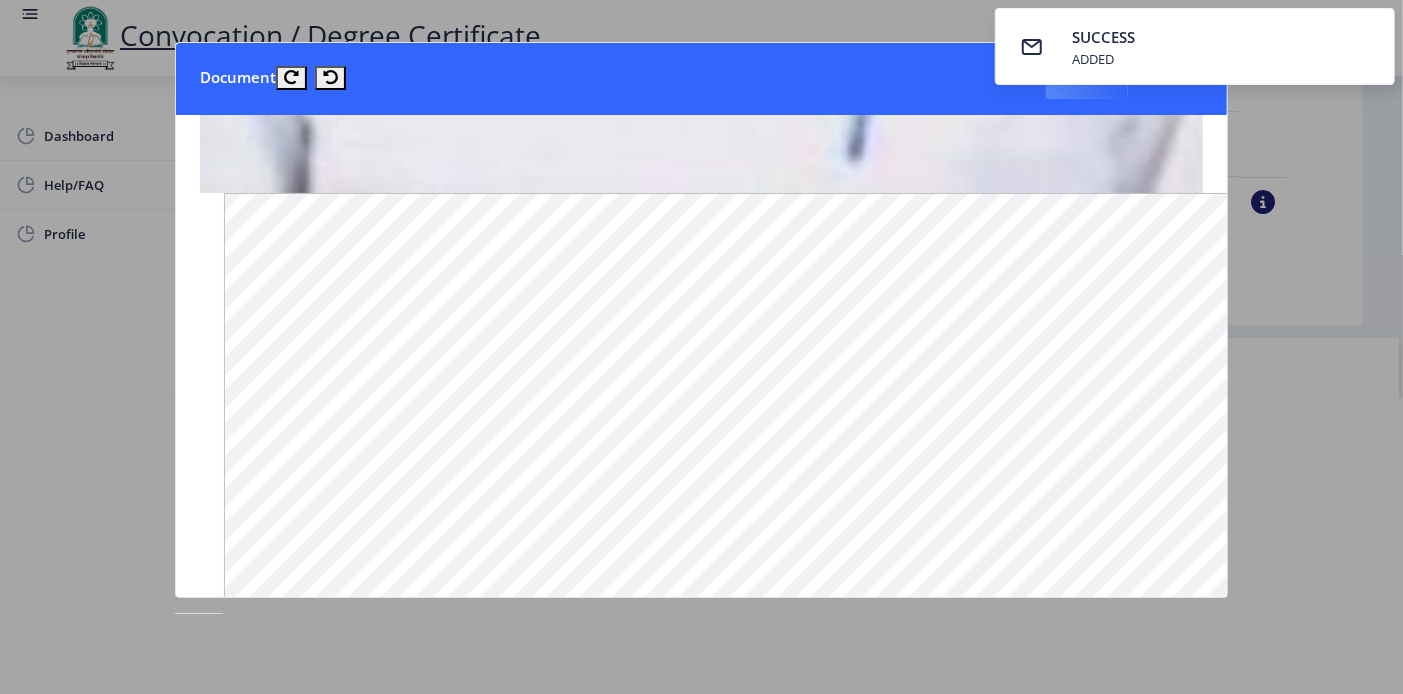 click 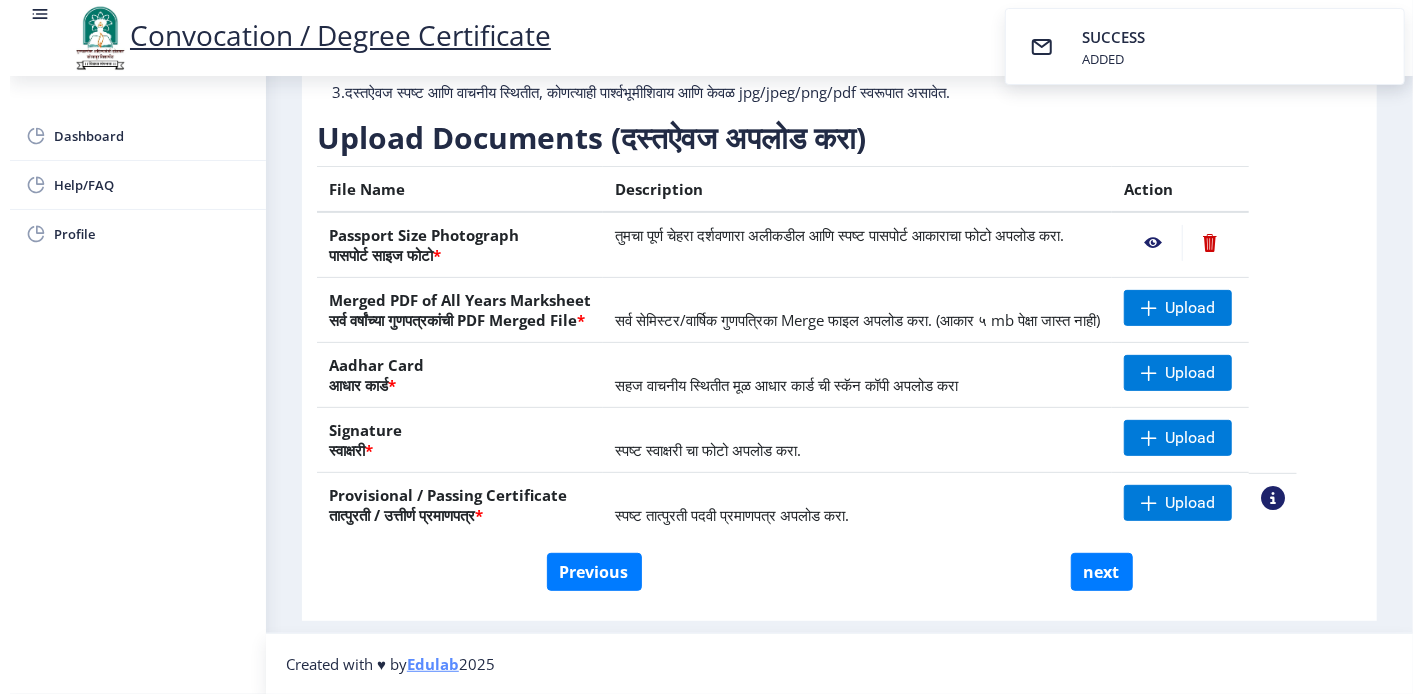 scroll, scrollTop: 98, scrollLeft: 0, axis: vertical 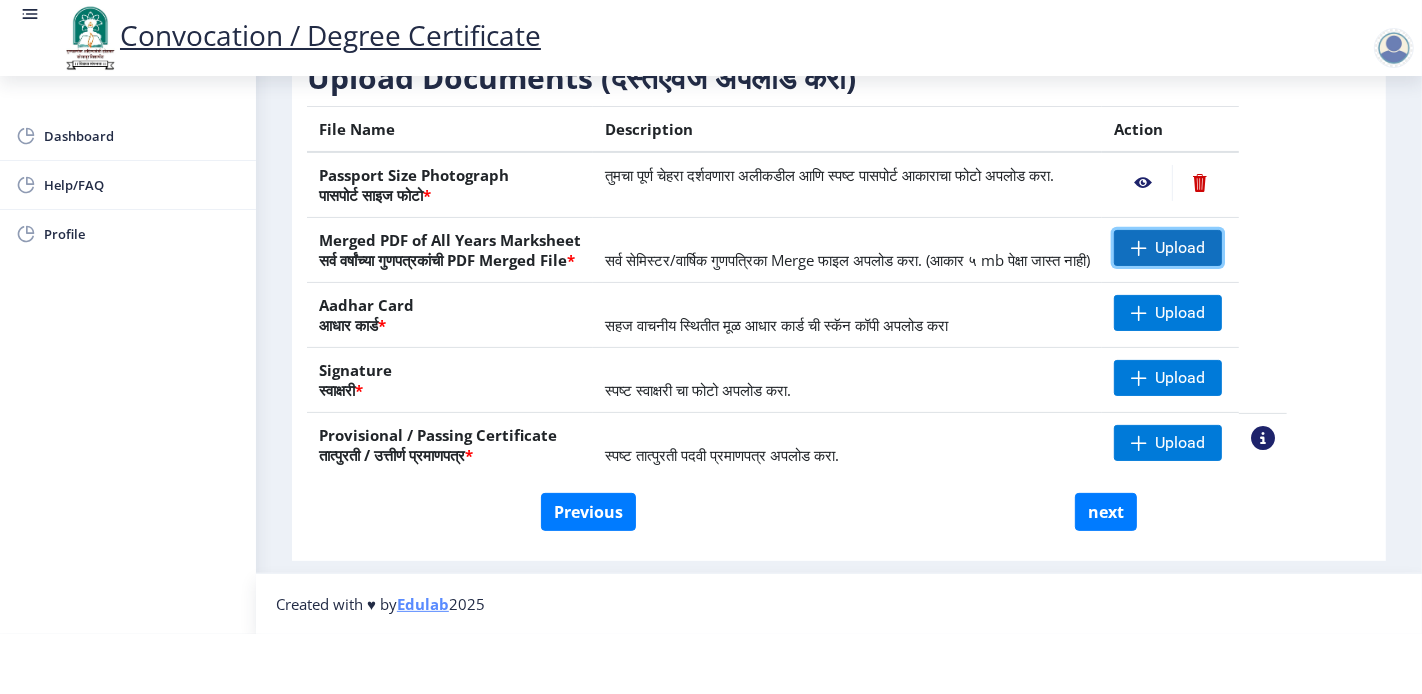 click on "Upload" 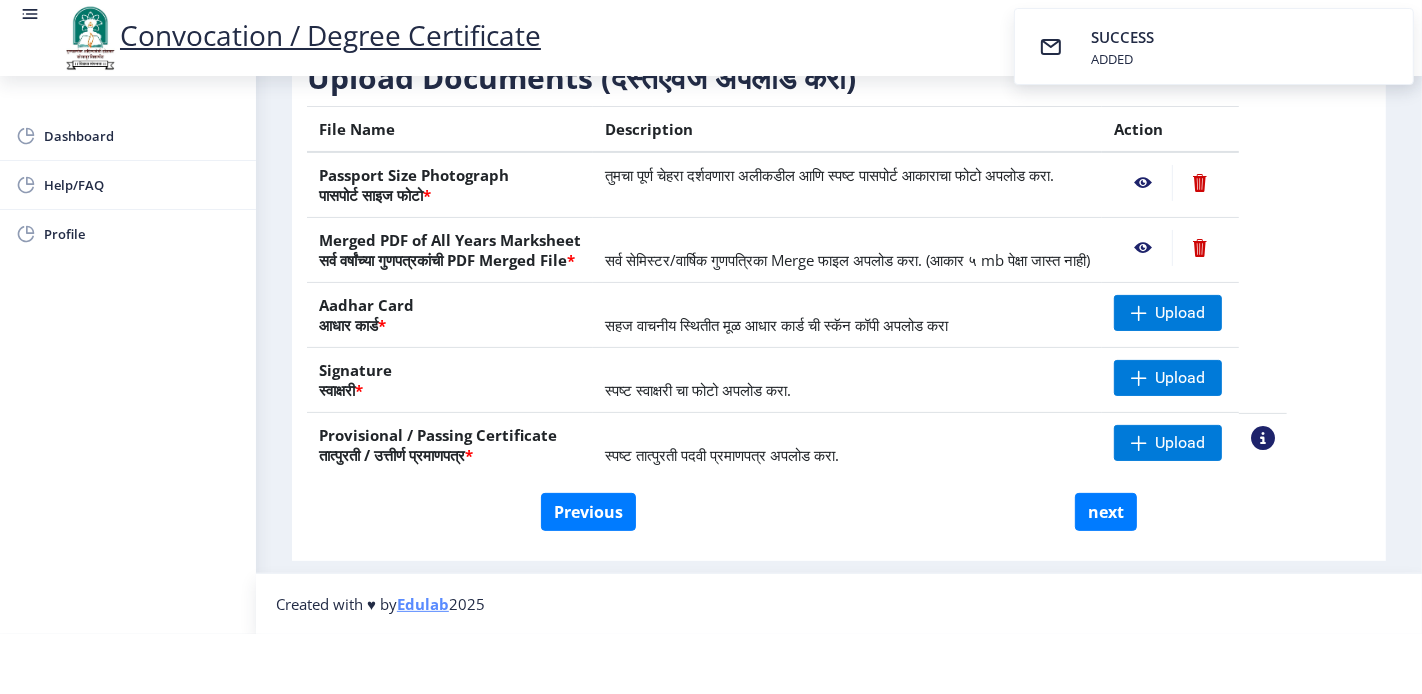 click 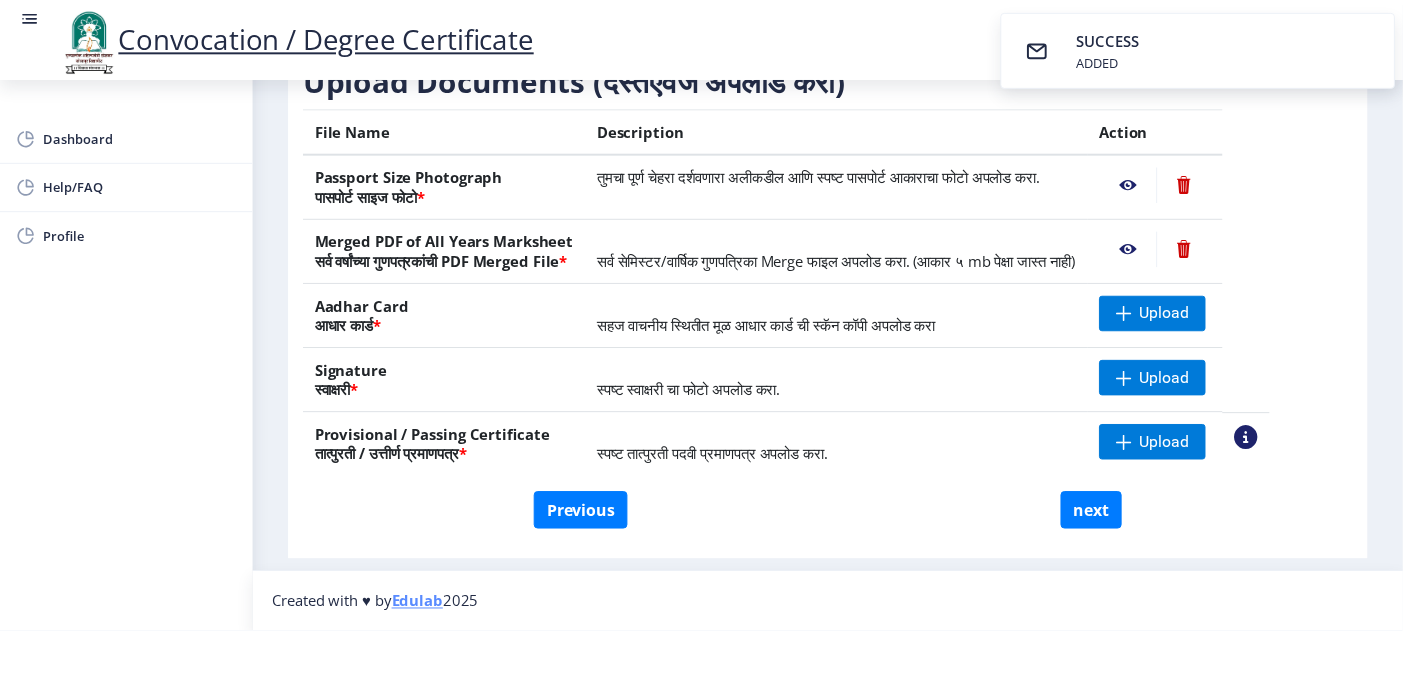 scroll, scrollTop: 0, scrollLeft: 0, axis: both 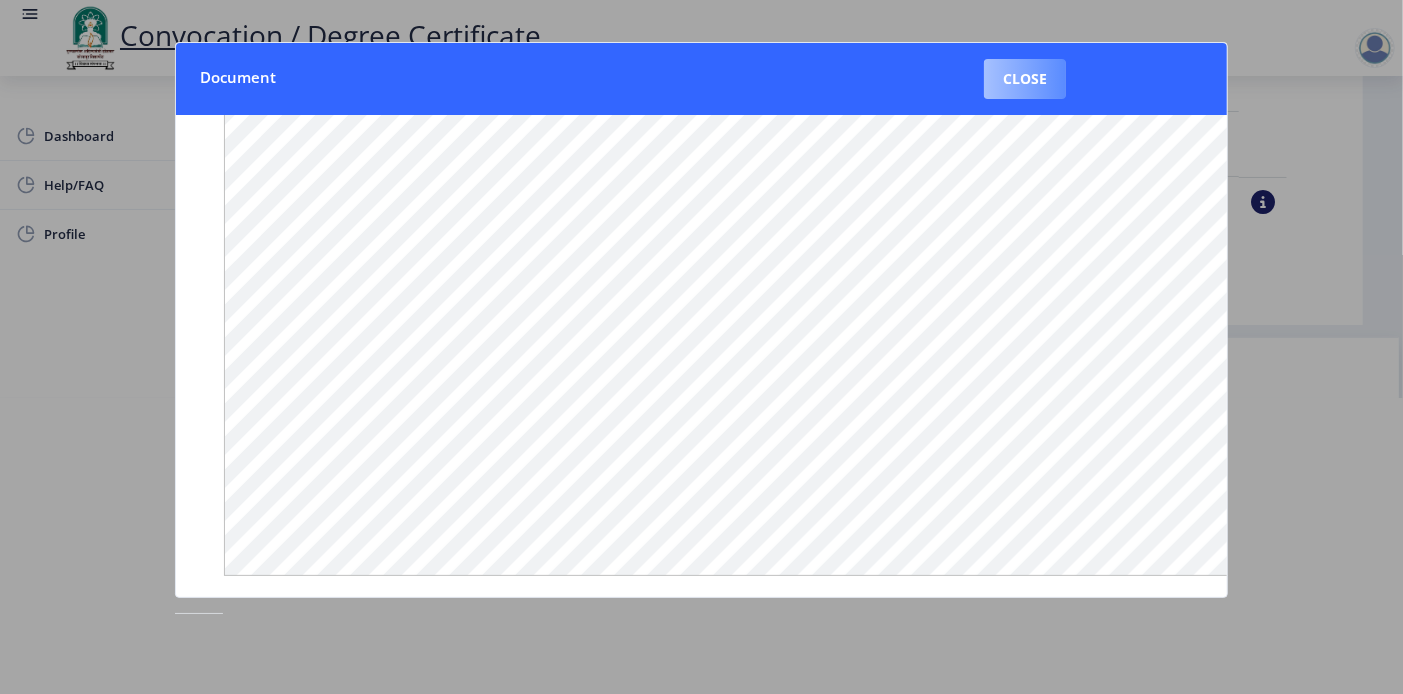 click on "Close" at bounding box center (1025, 79) 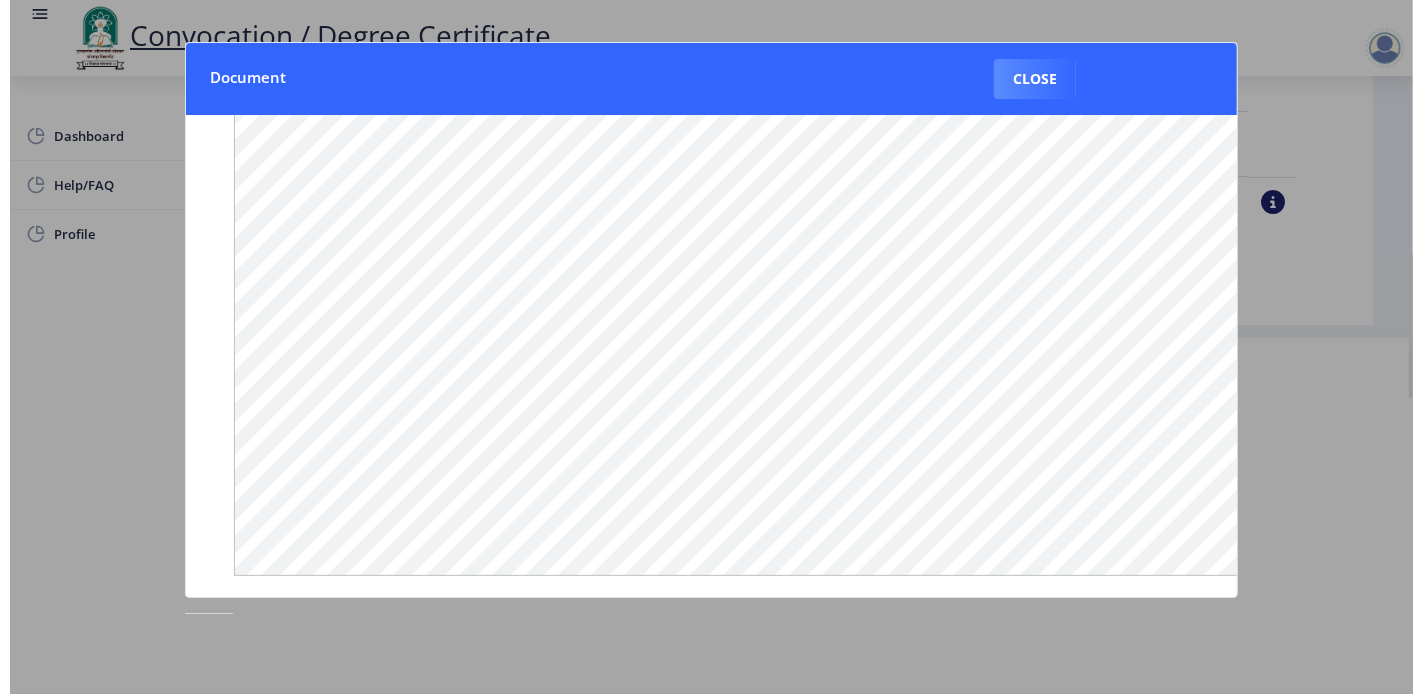 scroll, scrollTop: 98, scrollLeft: 0, axis: vertical 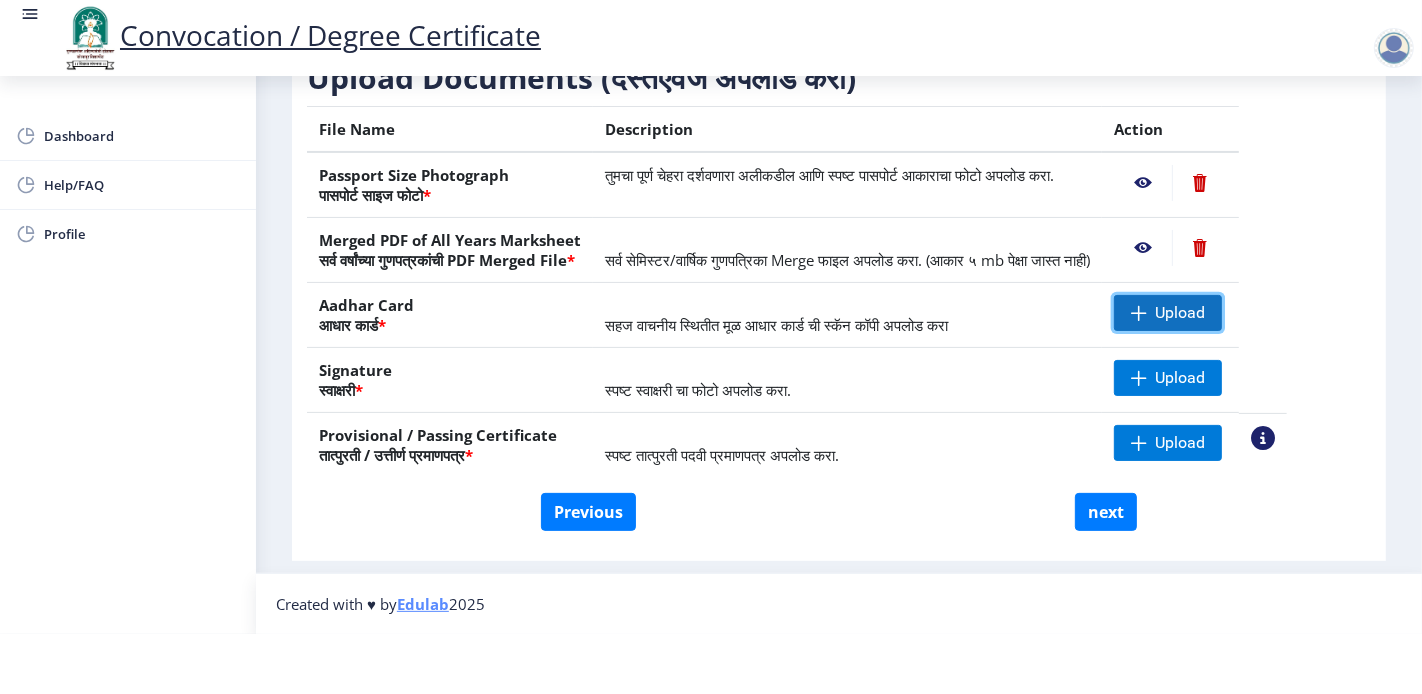 click on "Upload" 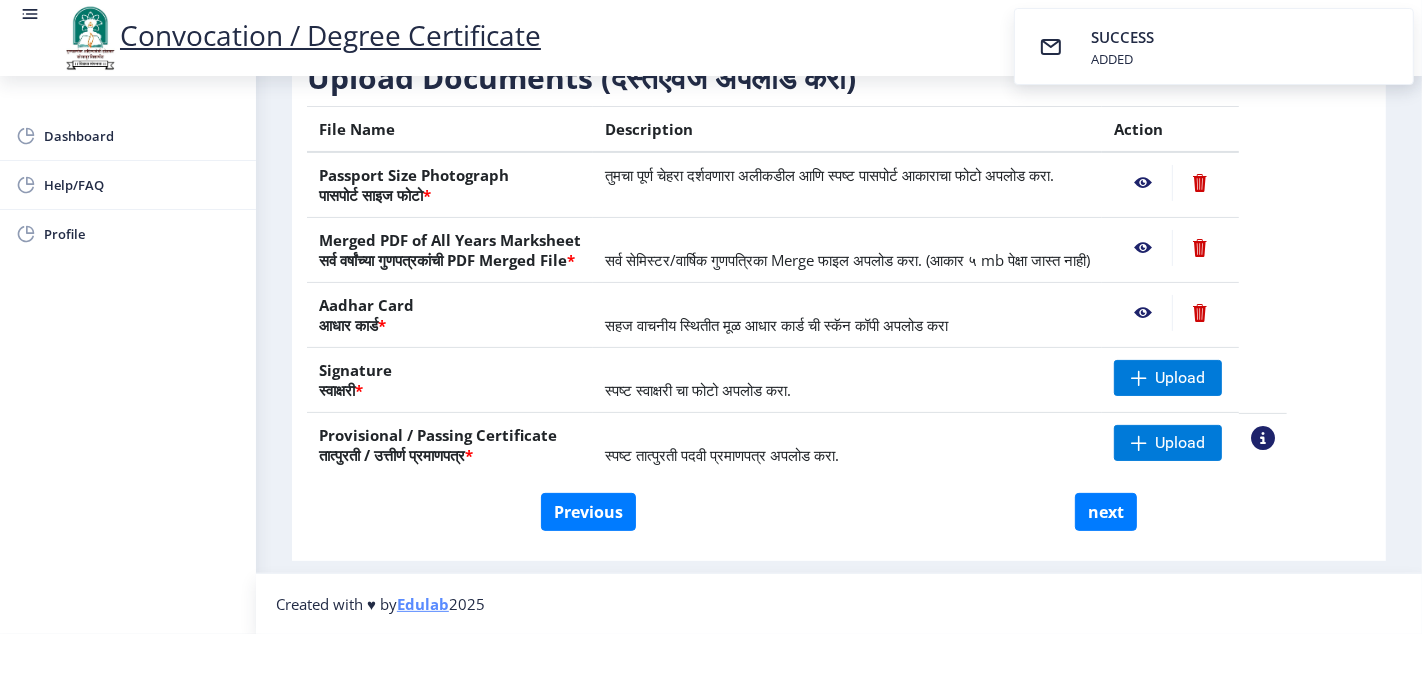 click 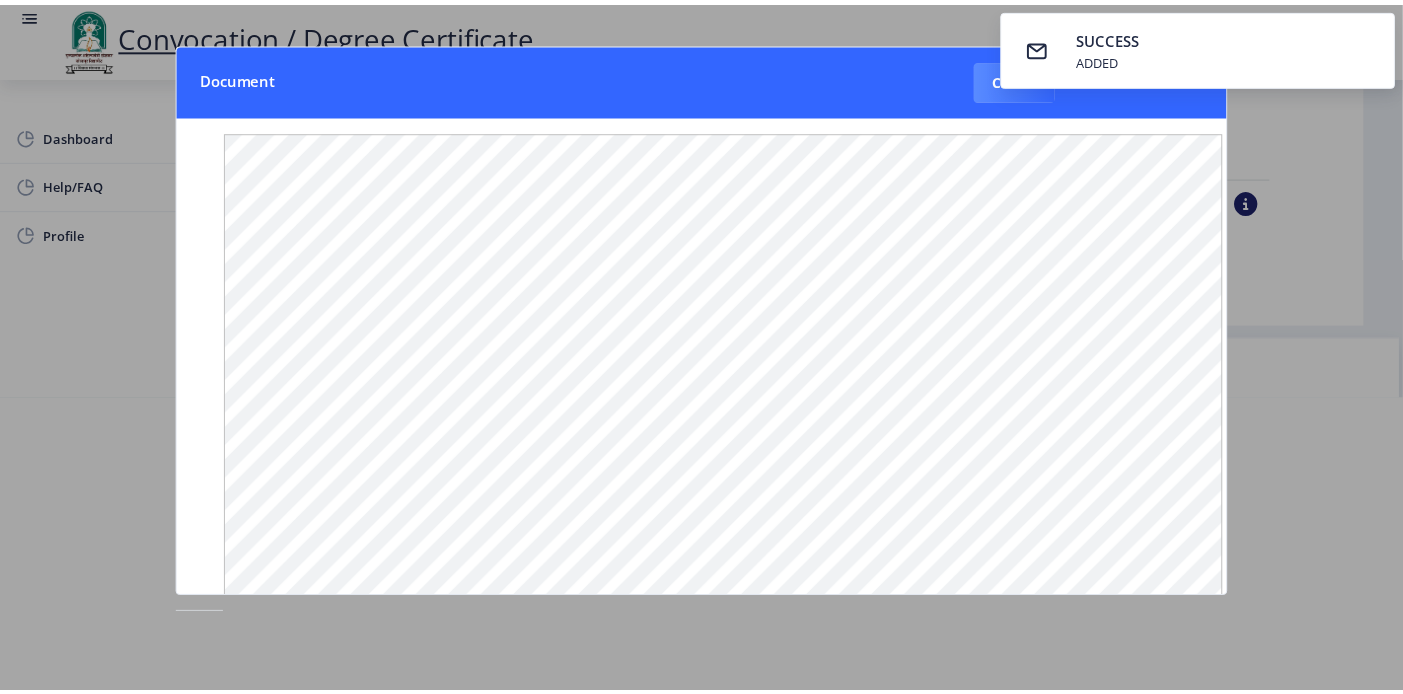 scroll, scrollTop: 0, scrollLeft: 0, axis: both 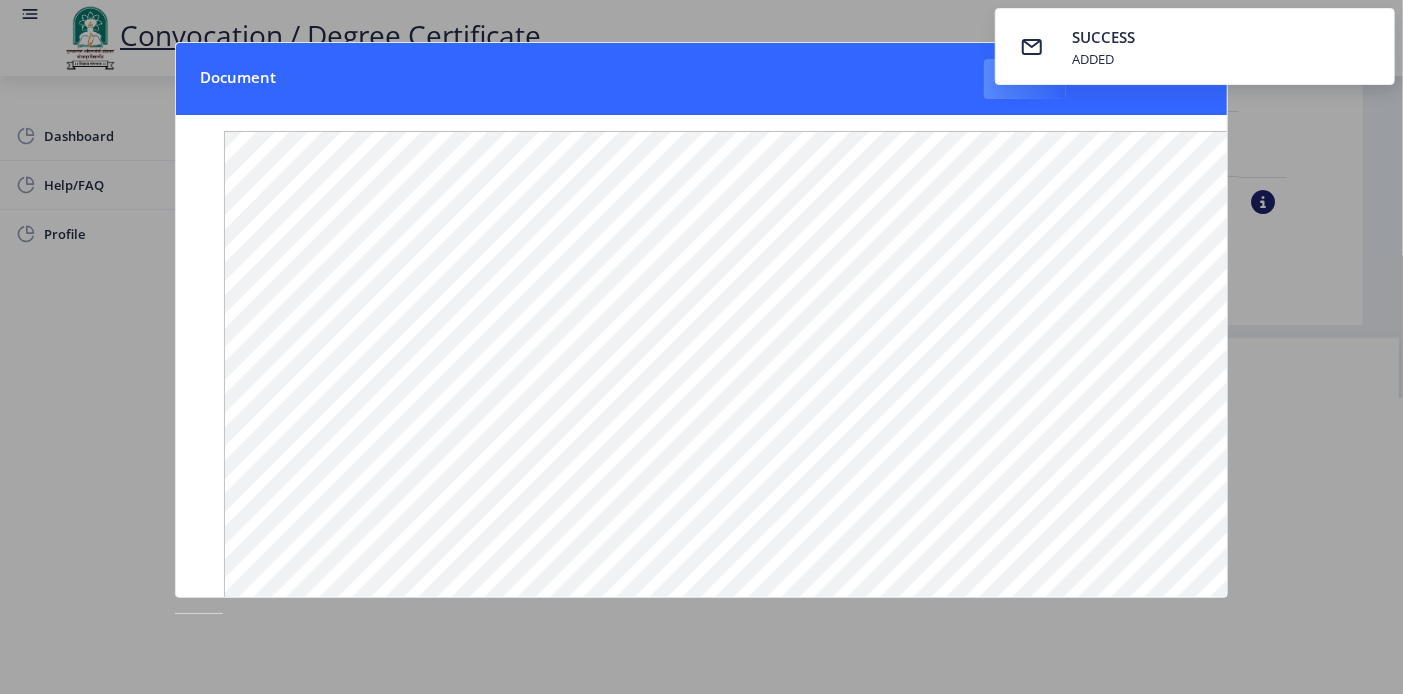 click 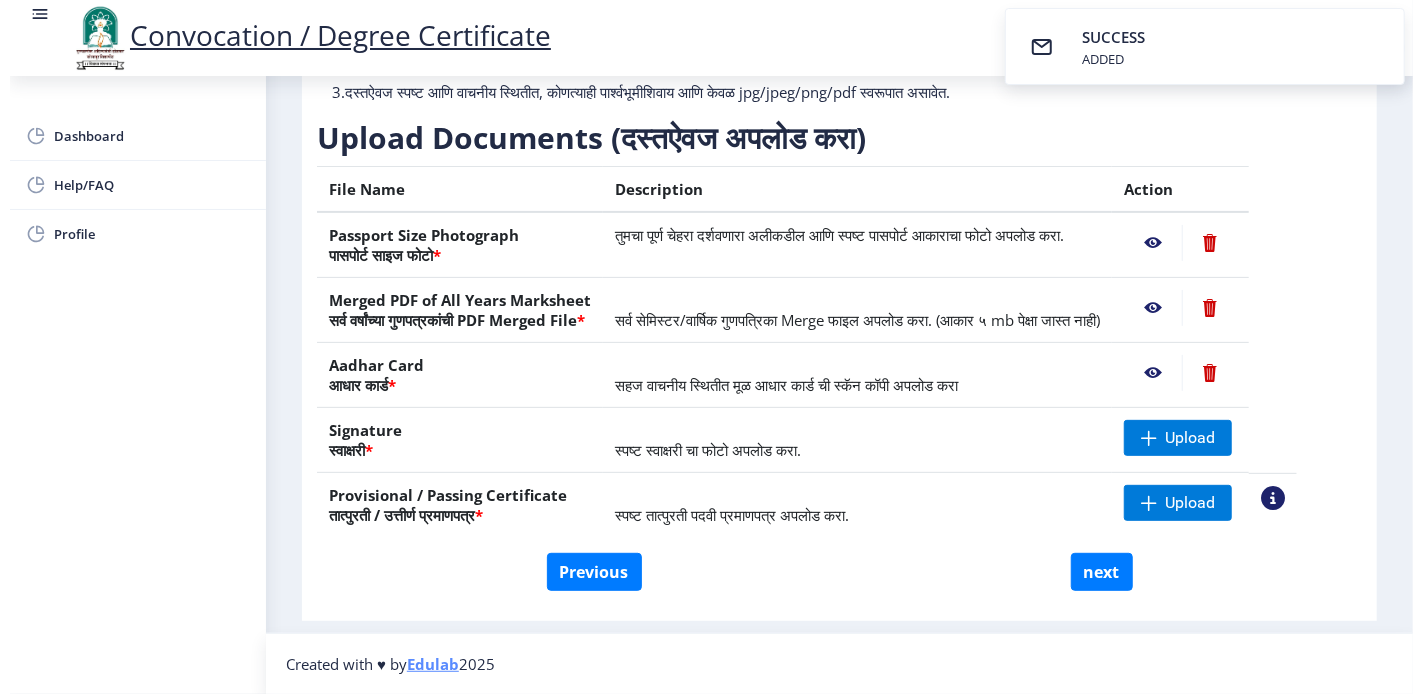 scroll, scrollTop: 98, scrollLeft: 0, axis: vertical 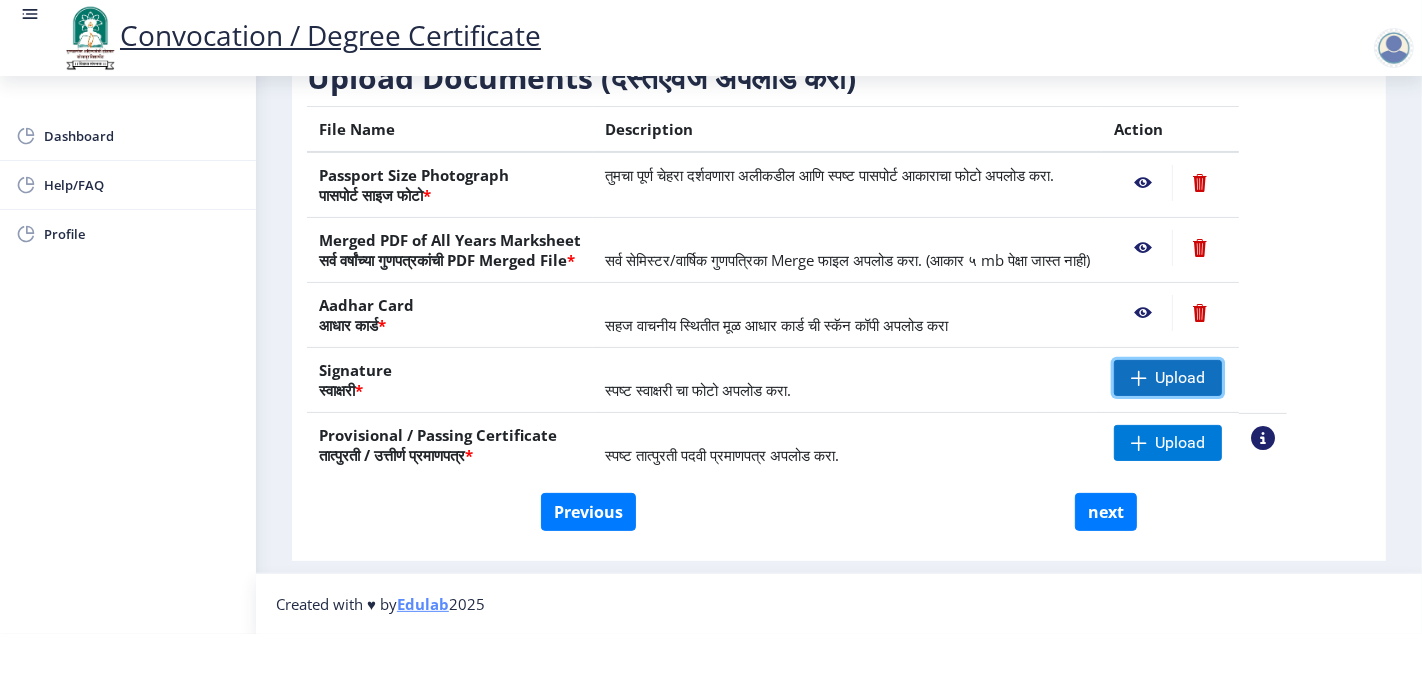 click on "Upload" 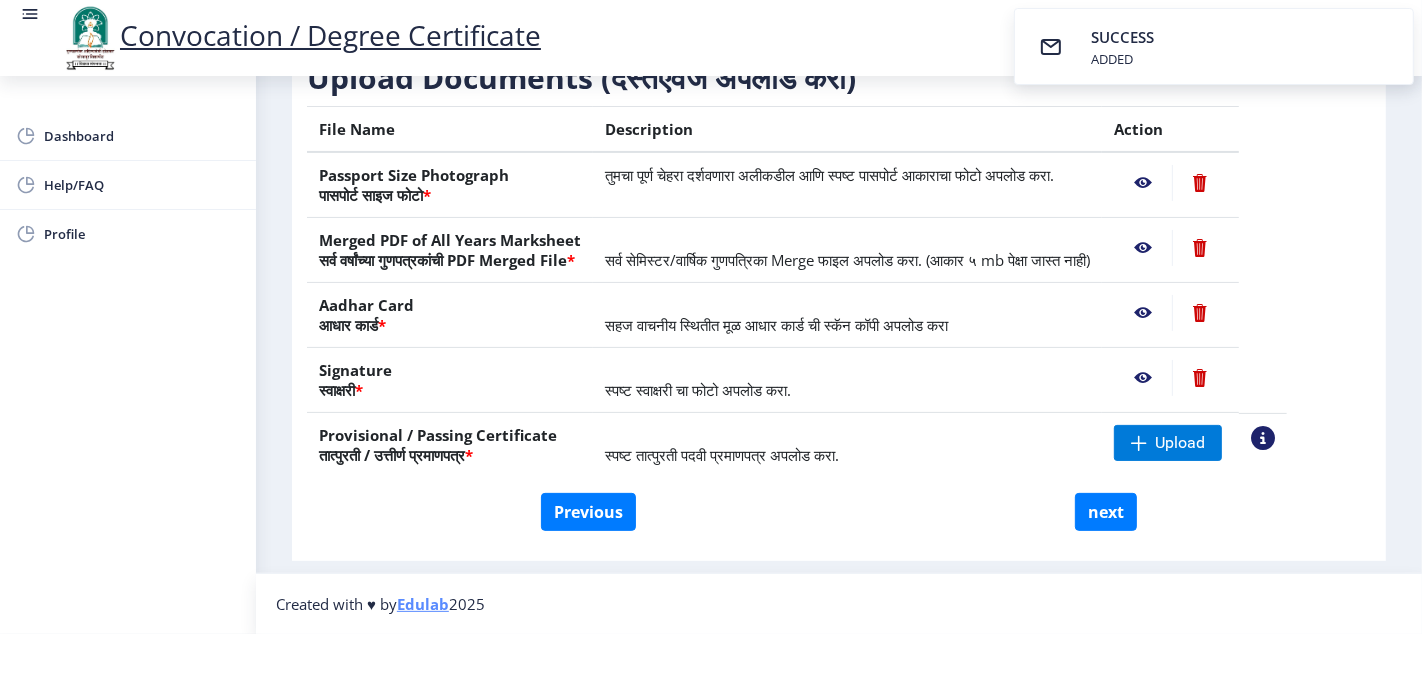 click 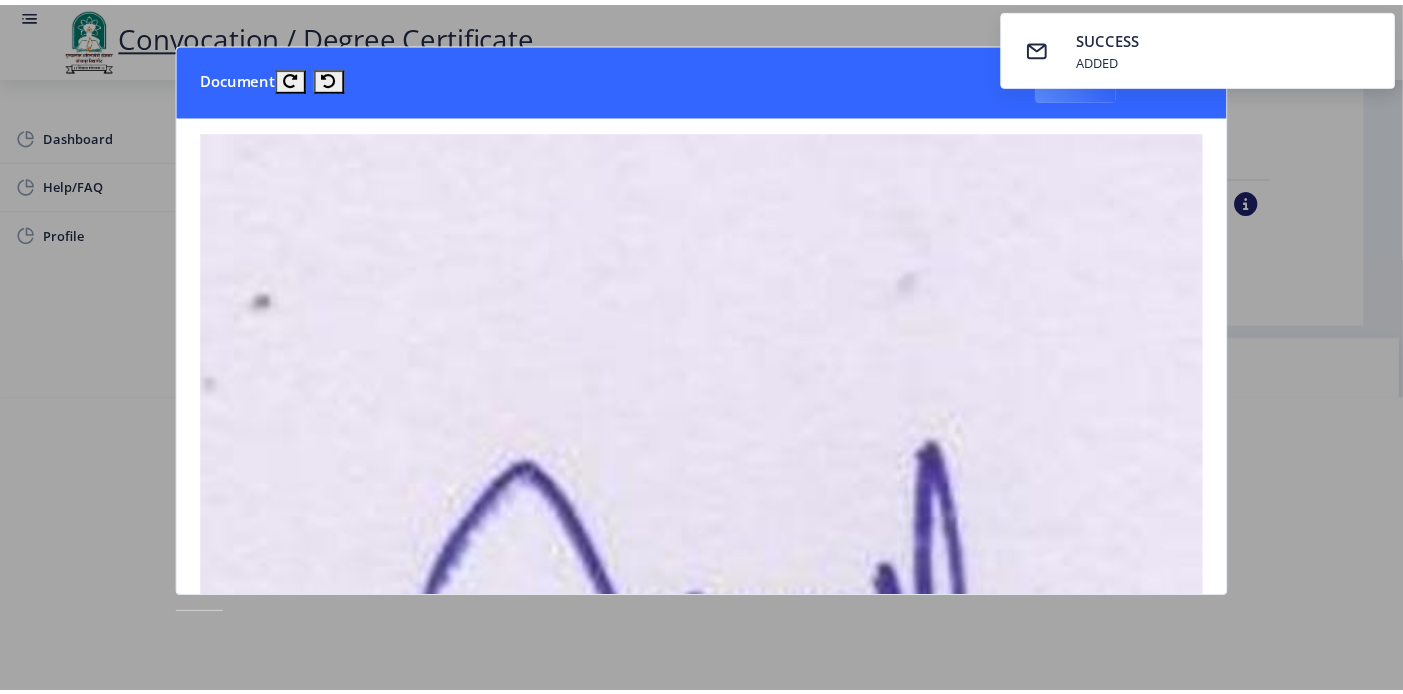 scroll, scrollTop: 0, scrollLeft: 0, axis: both 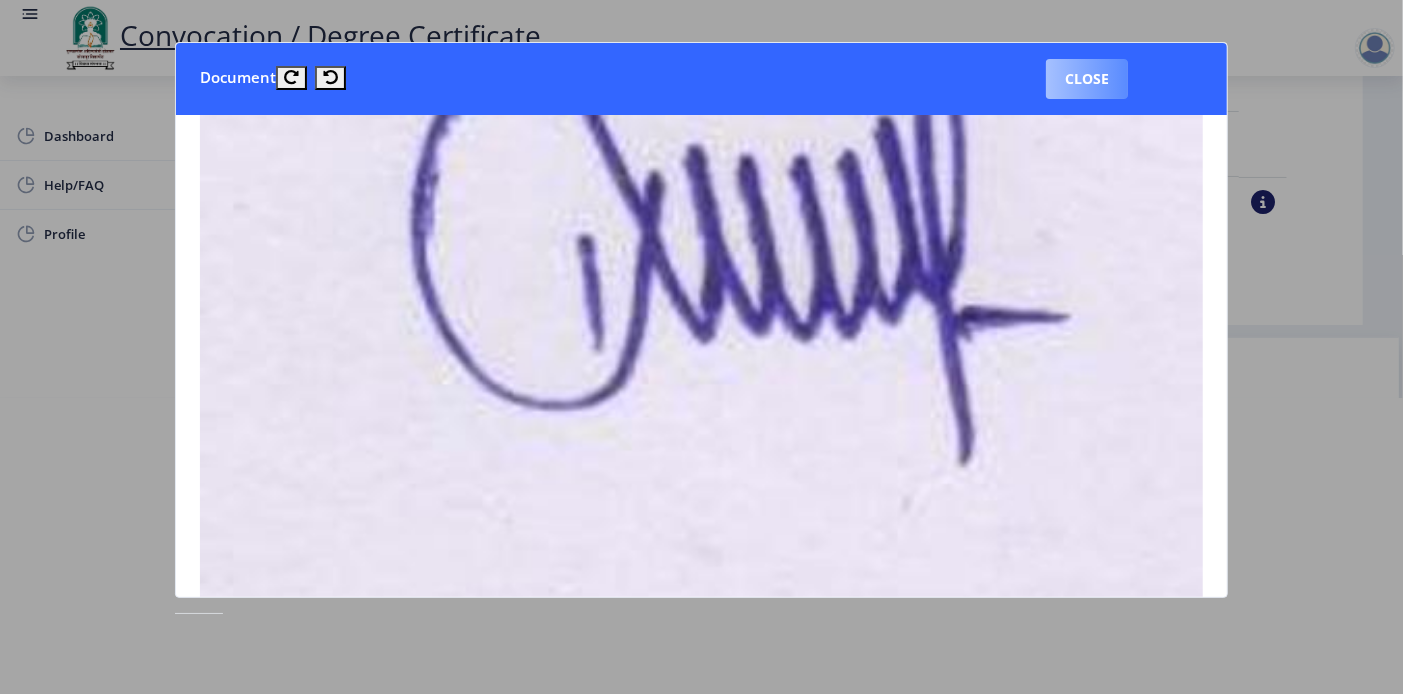 click on "Close" at bounding box center [1087, 79] 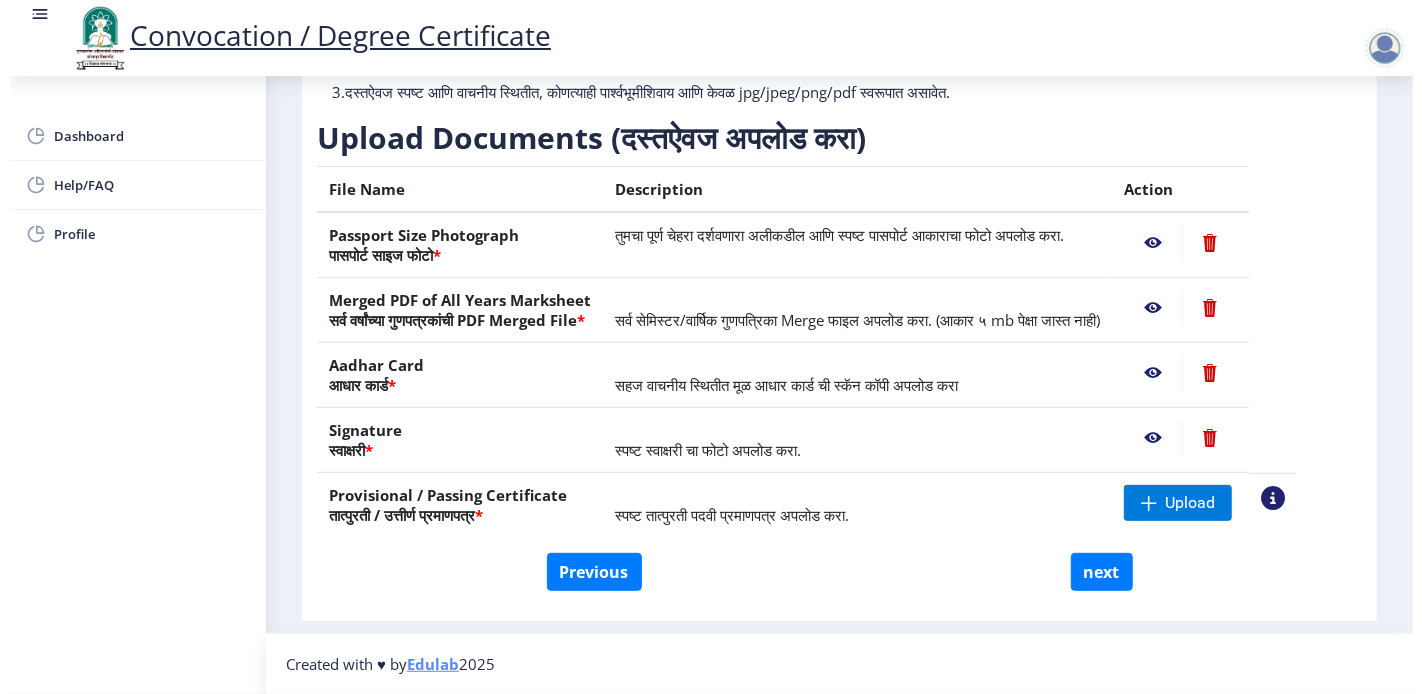 scroll, scrollTop: 98, scrollLeft: 0, axis: vertical 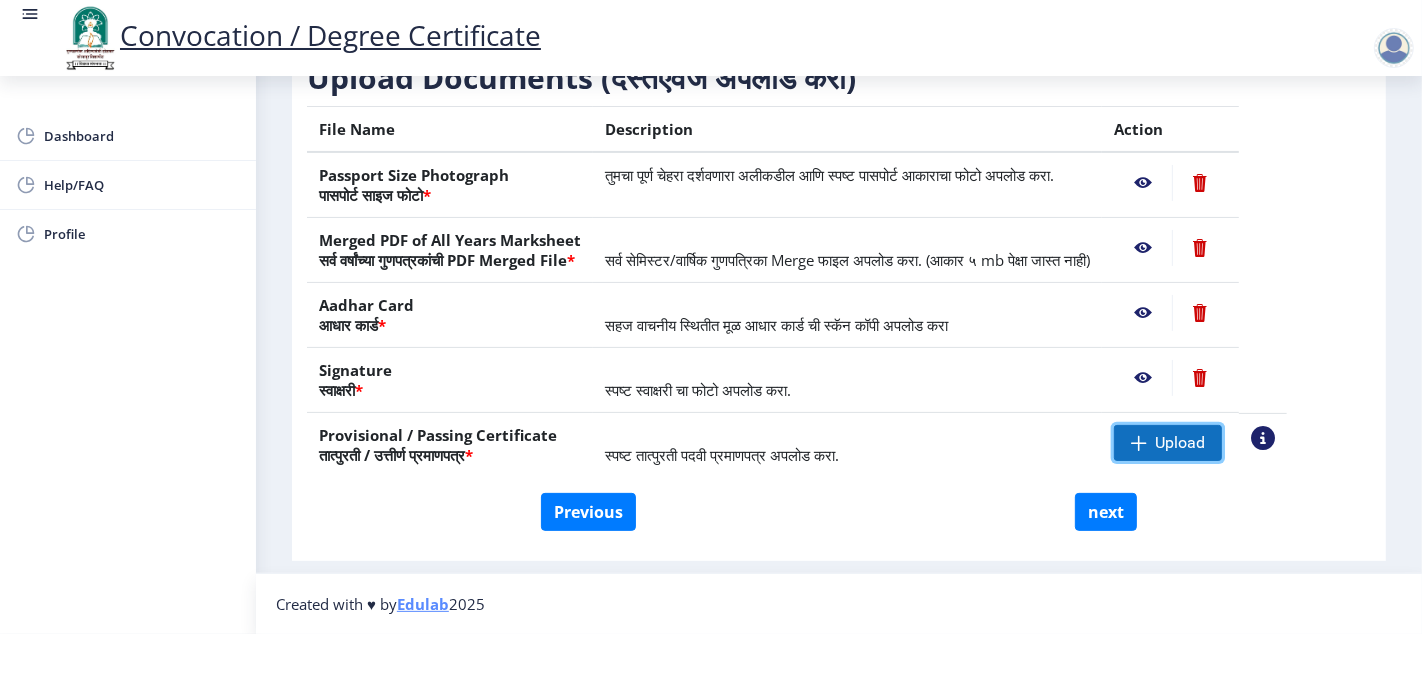 click on "Upload" 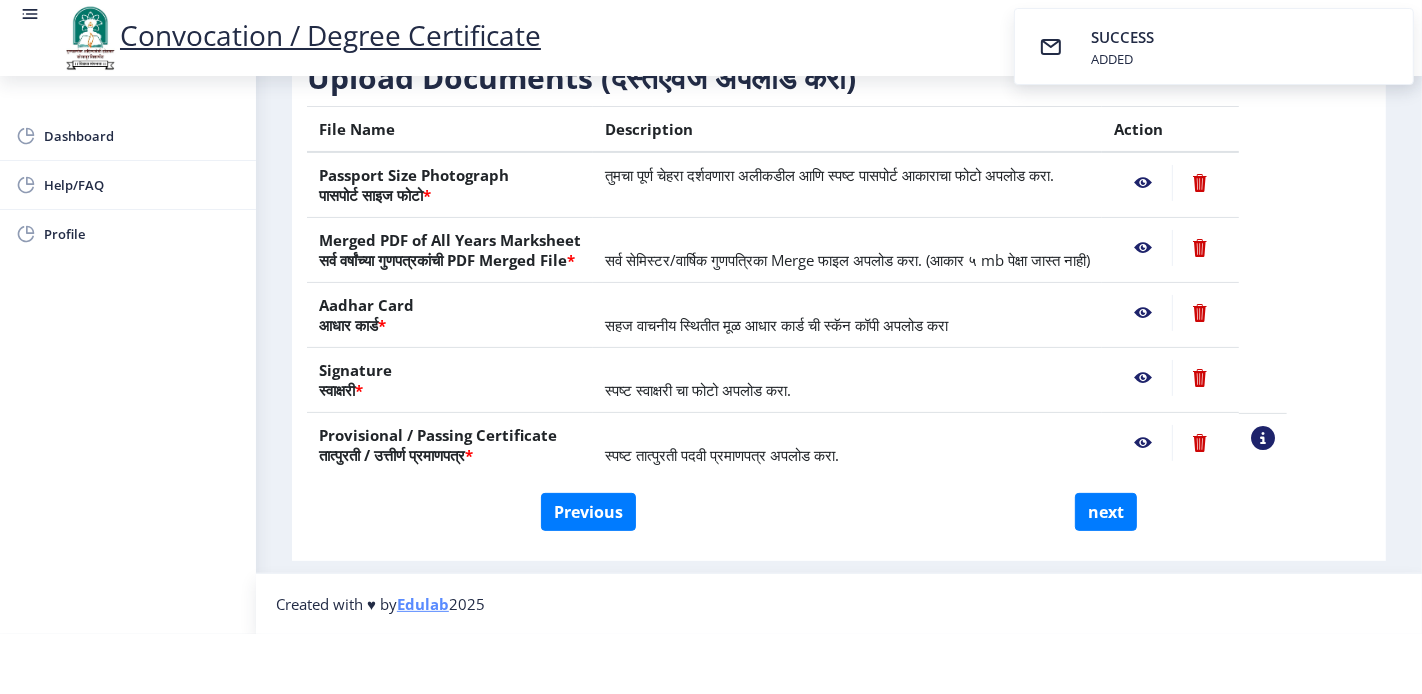 click 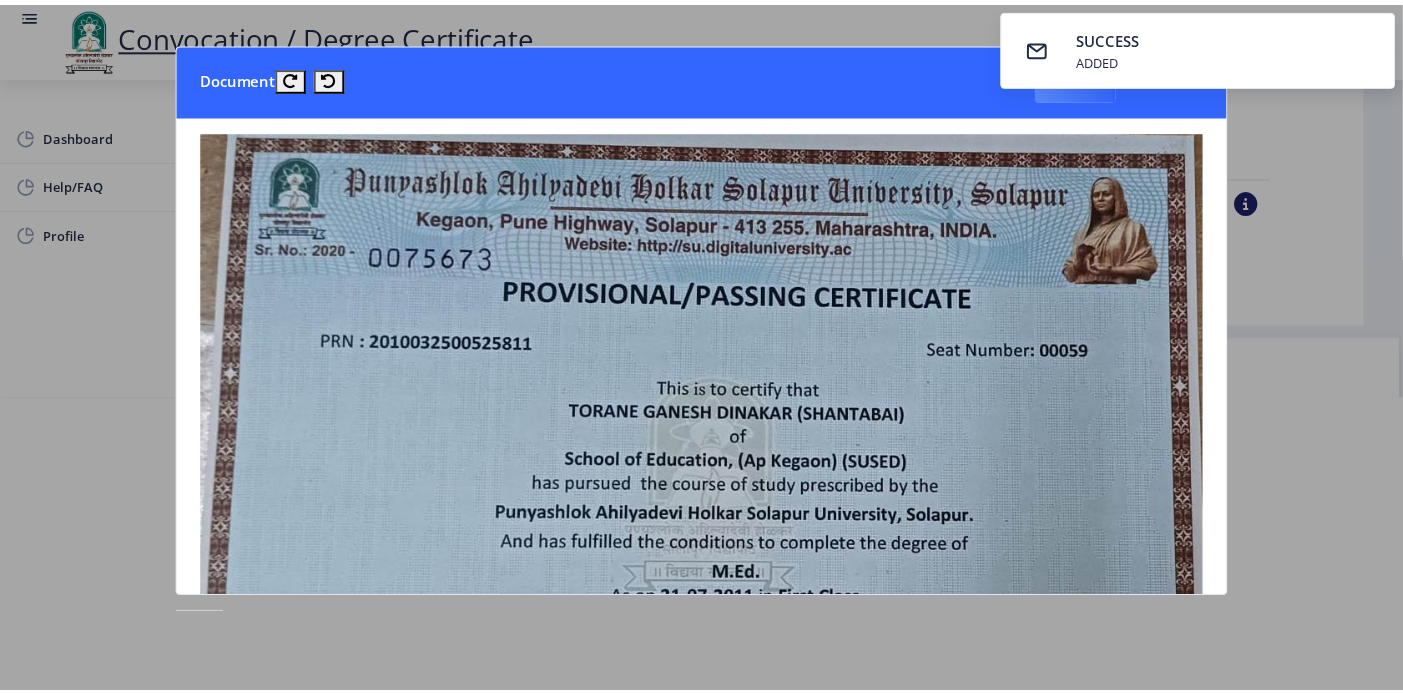 scroll, scrollTop: 0, scrollLeft: 0, axis: both 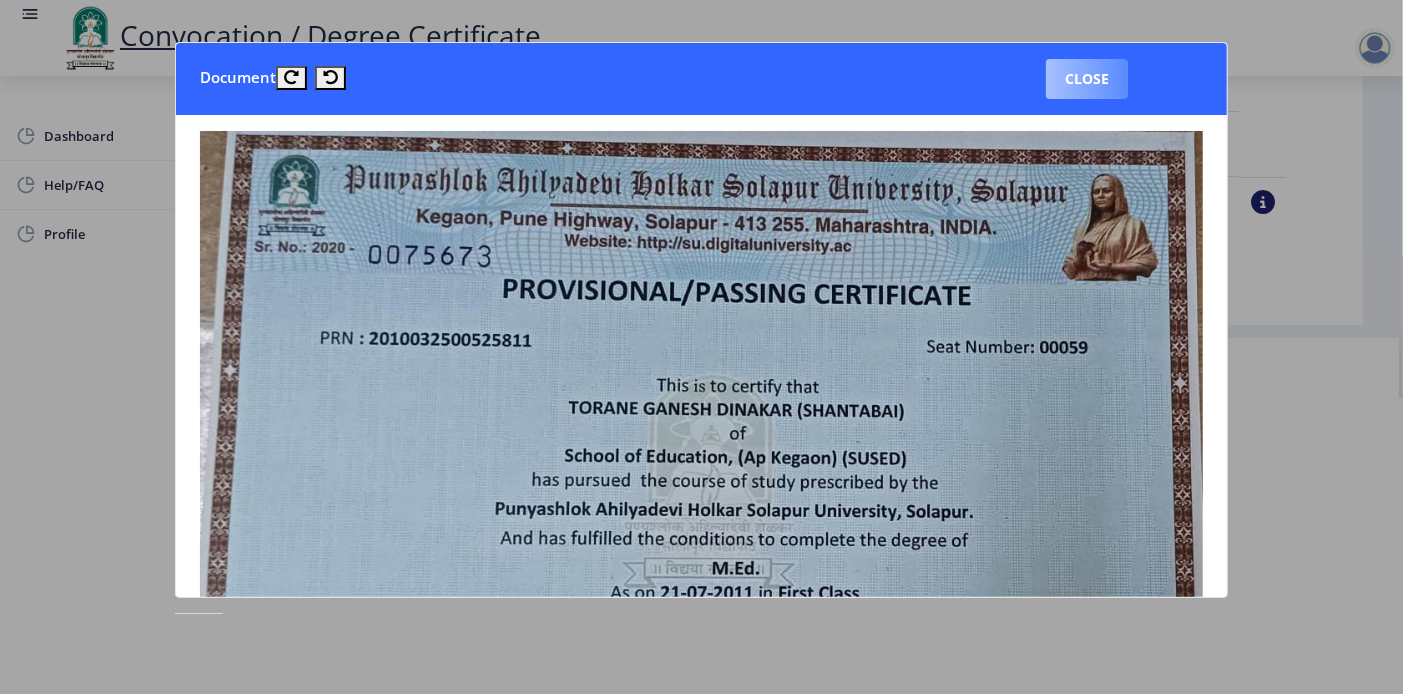 click on "Close" at bounding box center (1087, 79) 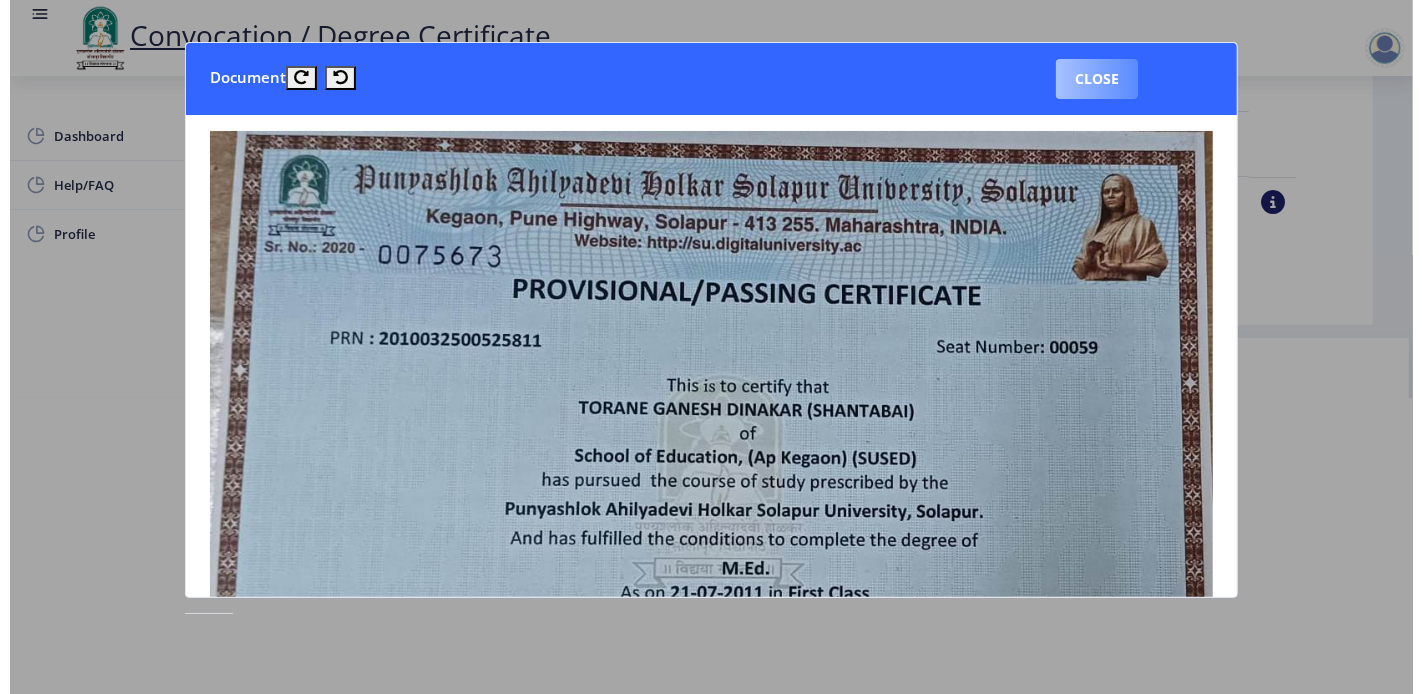scroll, scrollTop: 98, scrollLeft: 0, axis: vertical 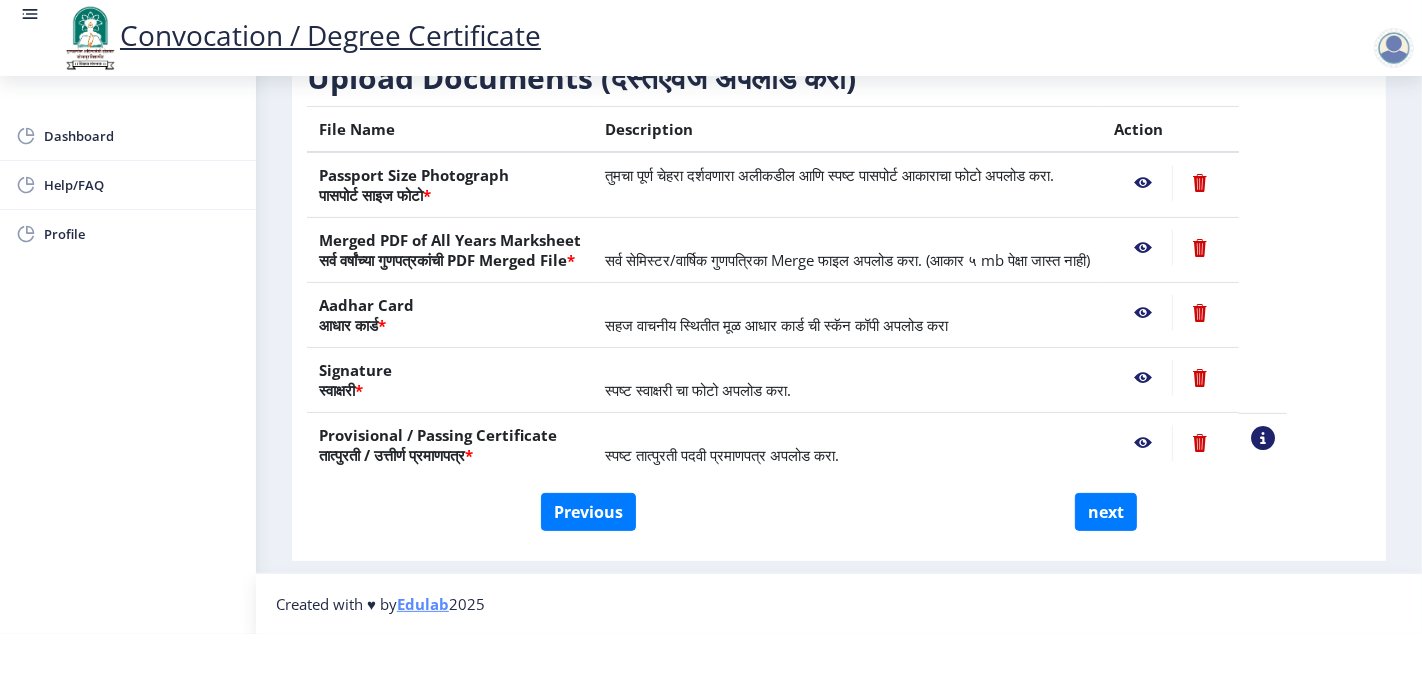 click 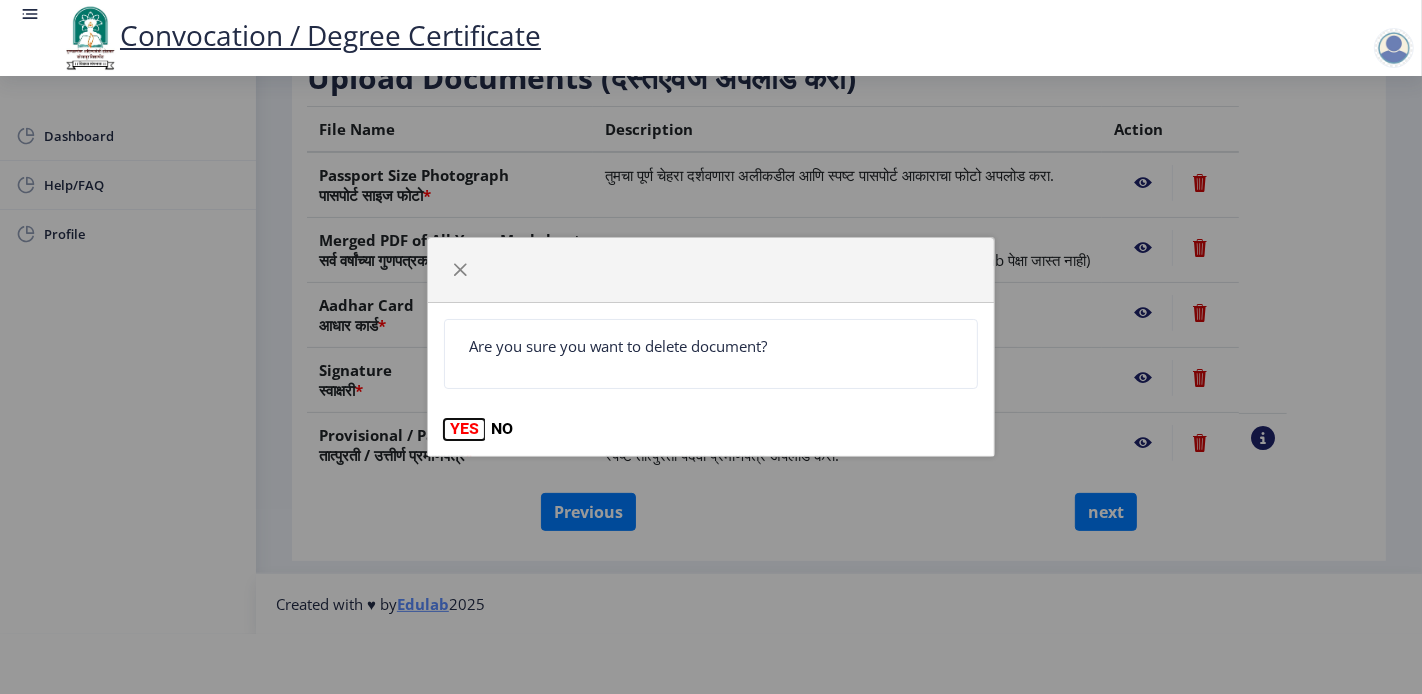 click on "YES" 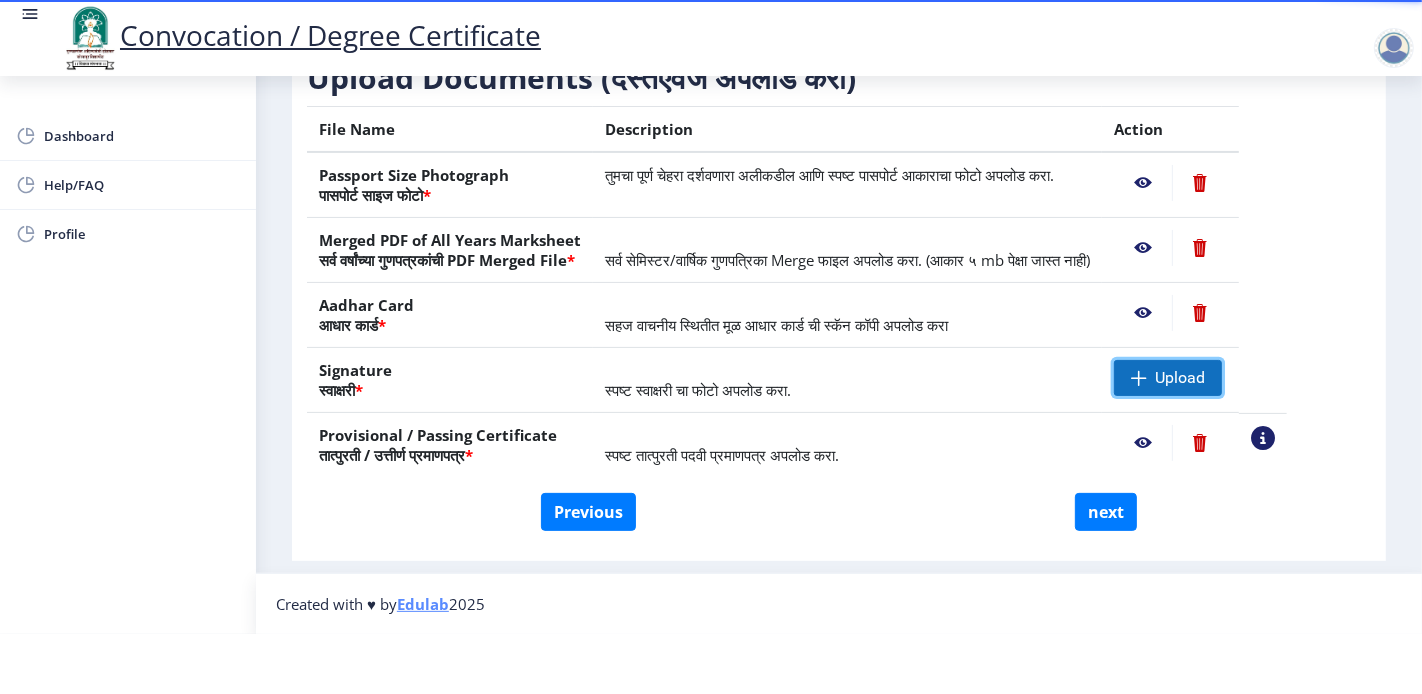 click on "Upload" 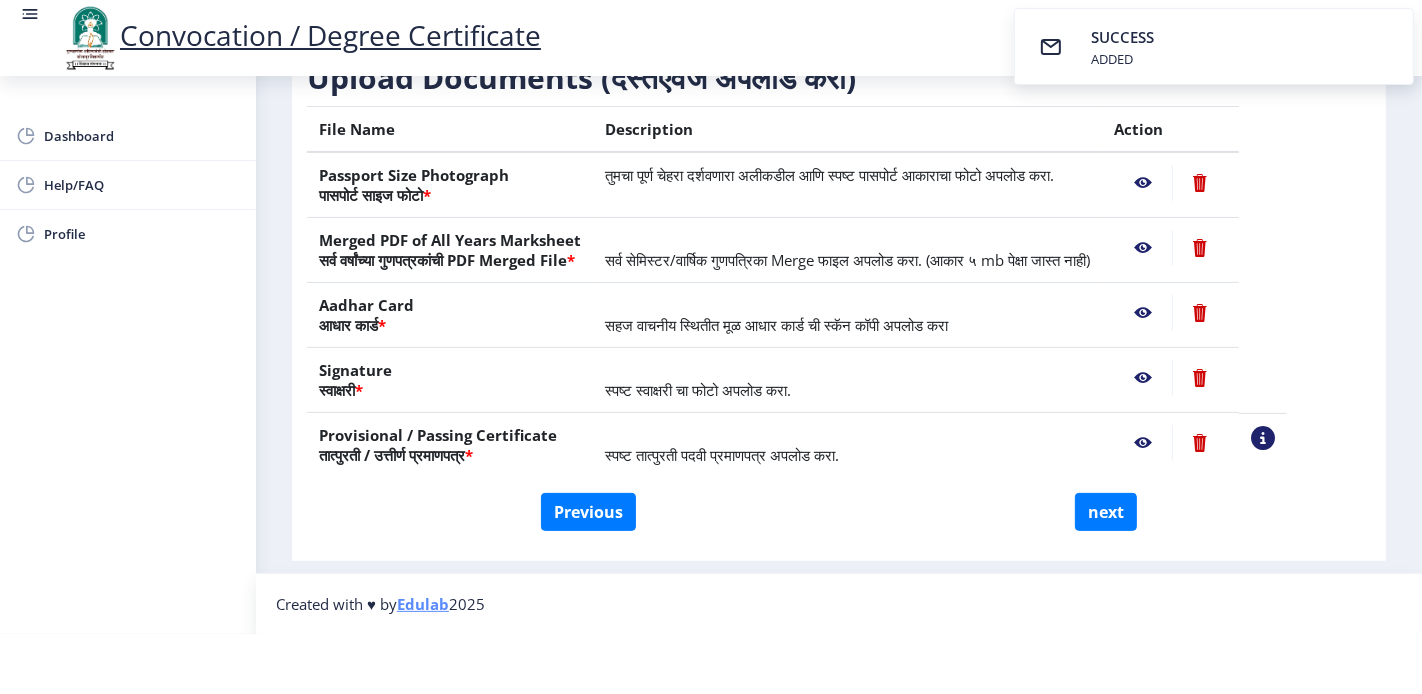 click 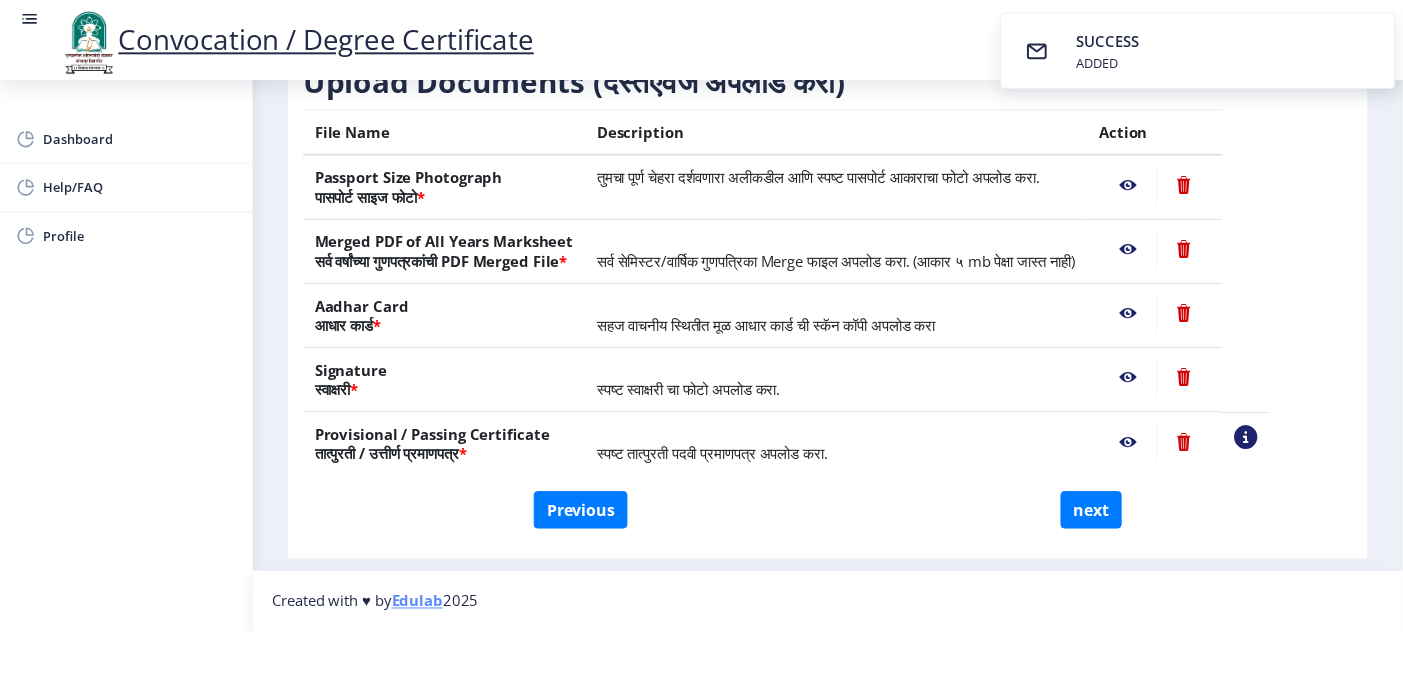 scroll, scrollTop: 0, scrollLeft: 0, axis: both 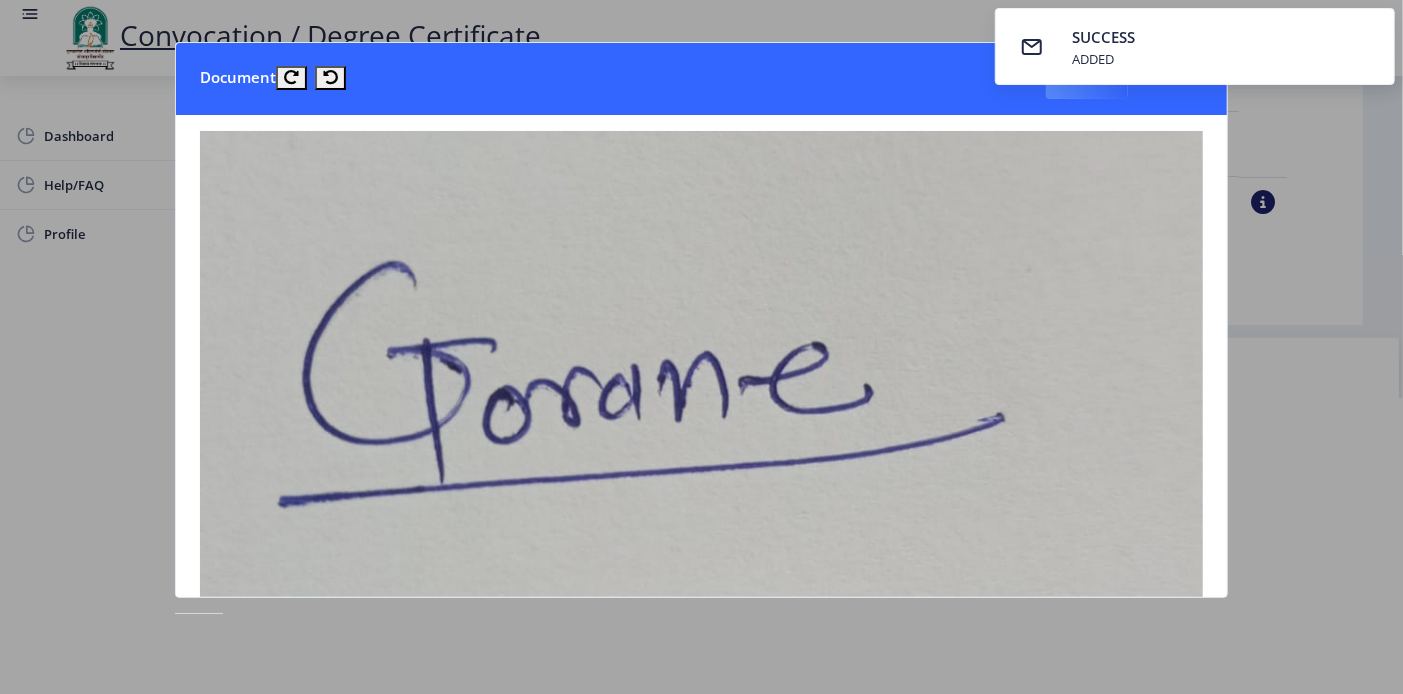 click 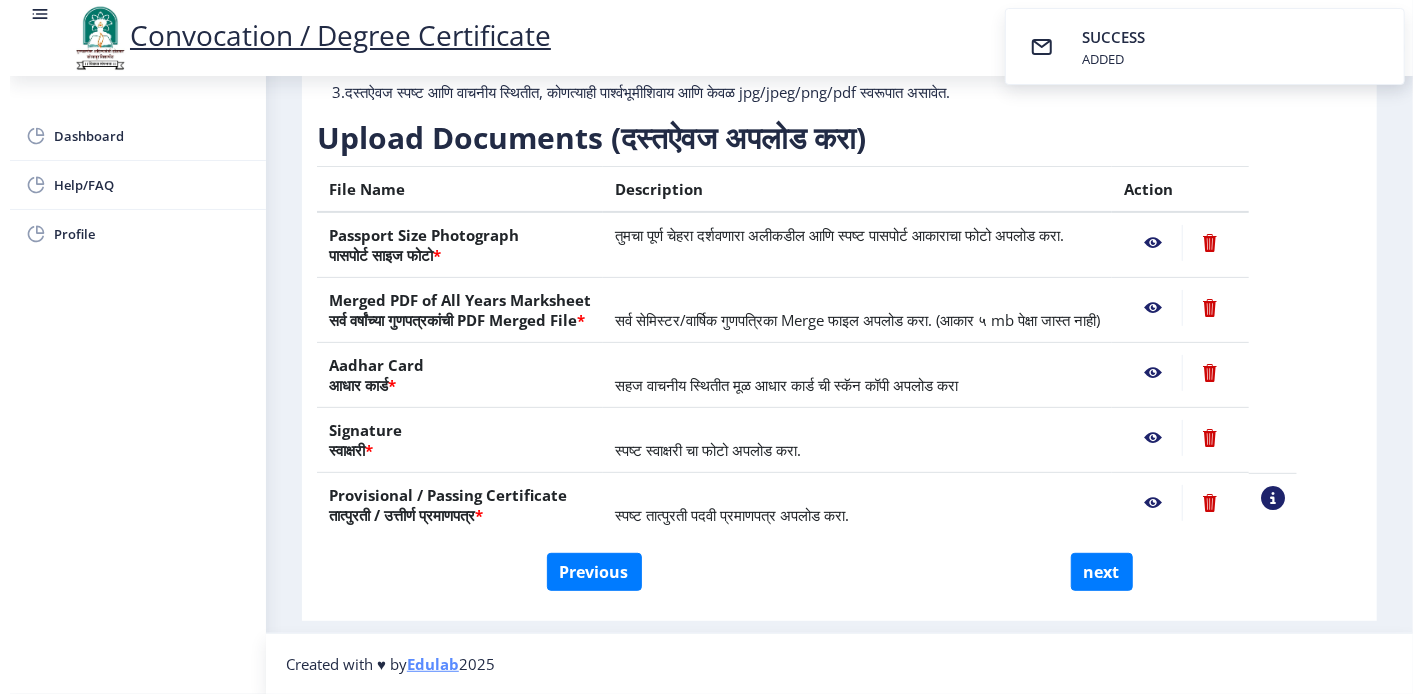 scroll, scrollTop: 98, scrollLeft: 0, axis: vertical 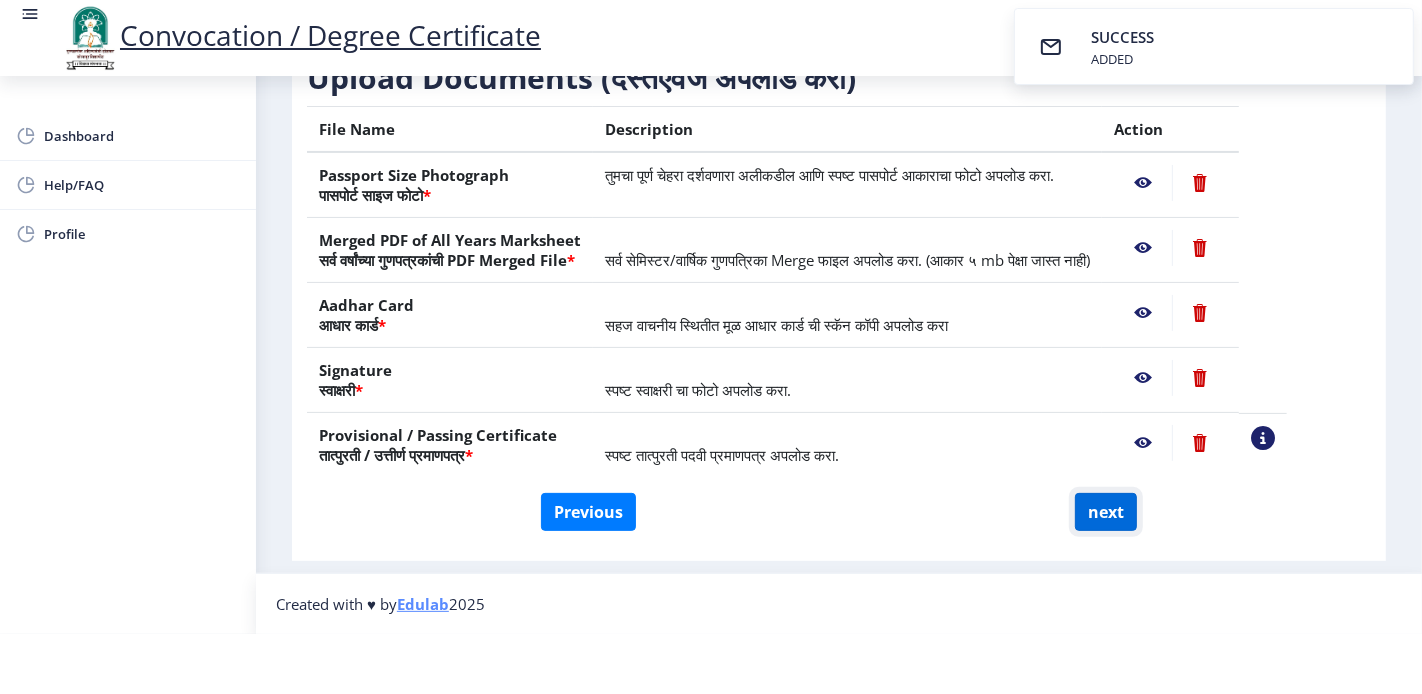 click on "next" 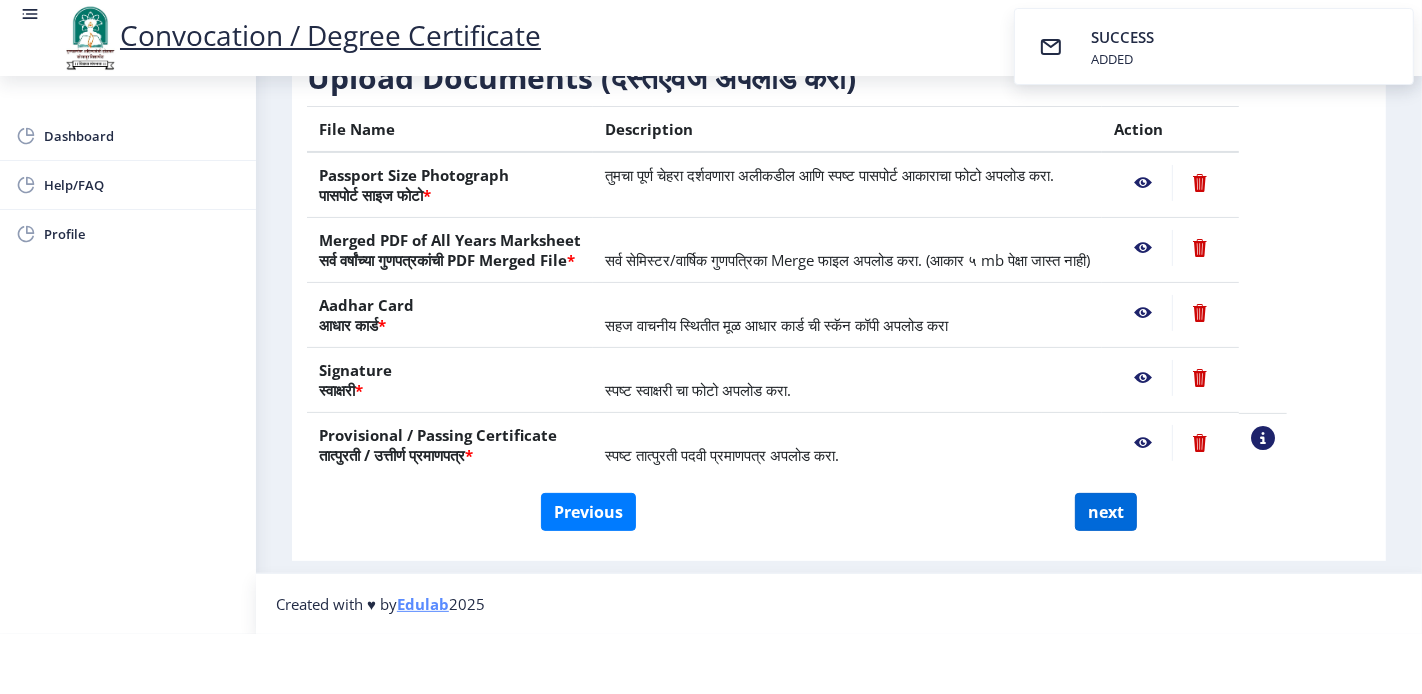 scroll, scrollTop: 0, scrollLeft: 0, axis: both 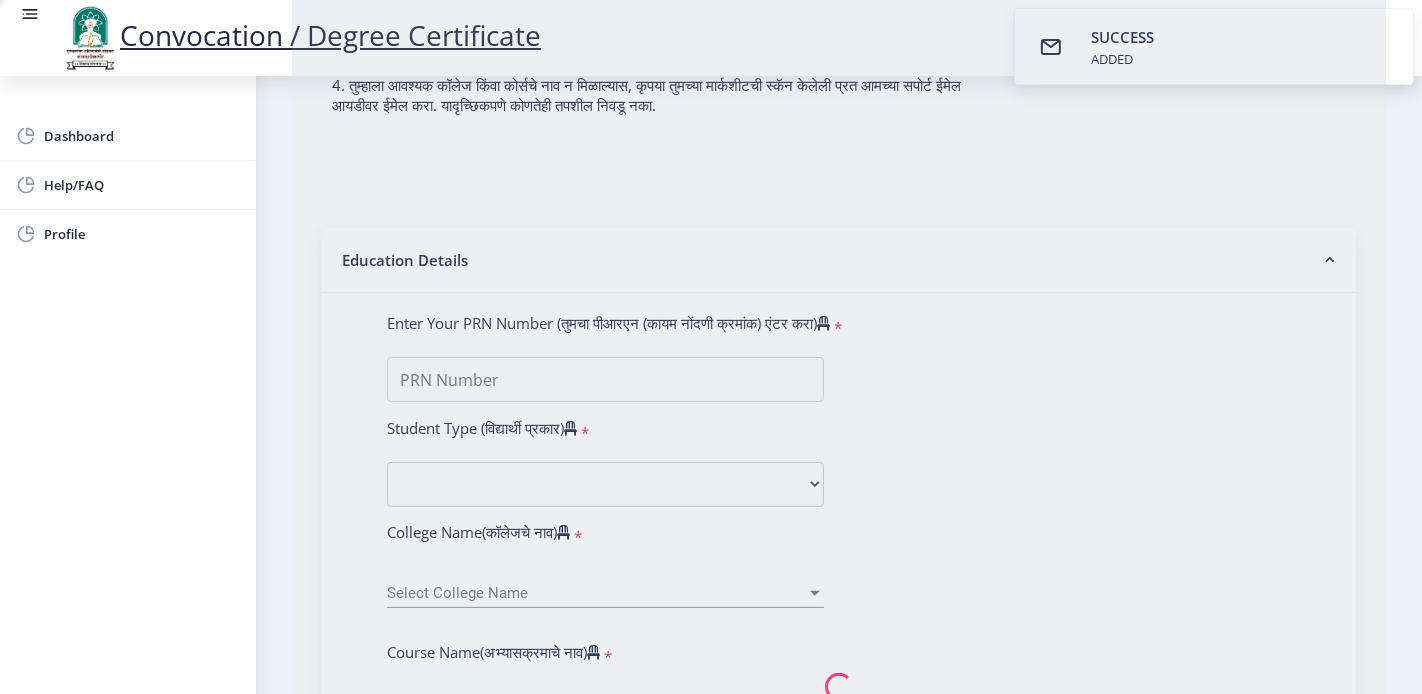select 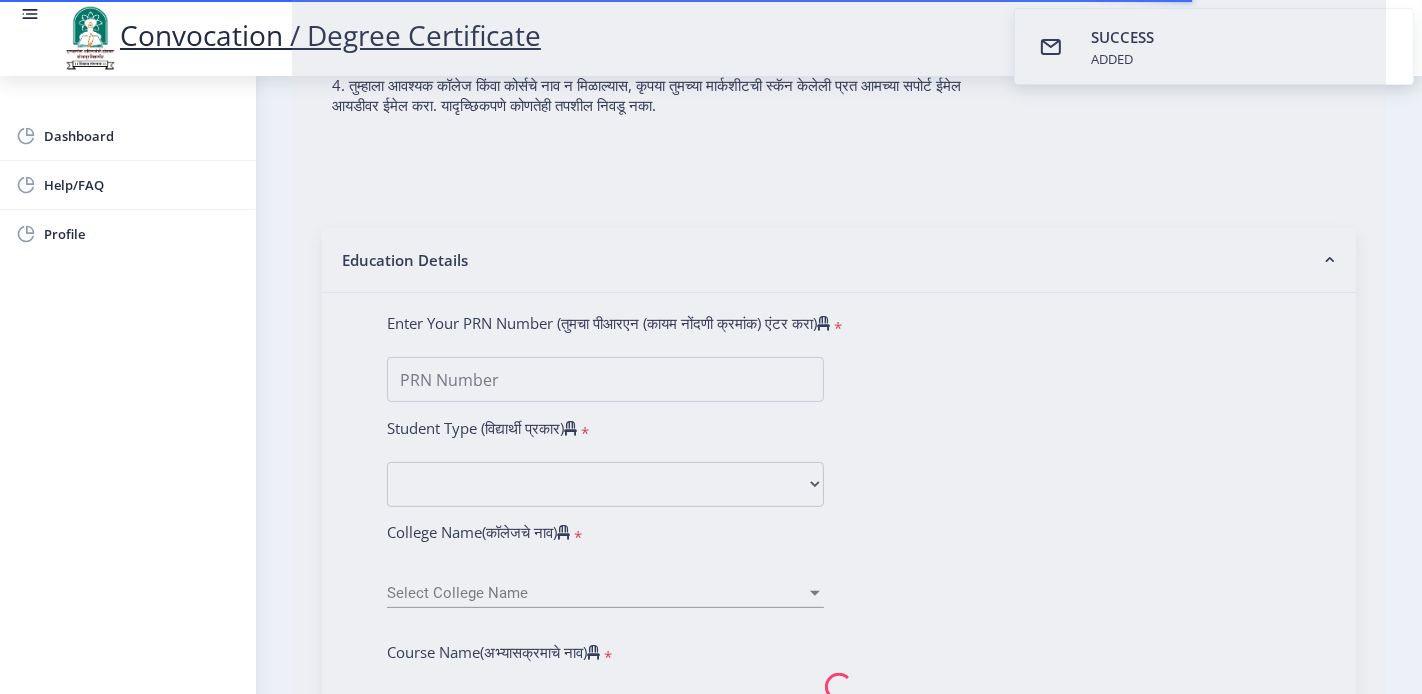 scroll, scrollTop: 0, scrollLeft: 0, axis: both 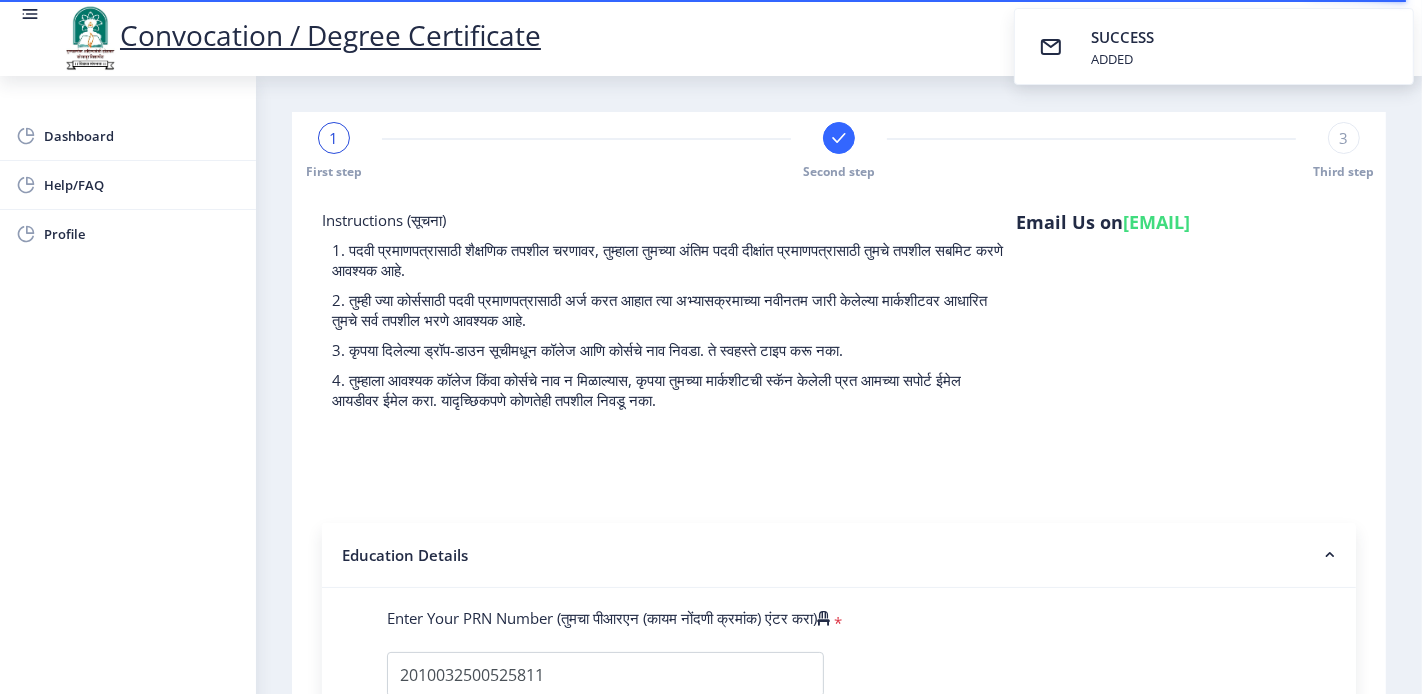 select 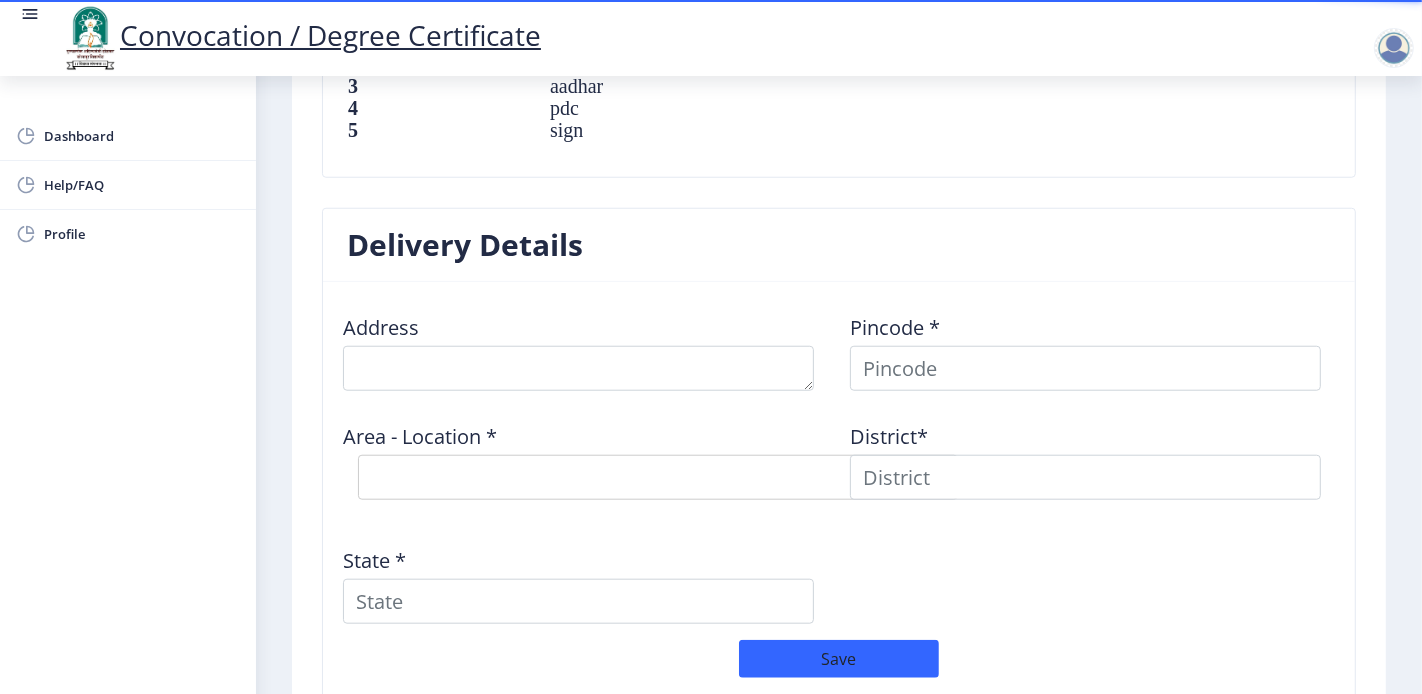 scroll, scrollTop: 1656, scrollLeft: 0, axis: vertical 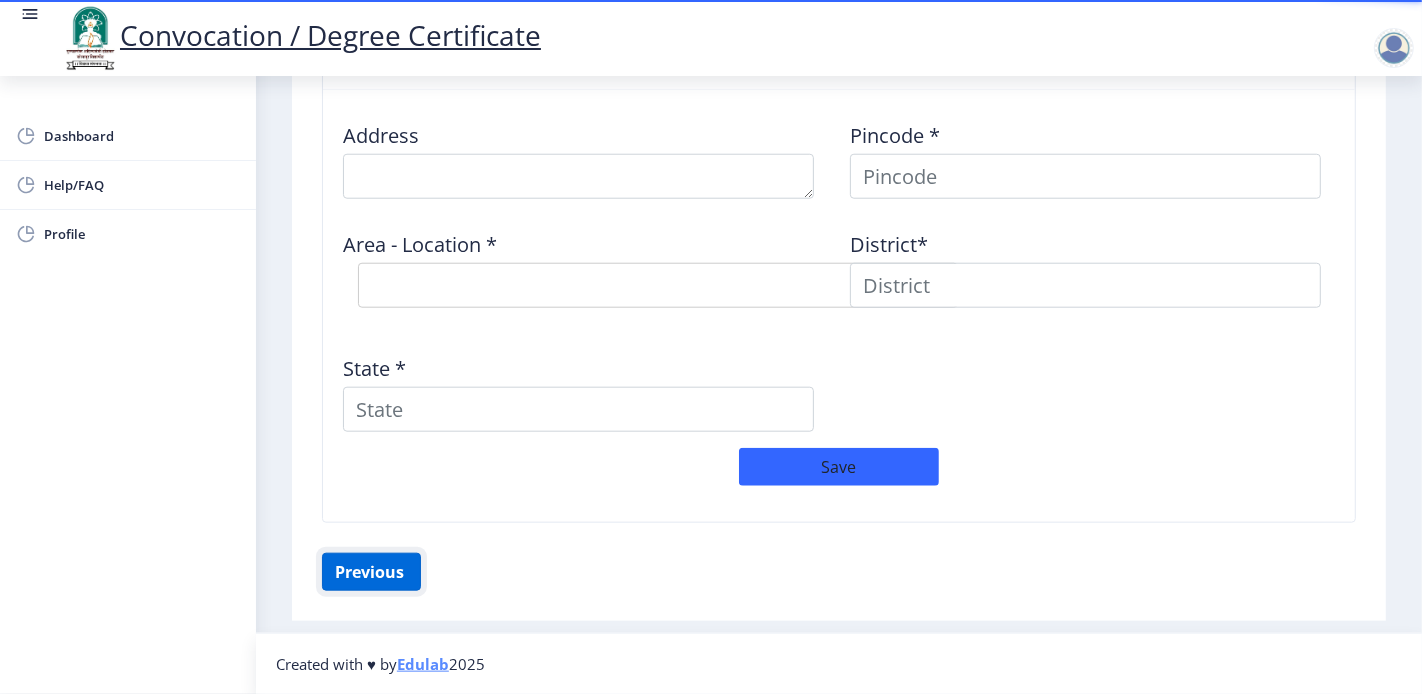 click on "Previous ‍" 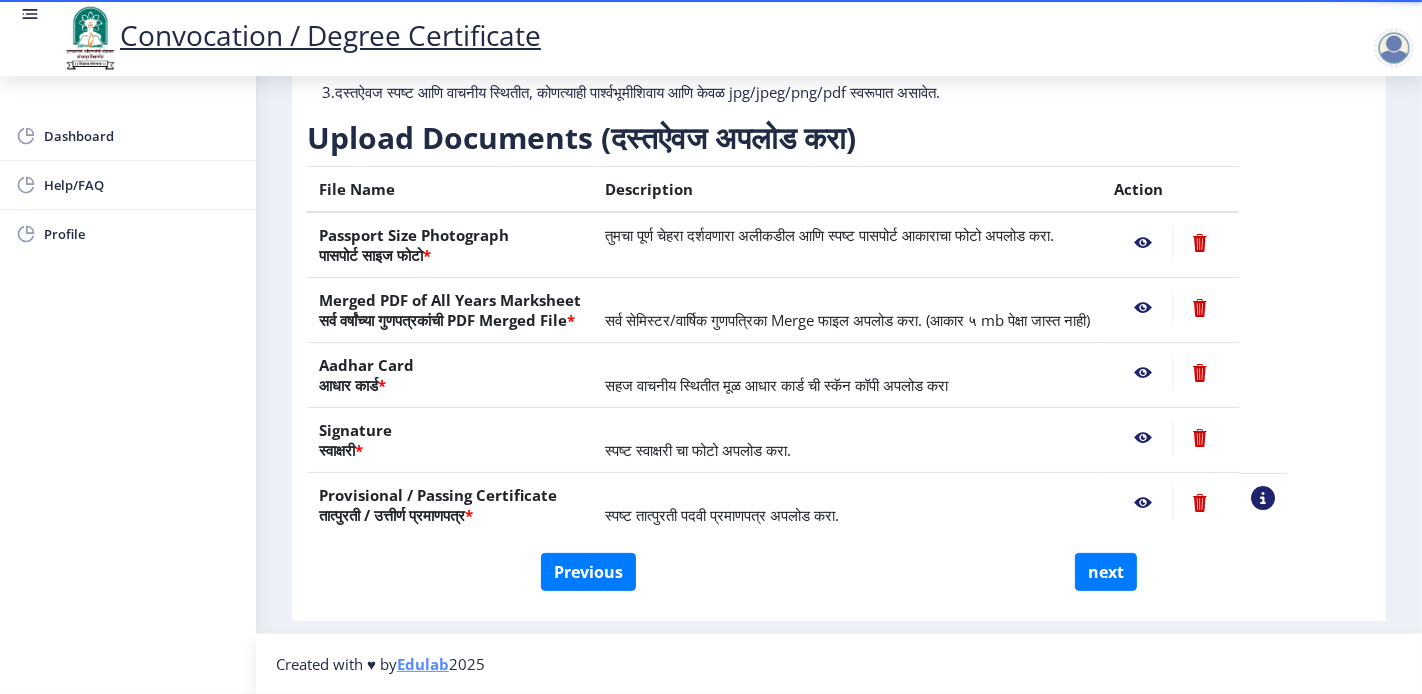 scroll, scrollTop: 295, scrollLeft: 0, axis: vertical 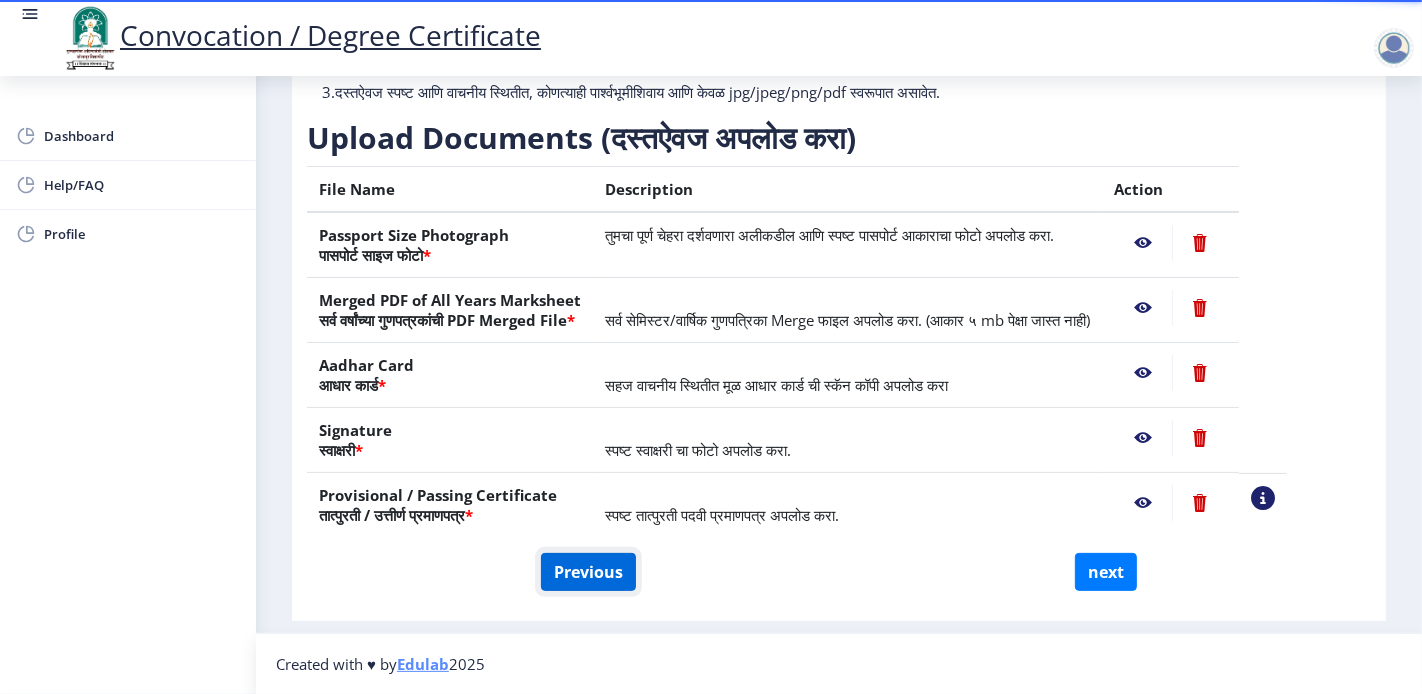 click on "Previous" 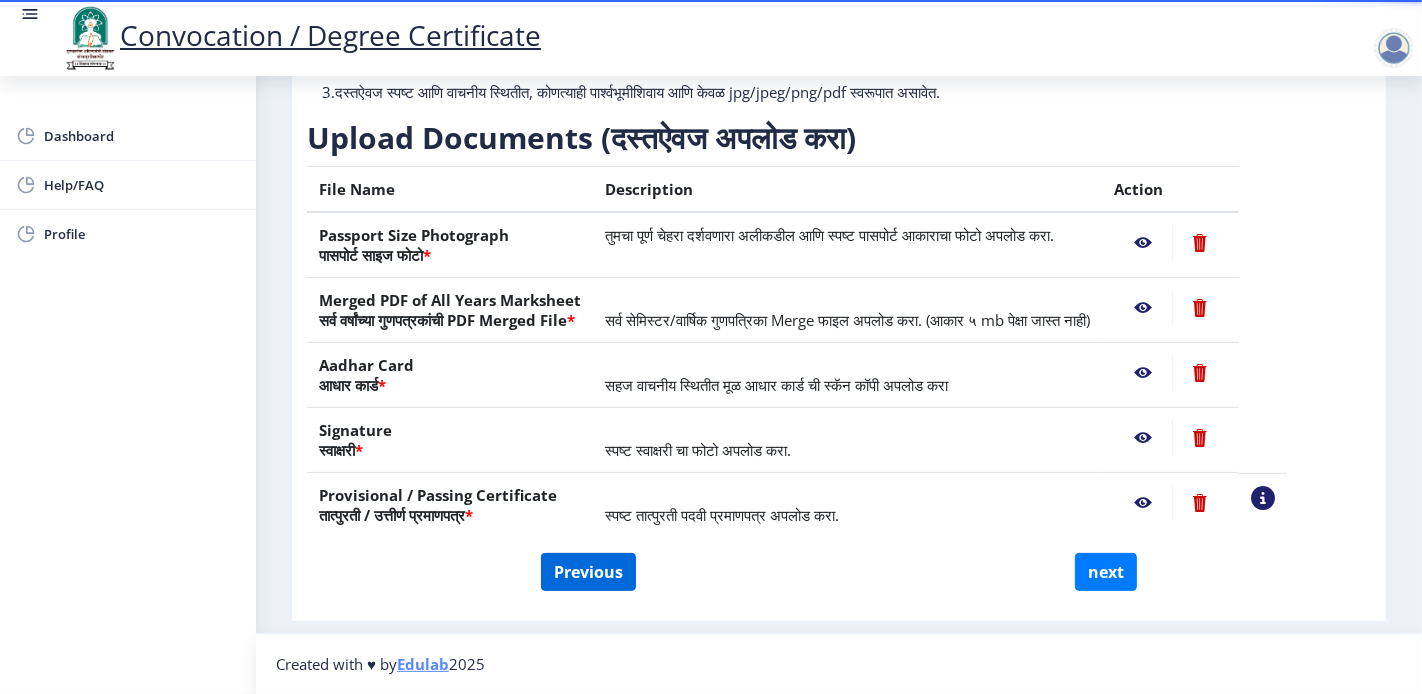 select on "Regular" 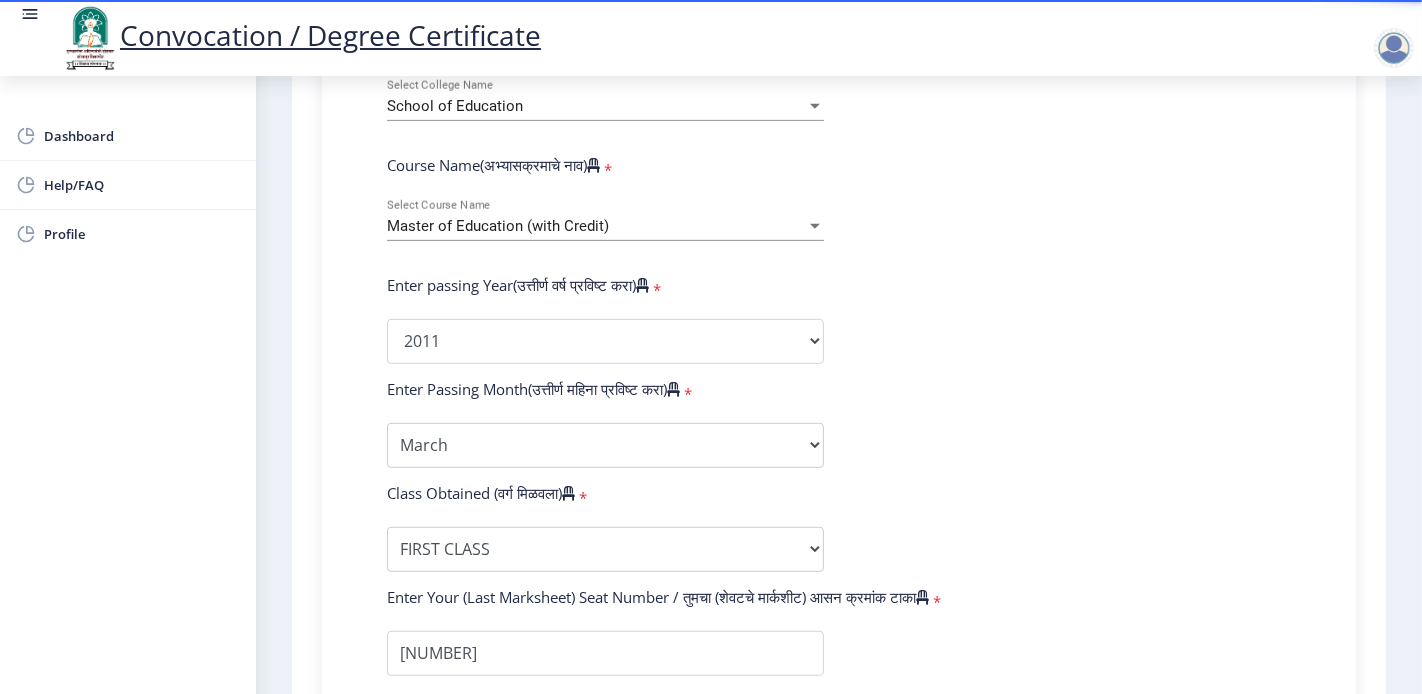 scroll, scrollTop: 851, scrollLeft: 0, axis: vertical 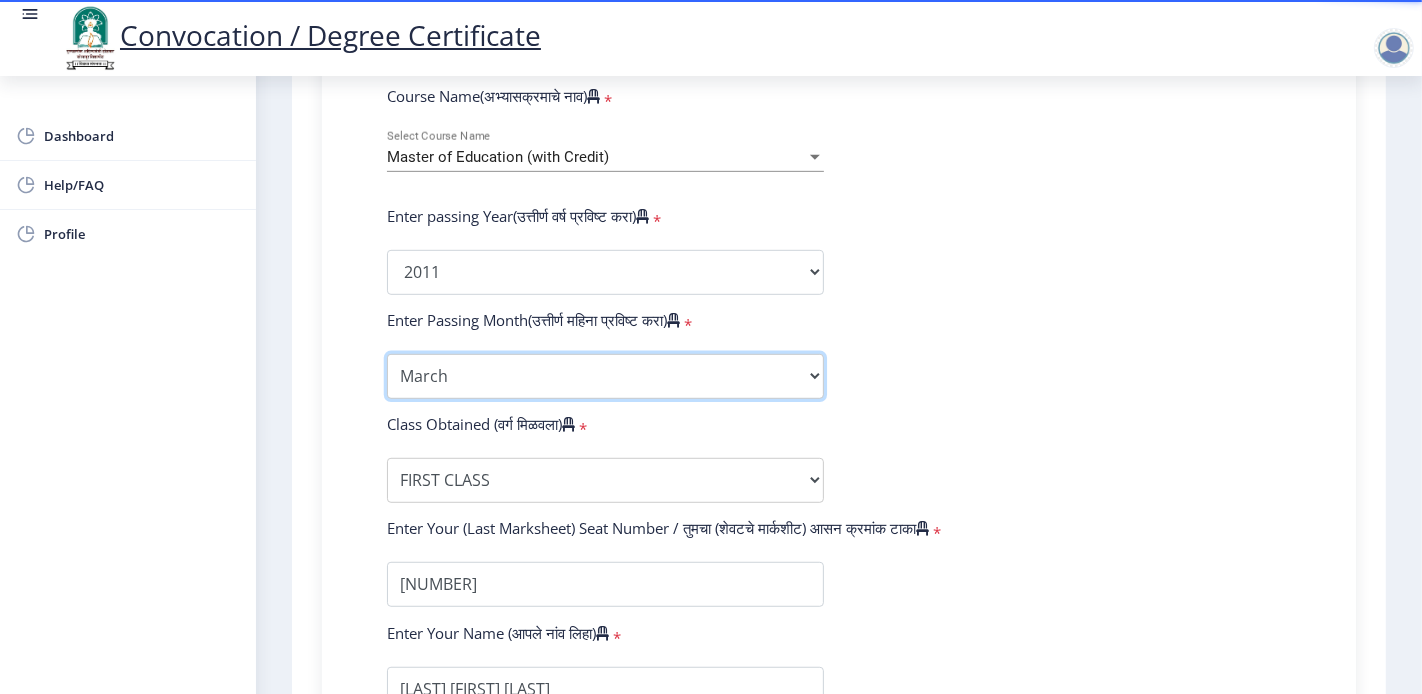 click on "Enter Passing Month March April May October November December" at bounding box center [605, 376] 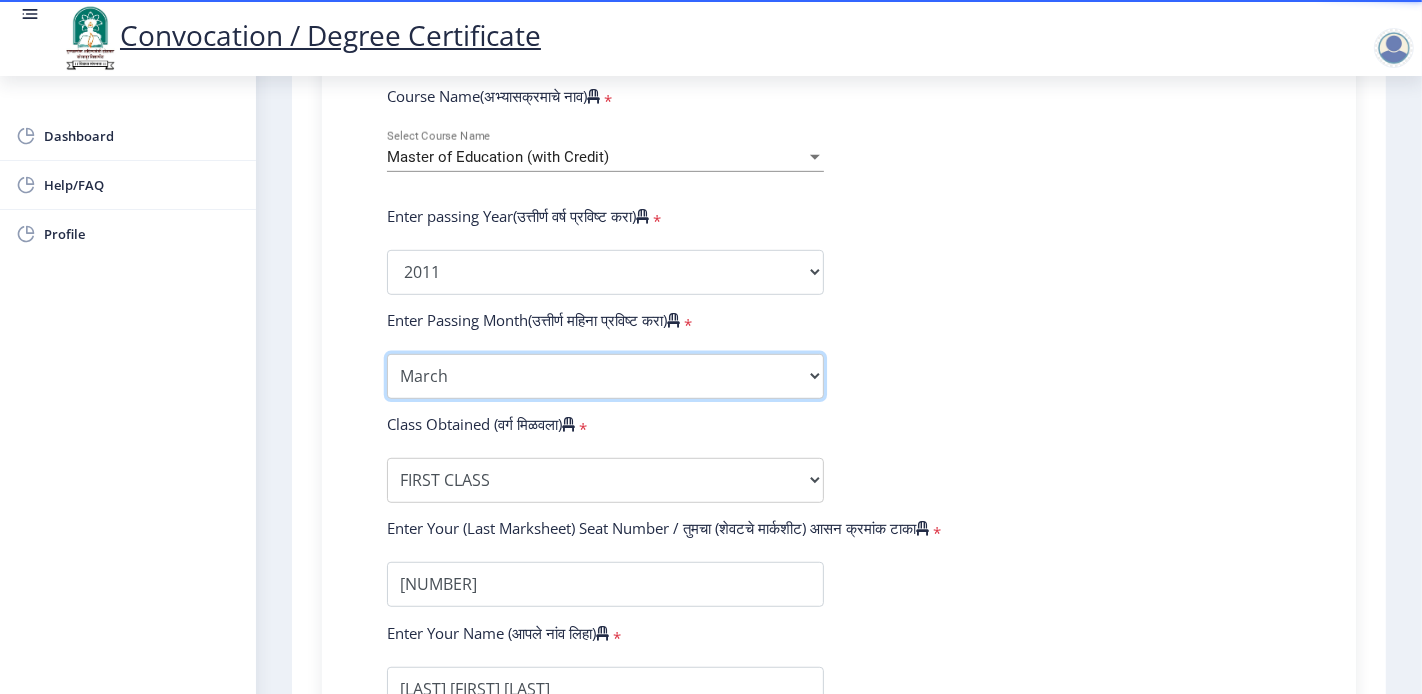 click on "Enter Passing Month March April May October November December" at bounding box center [605, 376] 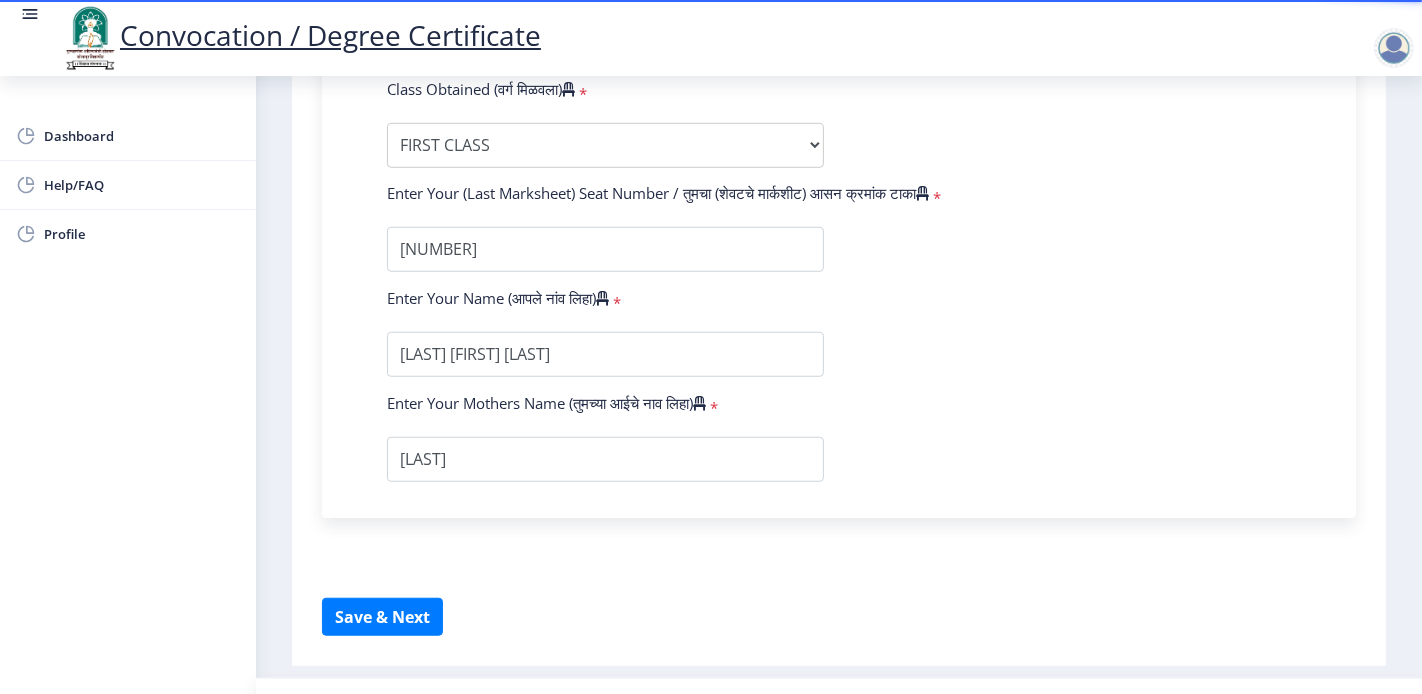 scroll, scrollTop: 1231, scrollLeft: 0, axis: vertical 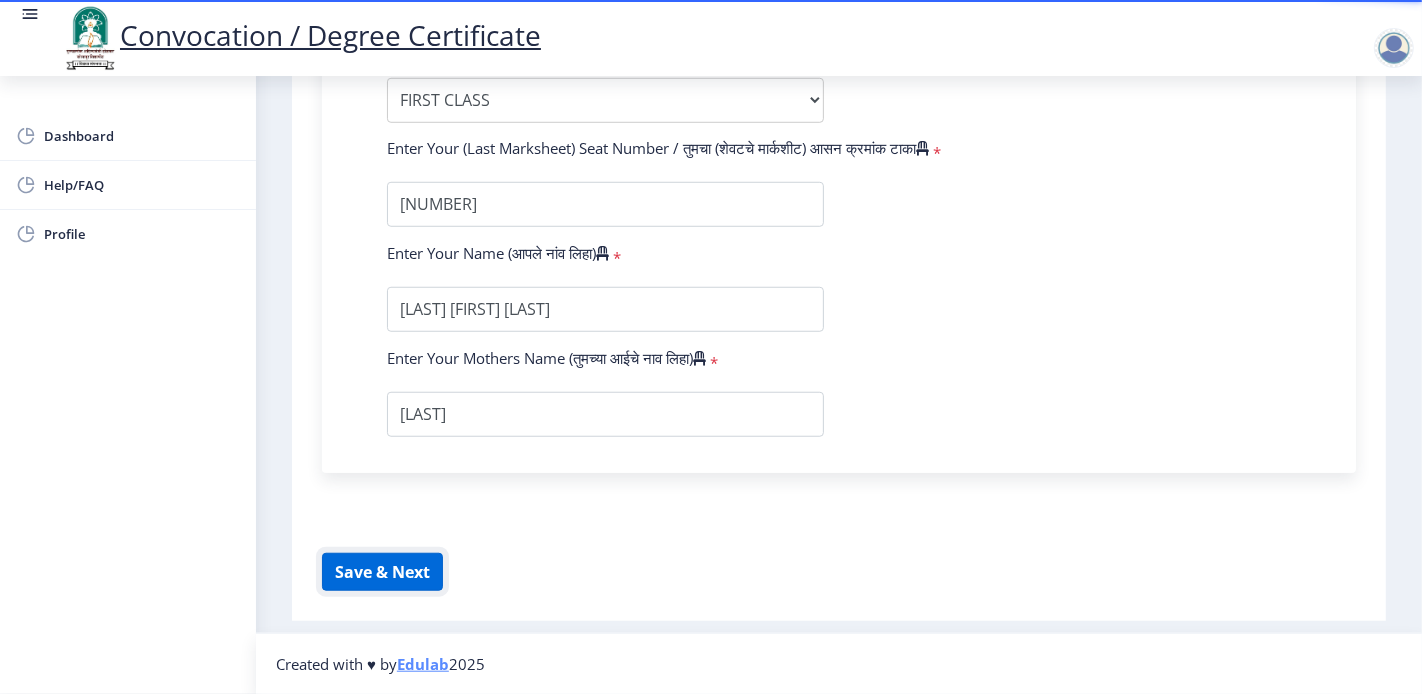 click on "Save & Next" 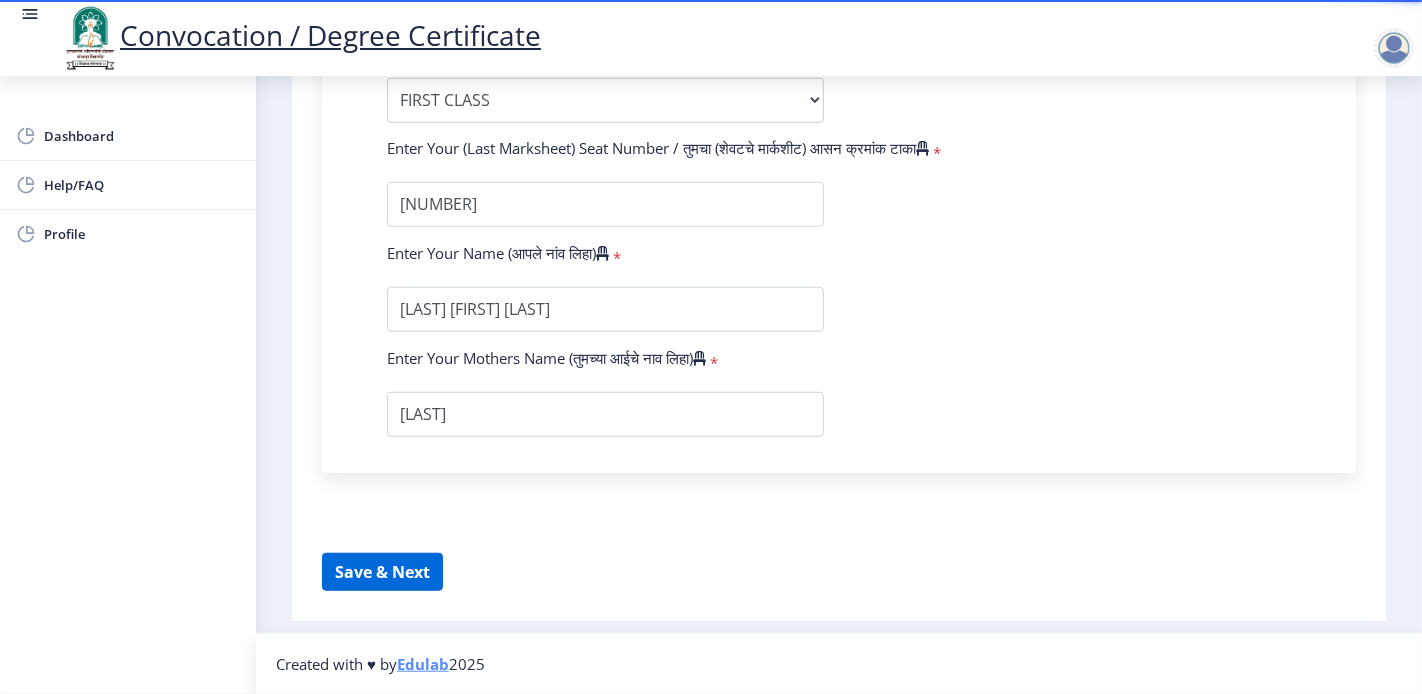 select 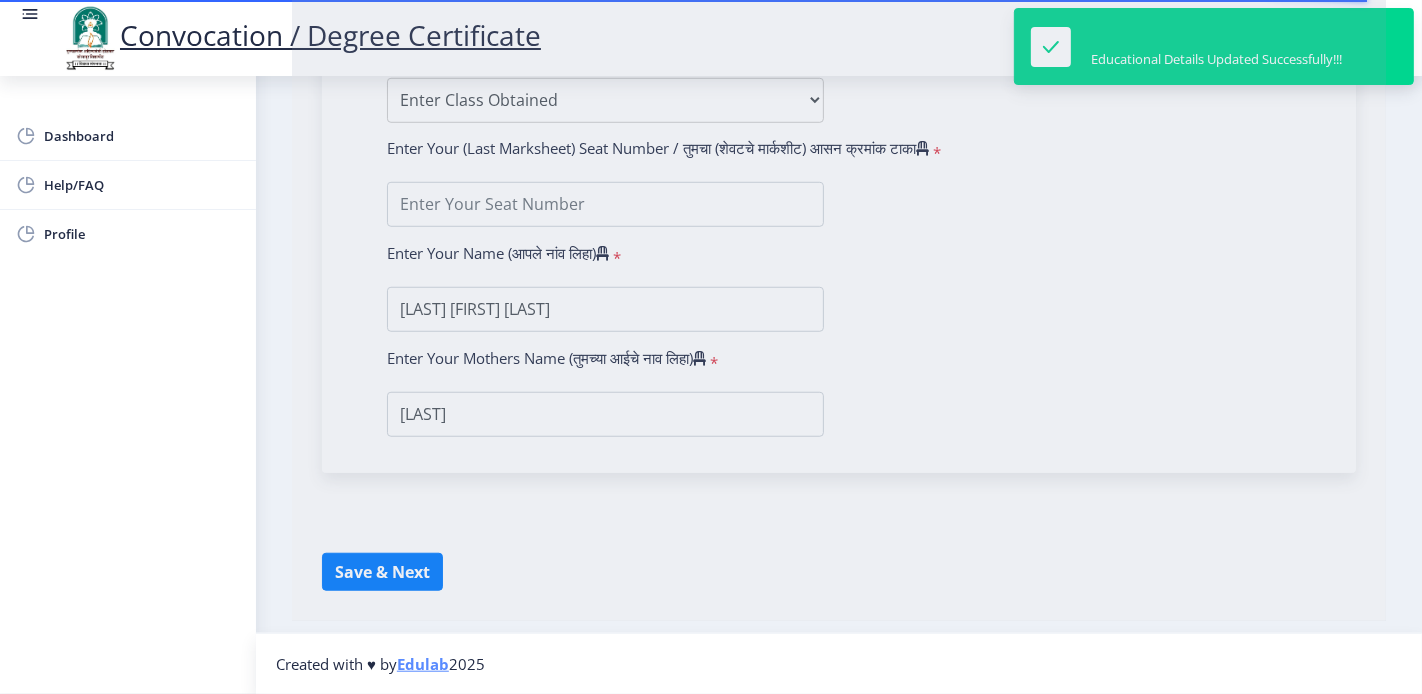 scroll, scrollTop: 0, scrollLeft: 0, axis: both 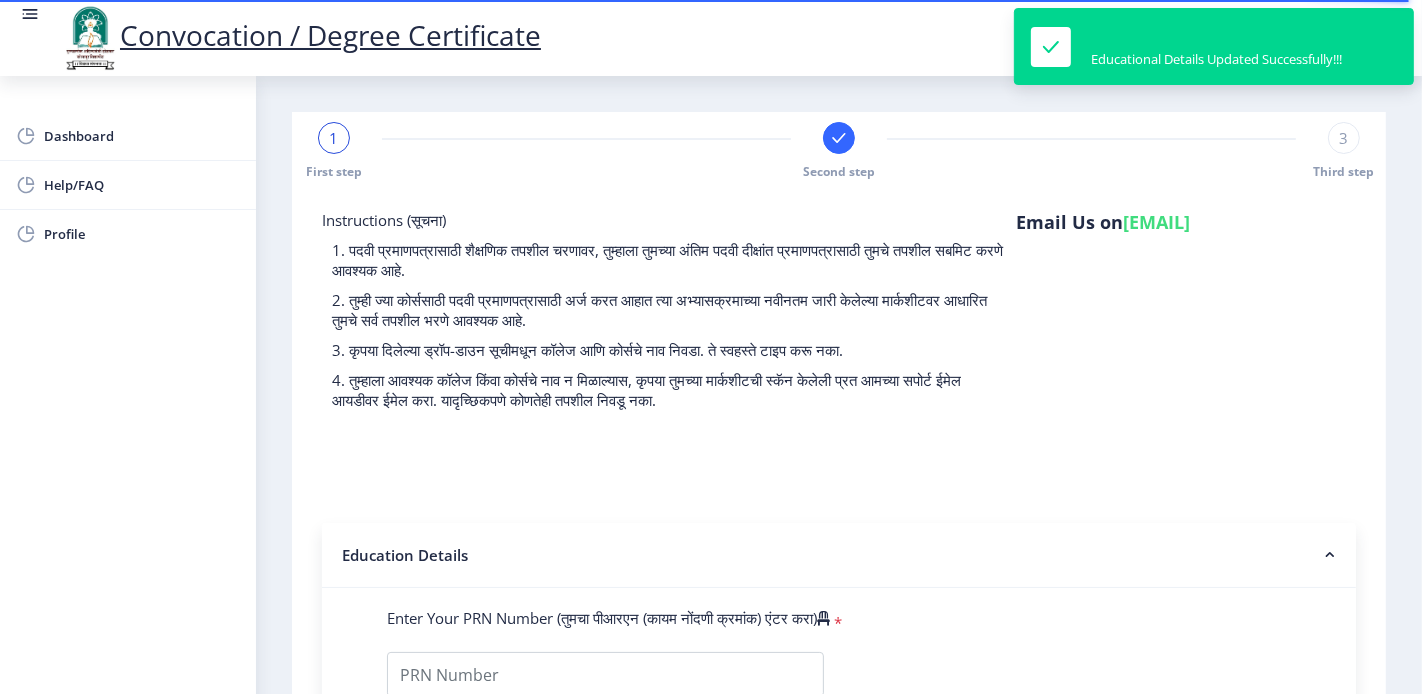 type on "2010032500525811" 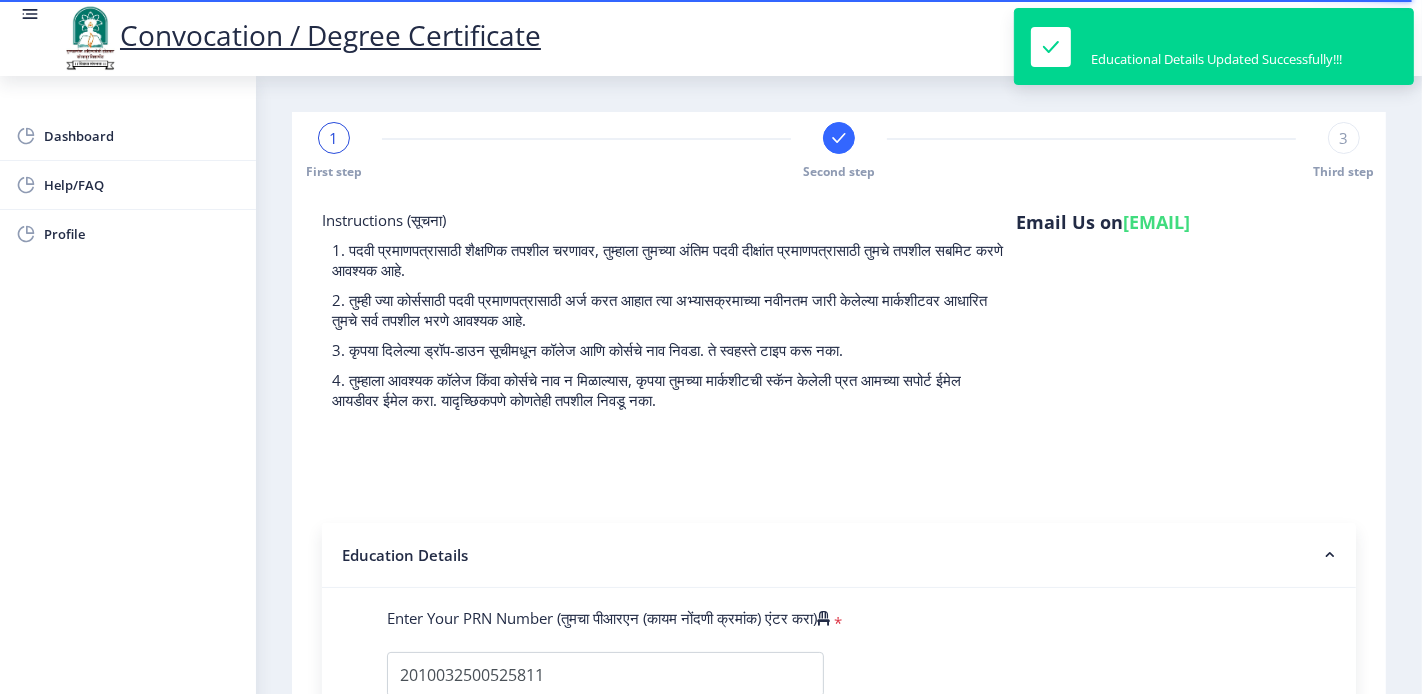 select 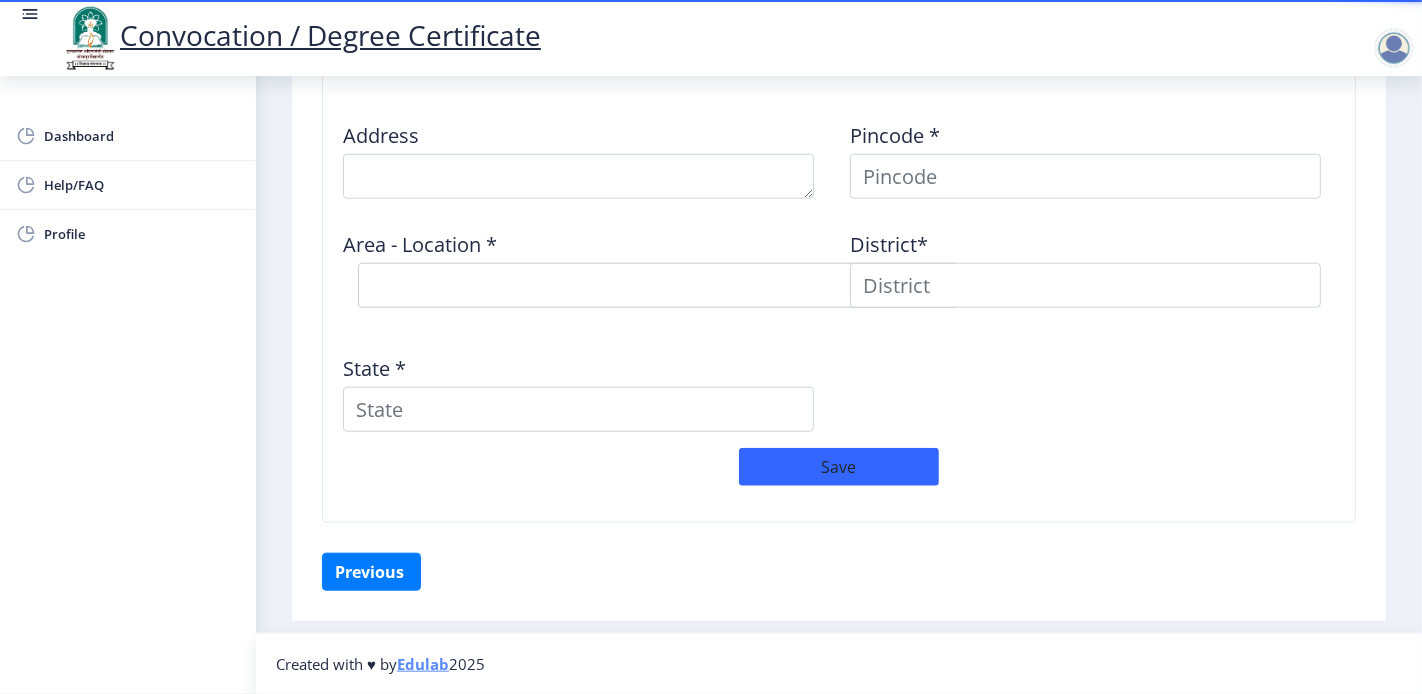 scroll, scrollTop: 1434, scrollLeft: 0, axis: vertical 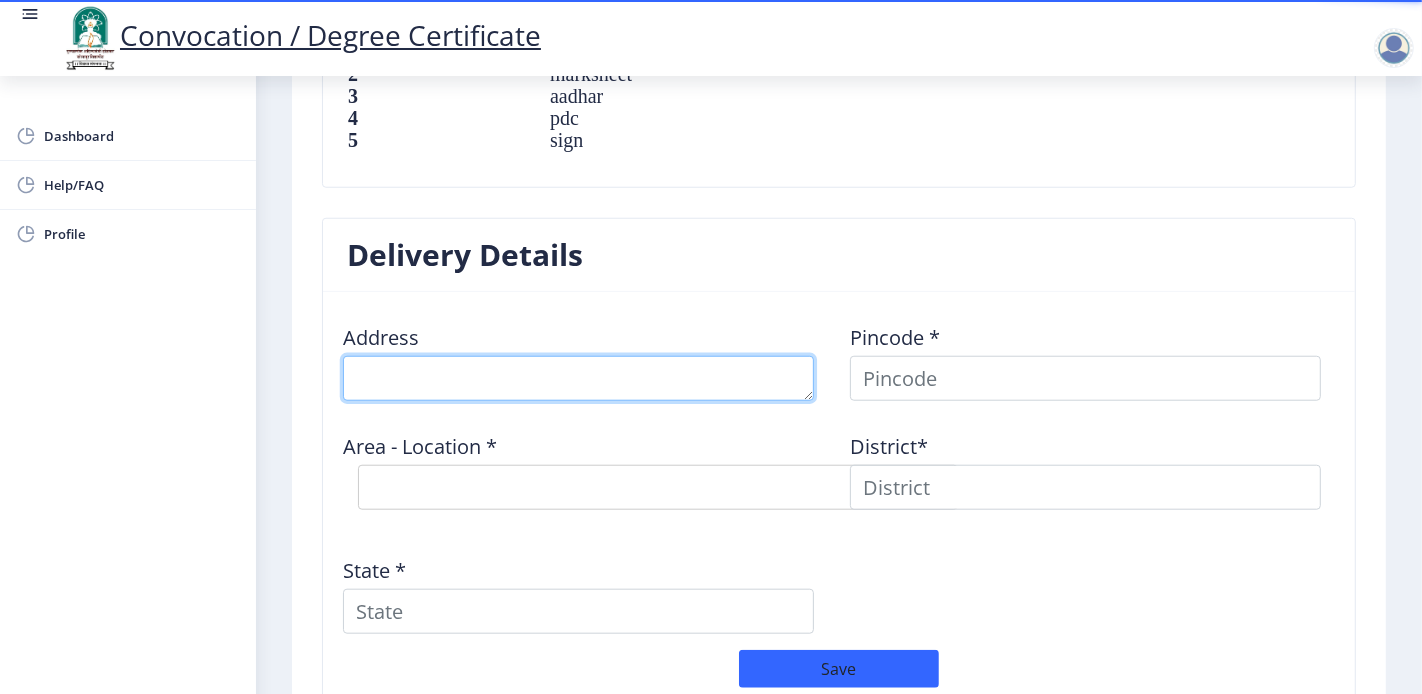 click at bounding box center [578, 378] 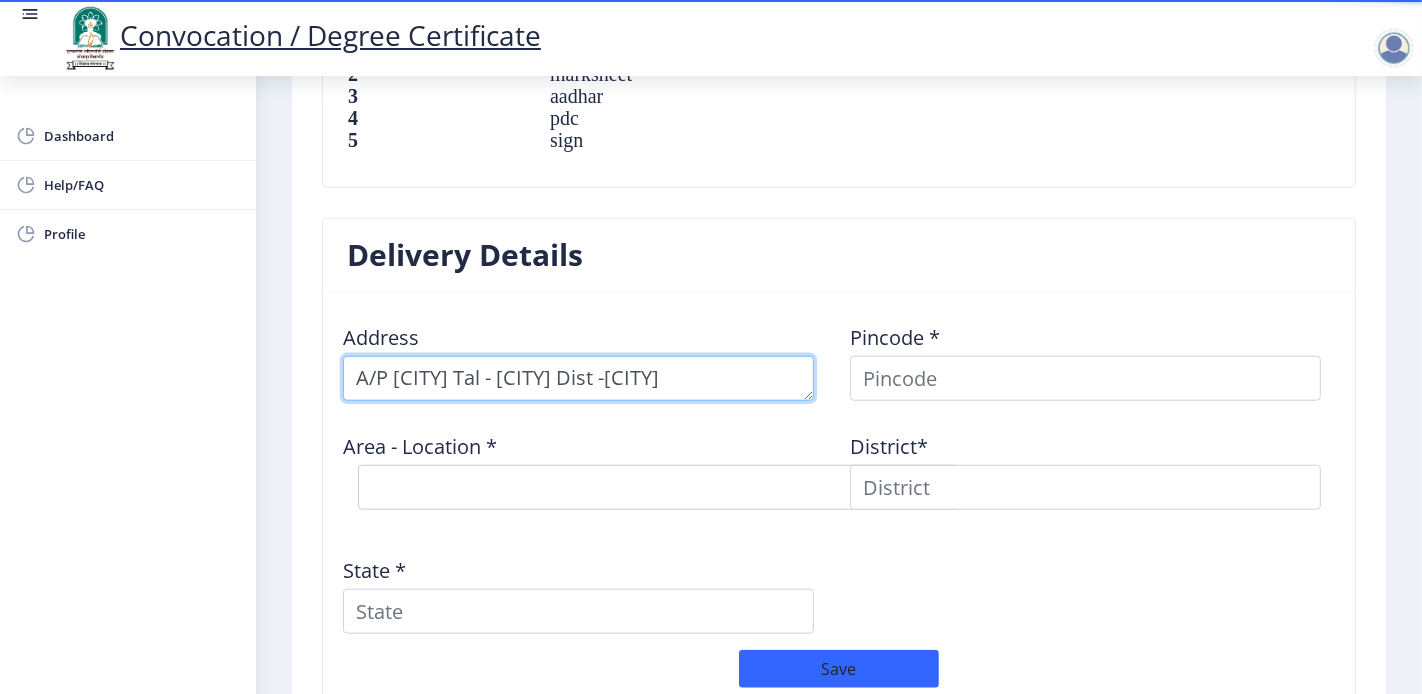 type on "A/P nimgaon Tal - malshiras Dist -Solapur" 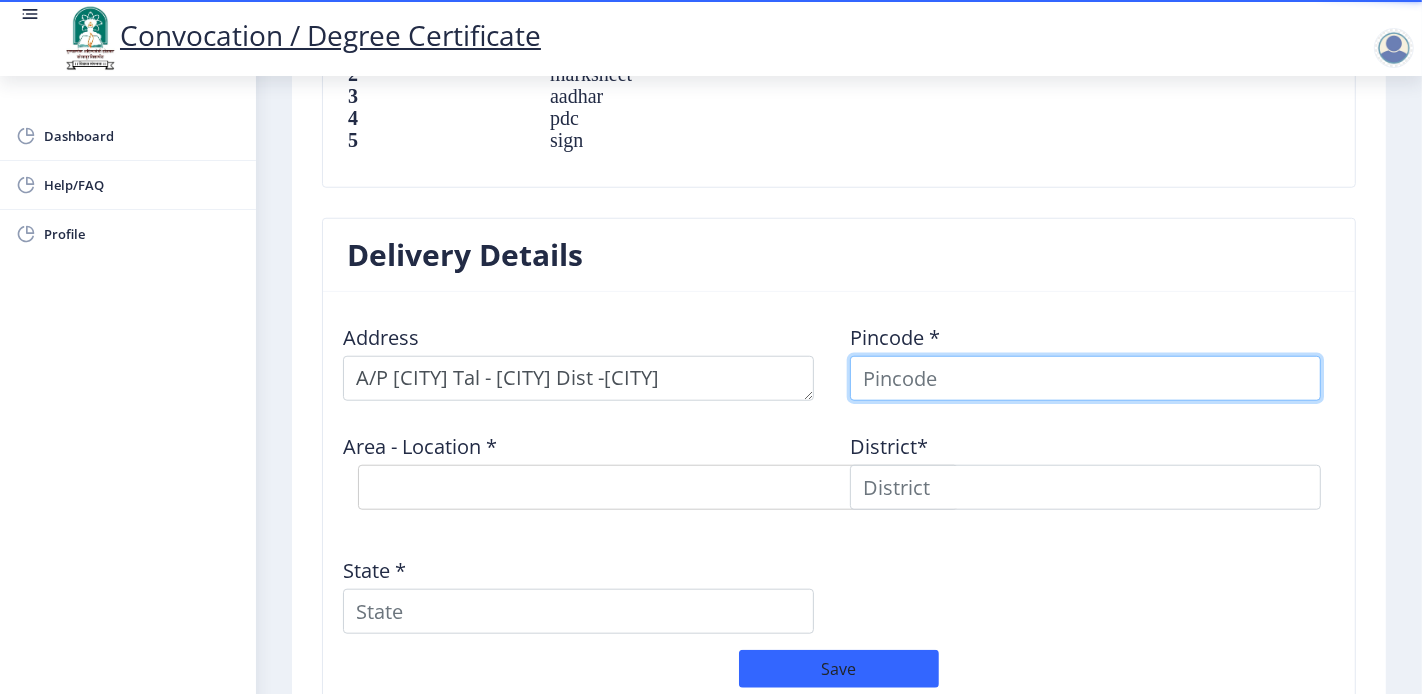 click at bounding box center [1085, 378] 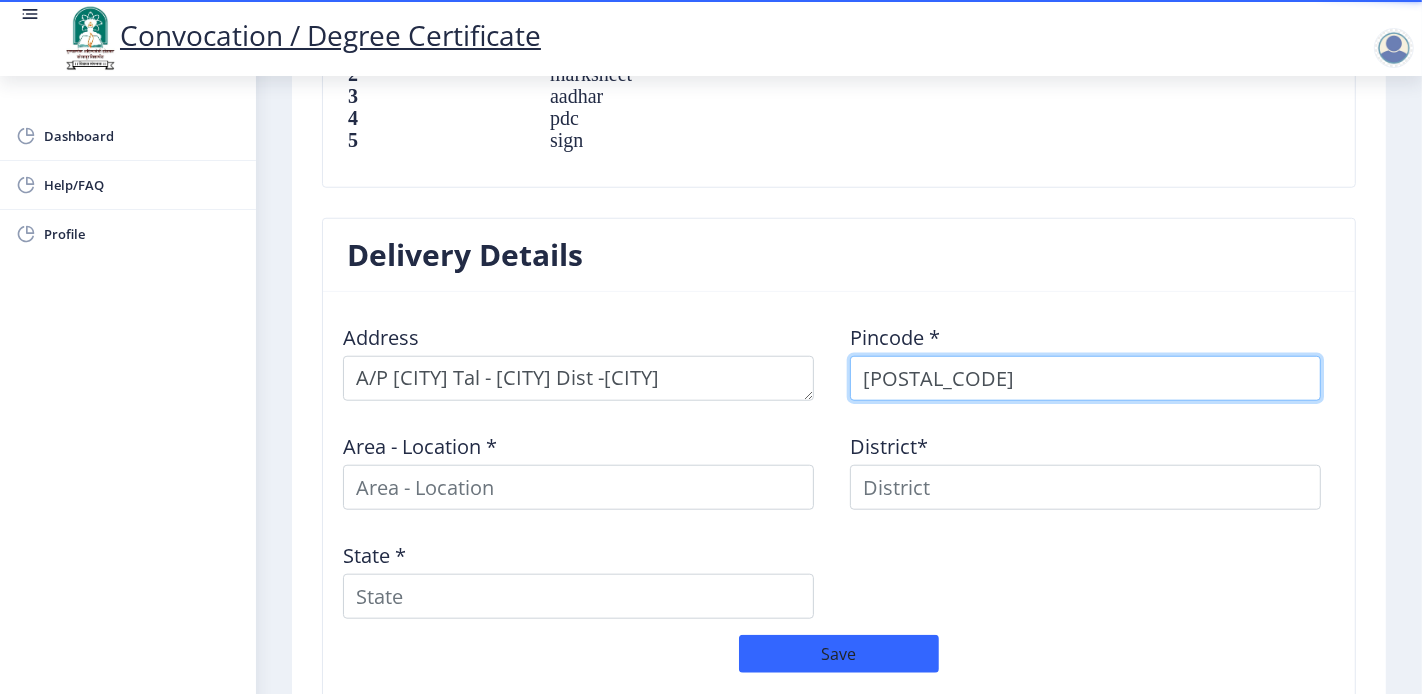 type on "413113" 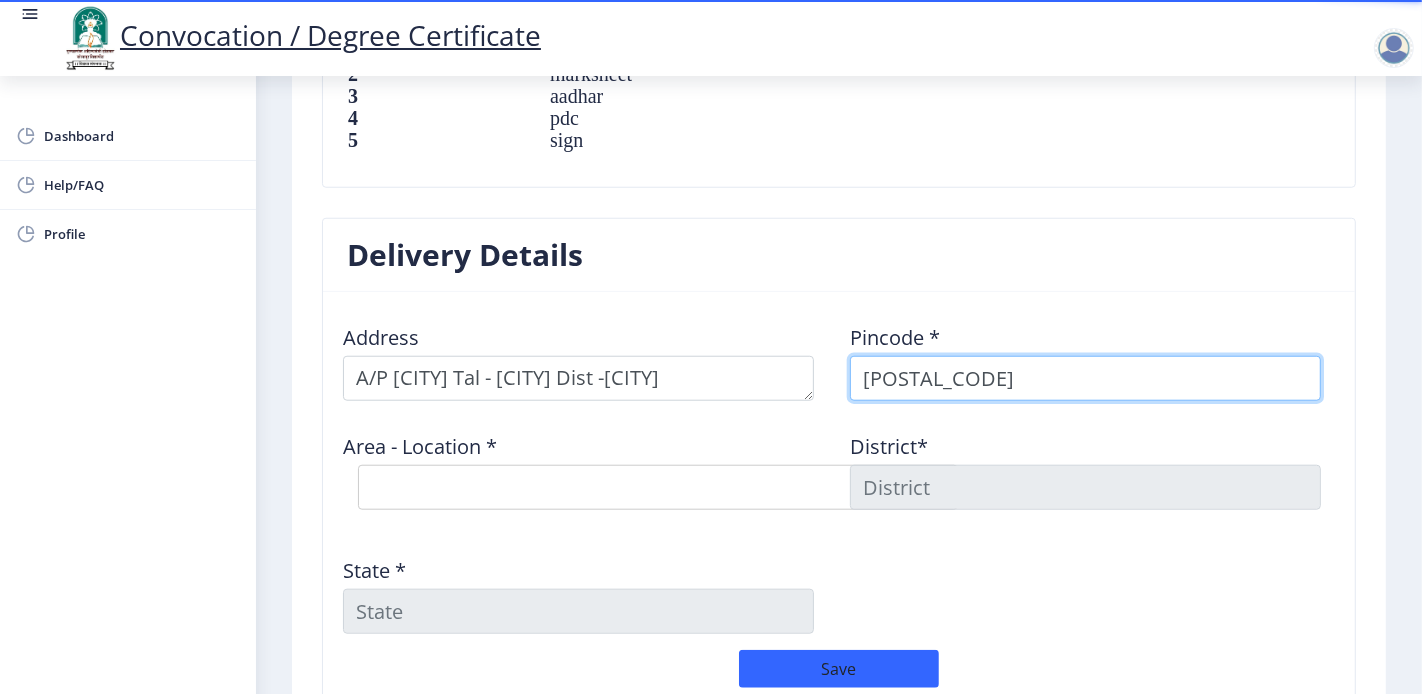 type on "413113" 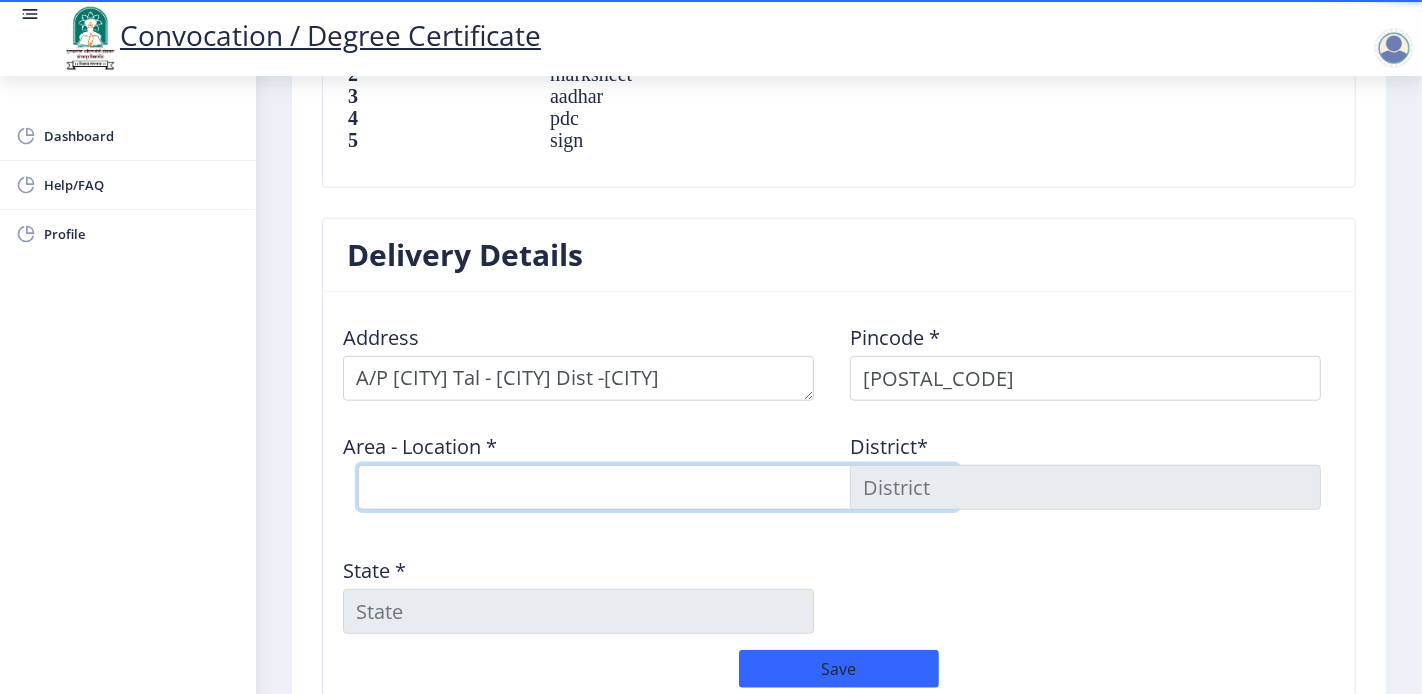 click on "Select Area Location Bondle B.O Khandali B.O Khudus B.O Maloli B.O Nimgaon B.O Paniv B.O Ughadewadi B.O Velapur S.O" at bounding box center (658, 487) 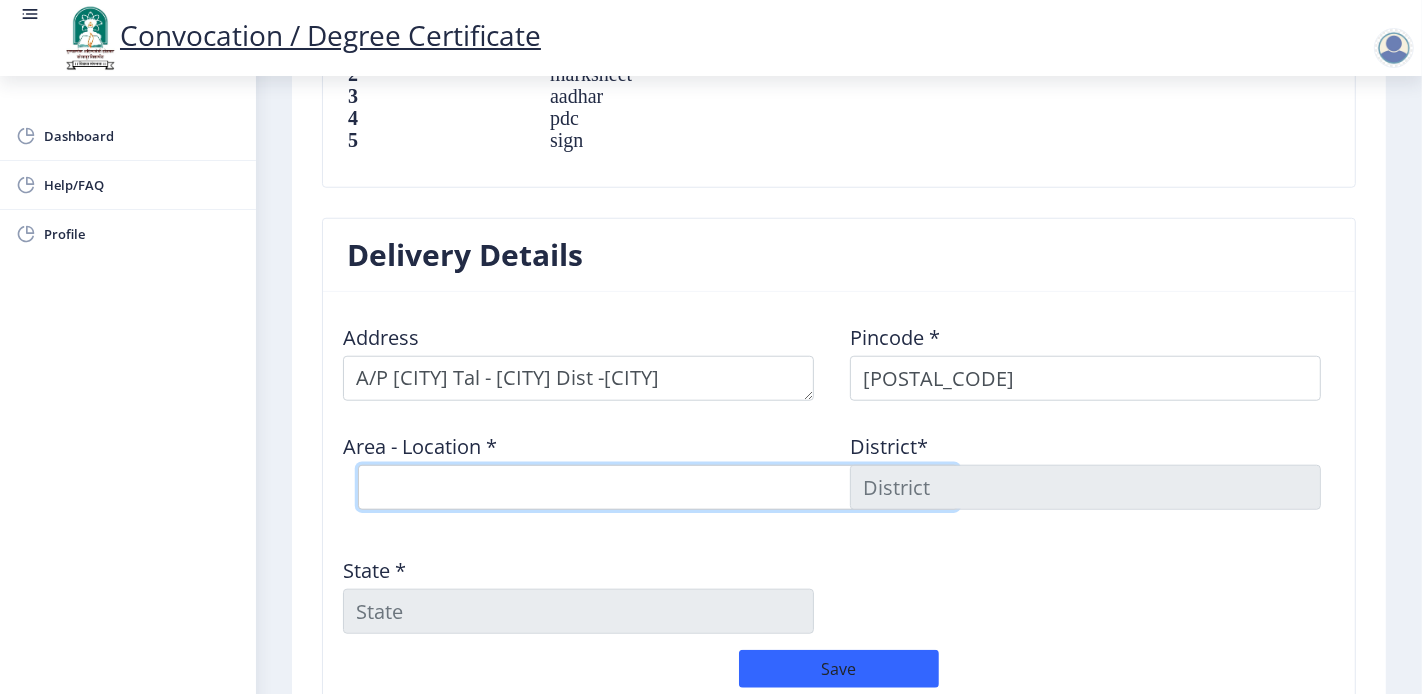select on "5: Object" 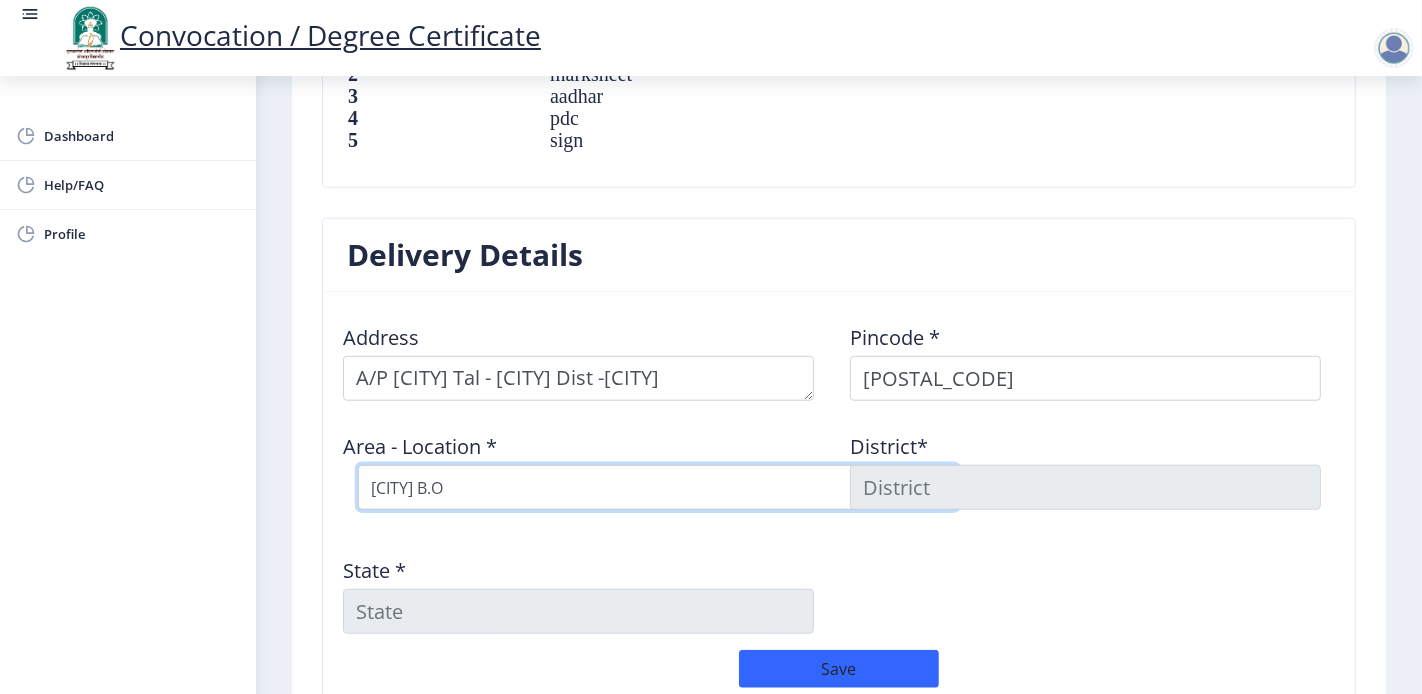 click on "Select Area Location Bondle B.O Khandali B.O Khudus B.O Maloli B.O Nimgaon B.O Paniv B.O Ughadewadi B.O Velapur S.O" at bounding box center (658, 487) 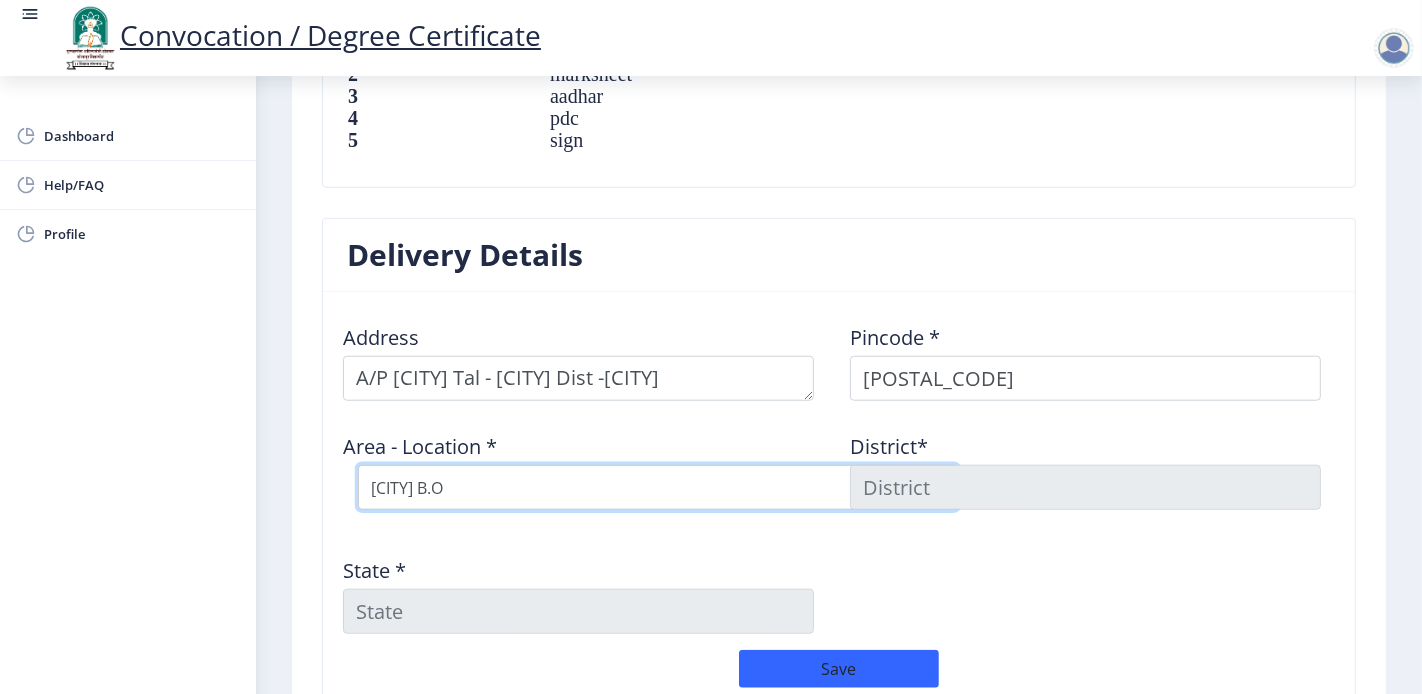 type on "SOLAPUR" 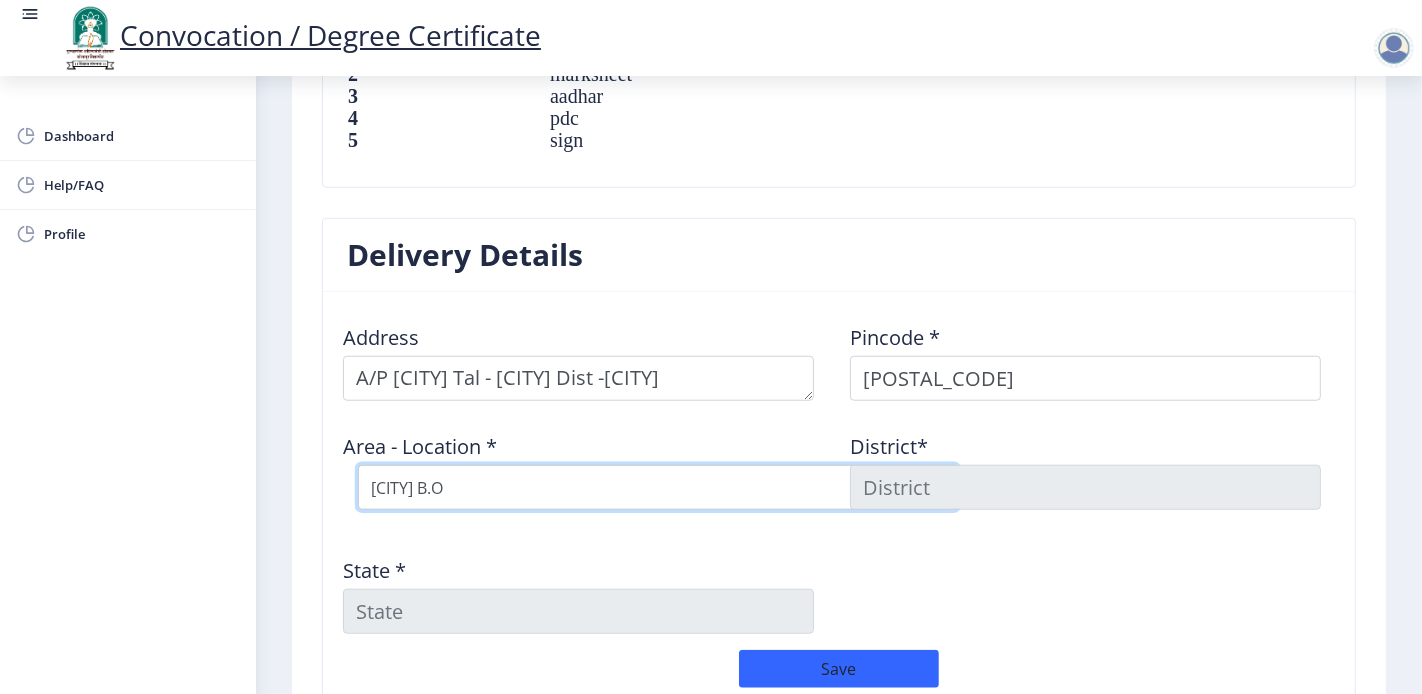 type on "Maharashtra" 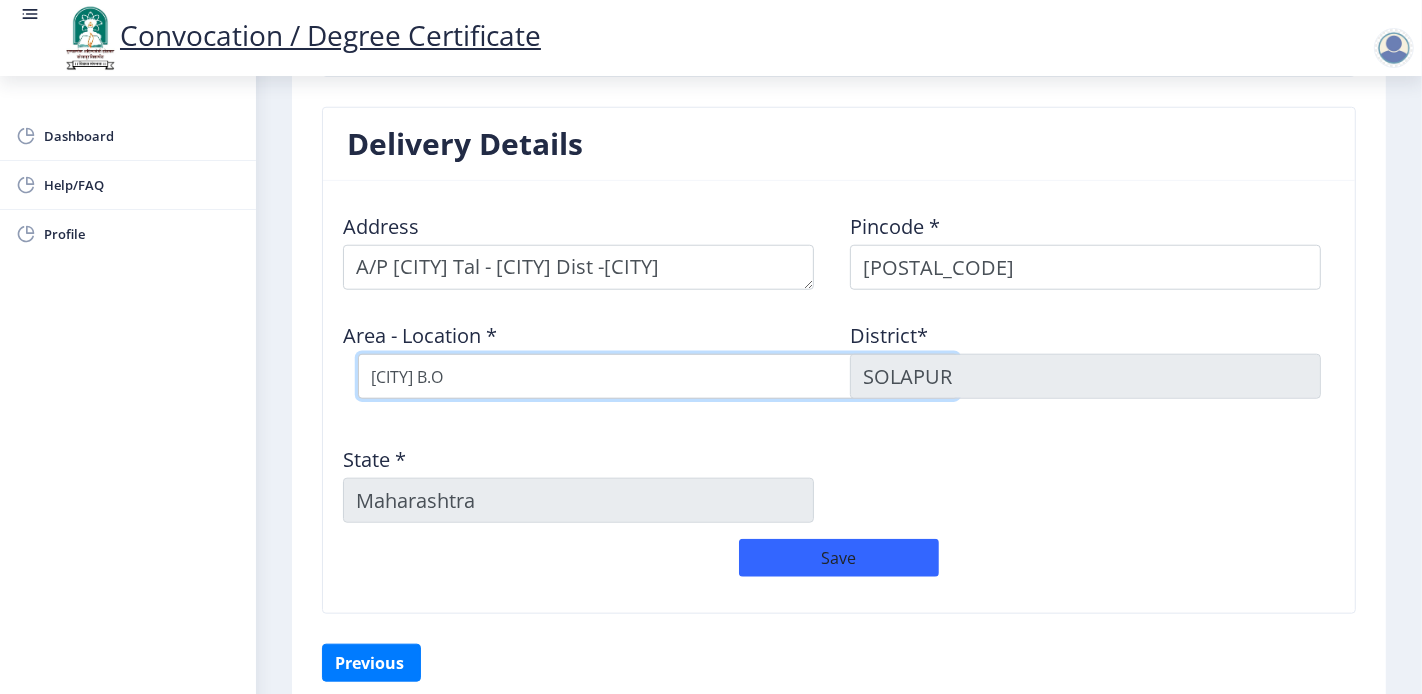 scroll, scrollTop: 1656, scrollLeft: 0, axis: vertical 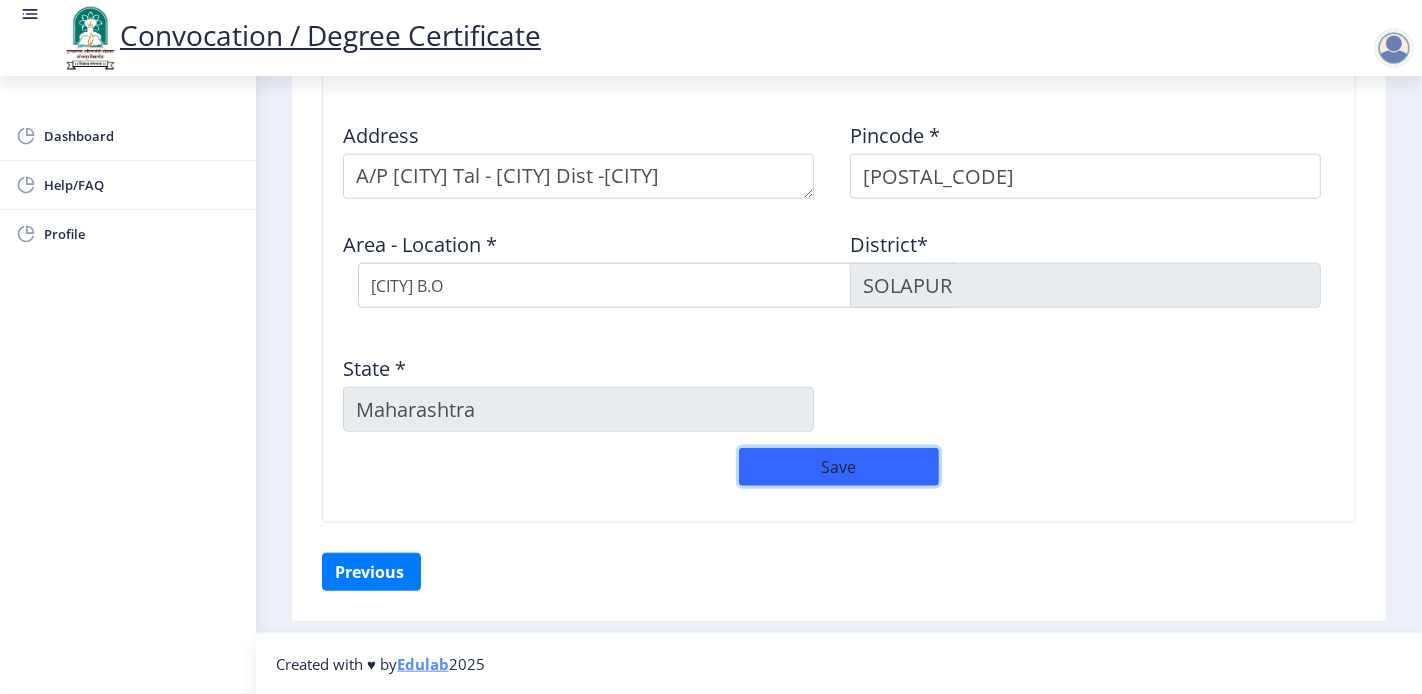 click on "Save" 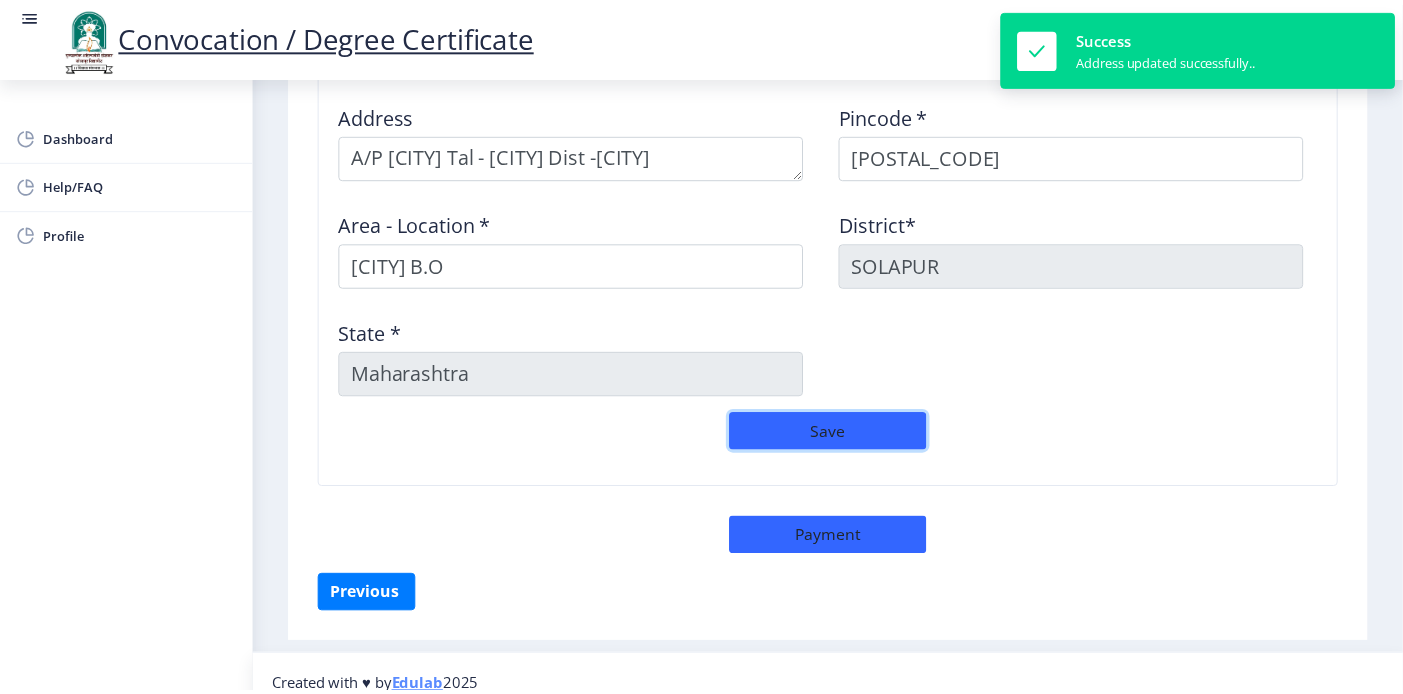 scroll, scrollTop: 1700, scrollLeft: 0, axis: vertical 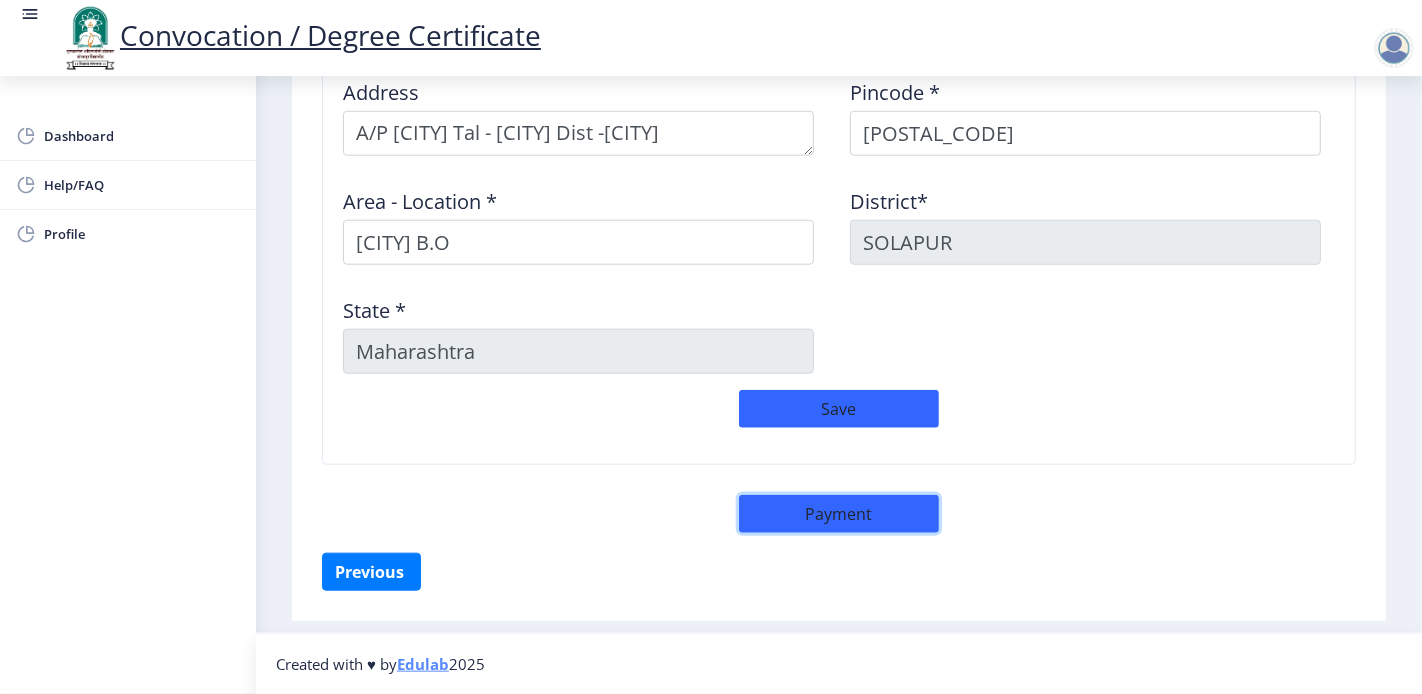 click on "Payment" 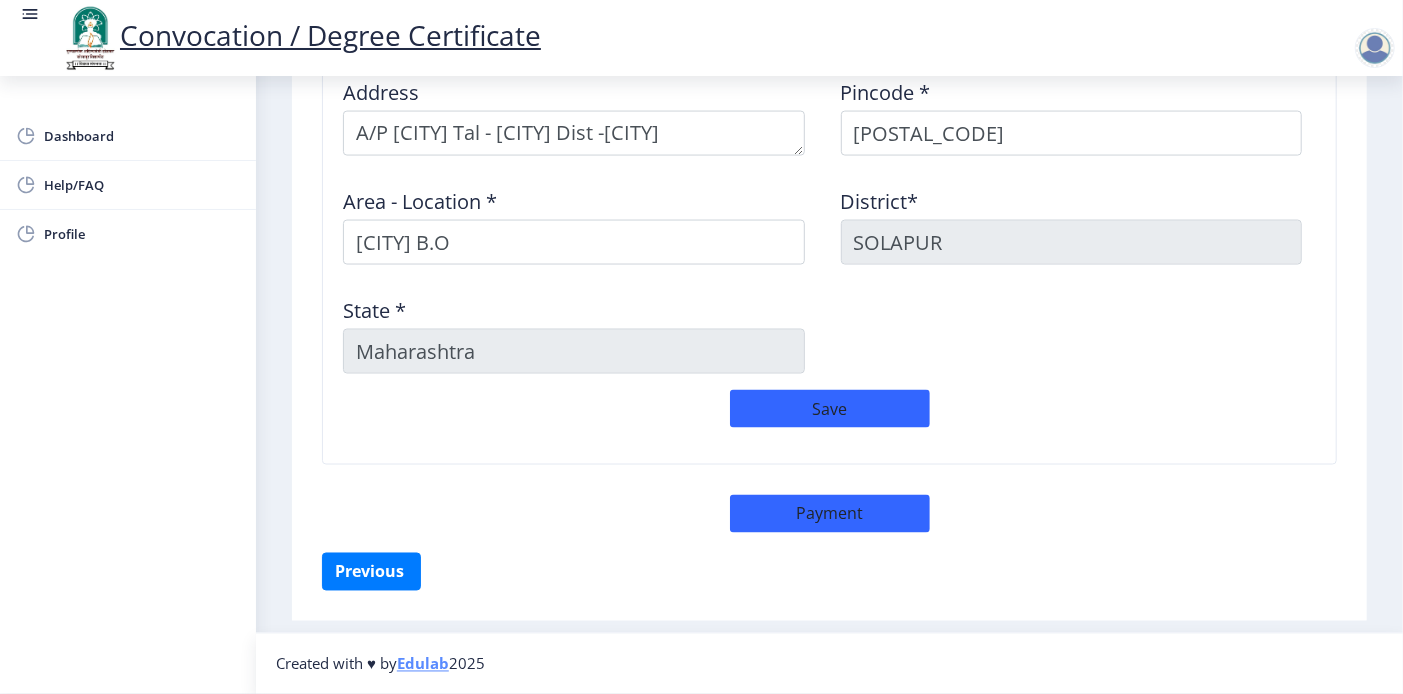 select on "sealed" 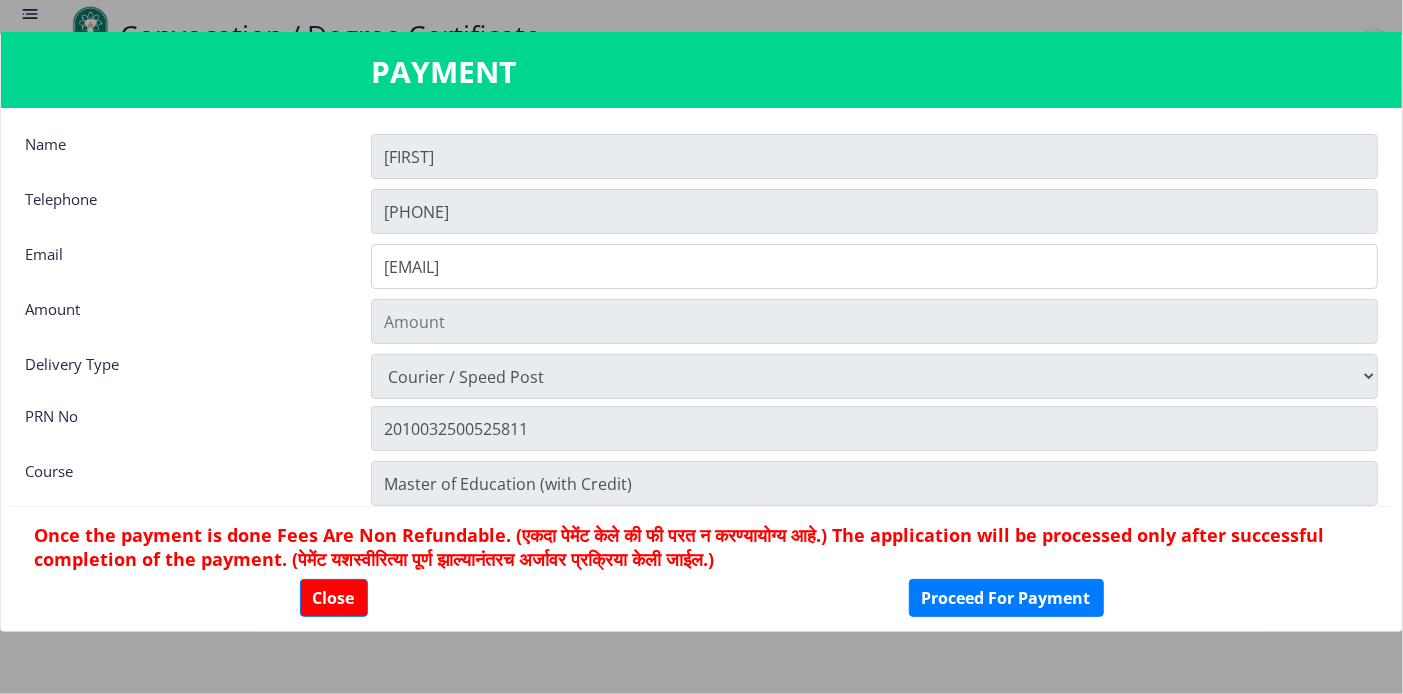 type on "2885" 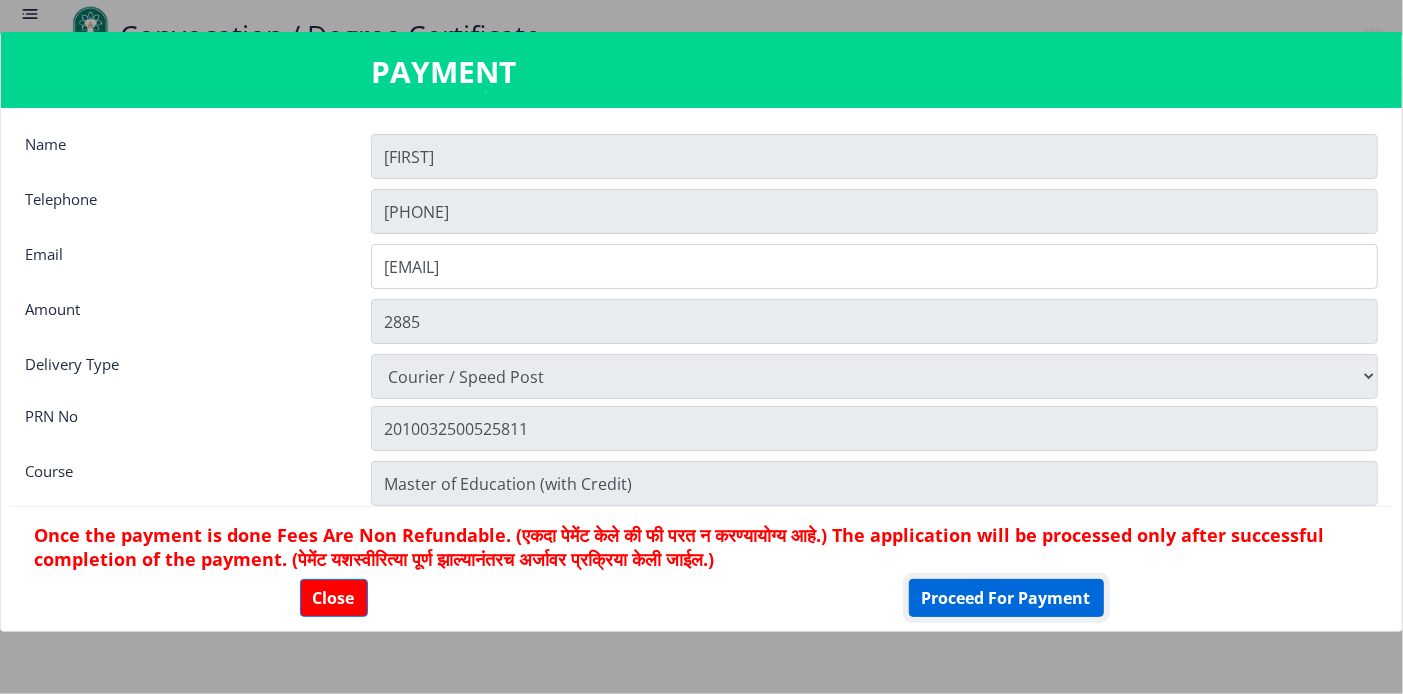 click on "Proceed For Payment" 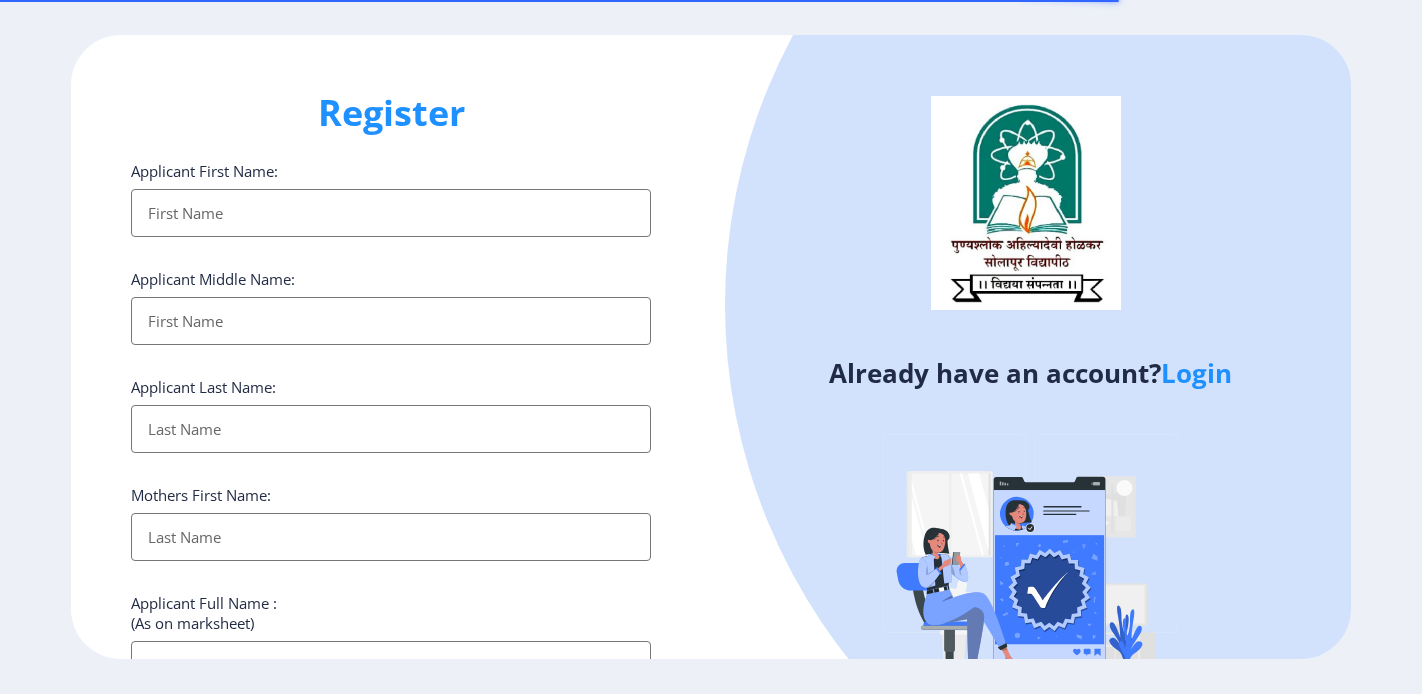select 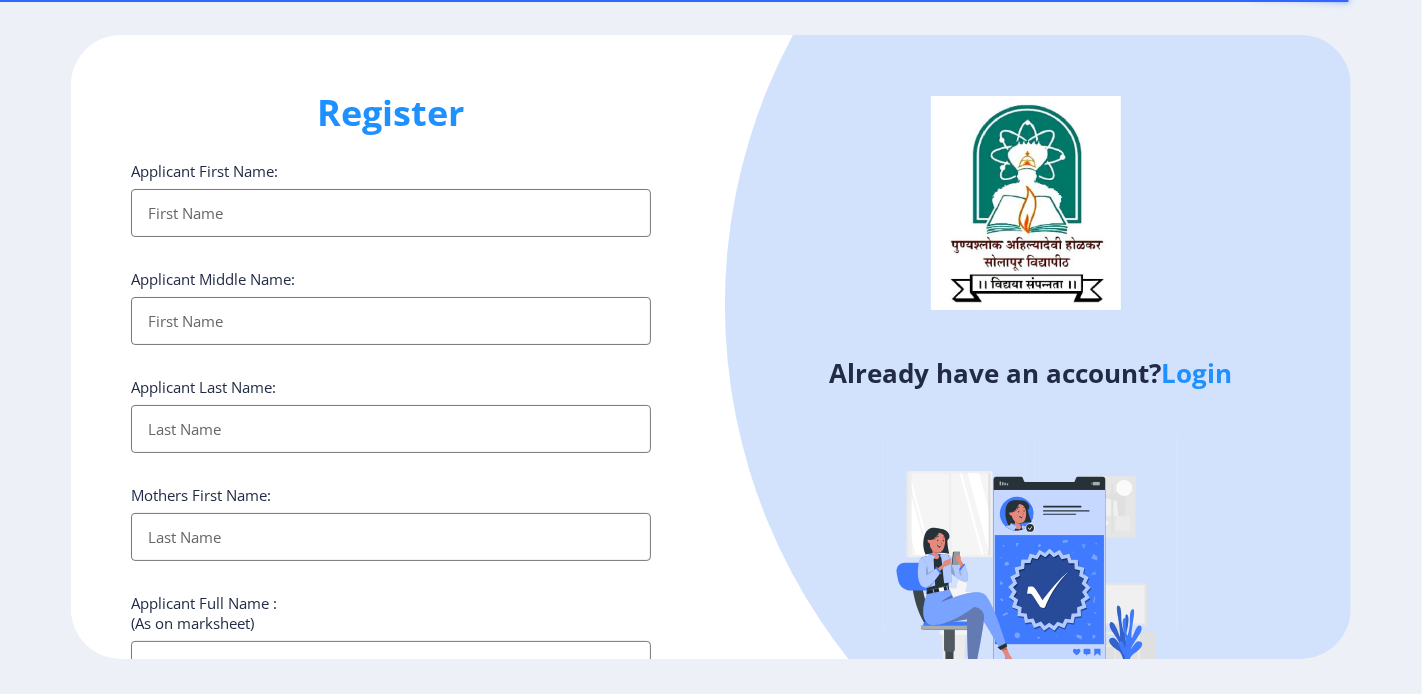 click on "Login" 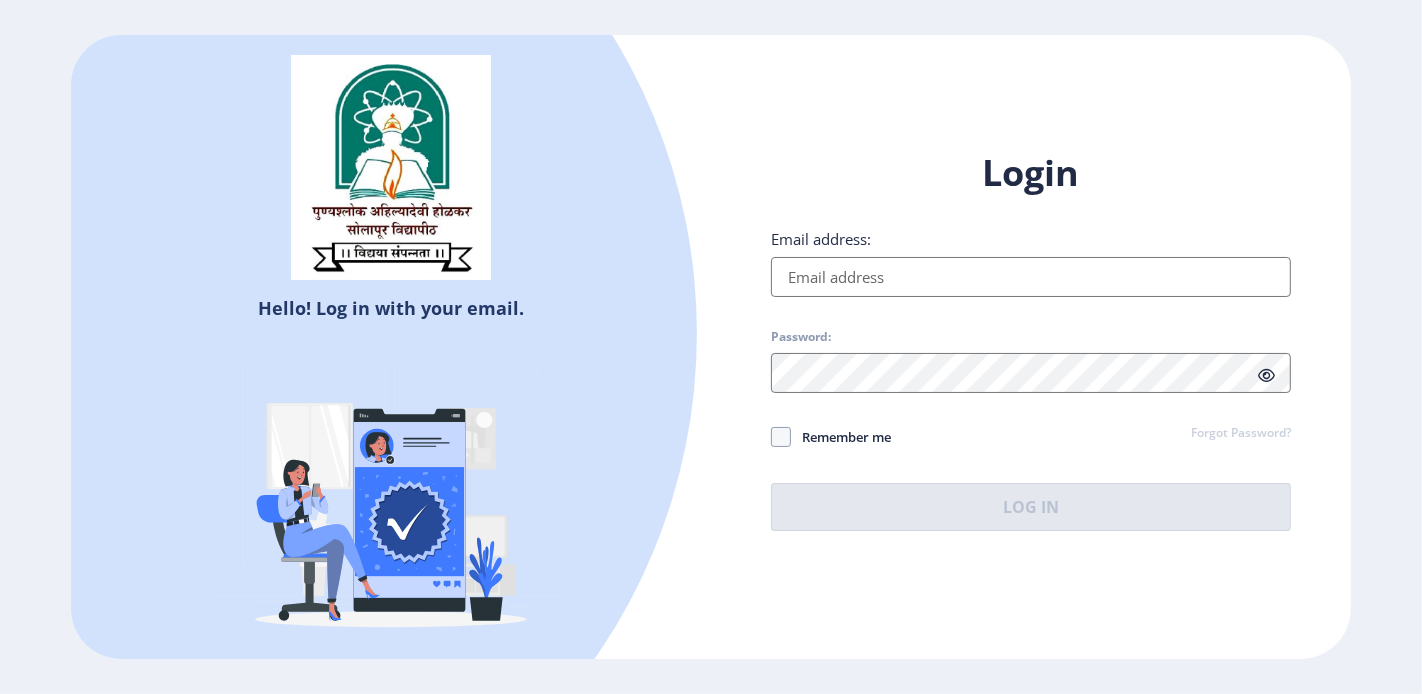 click on "Email address:" at bounding box center [1031, 277] 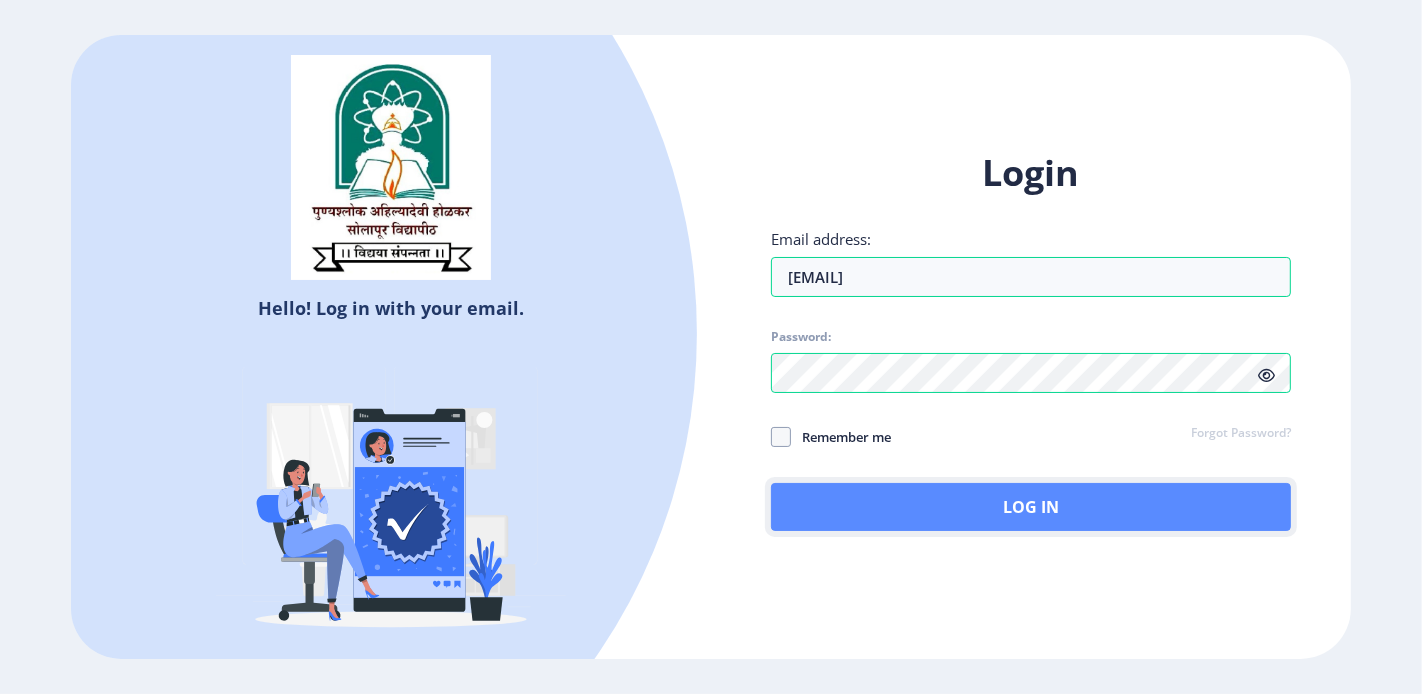 click on "Log In" 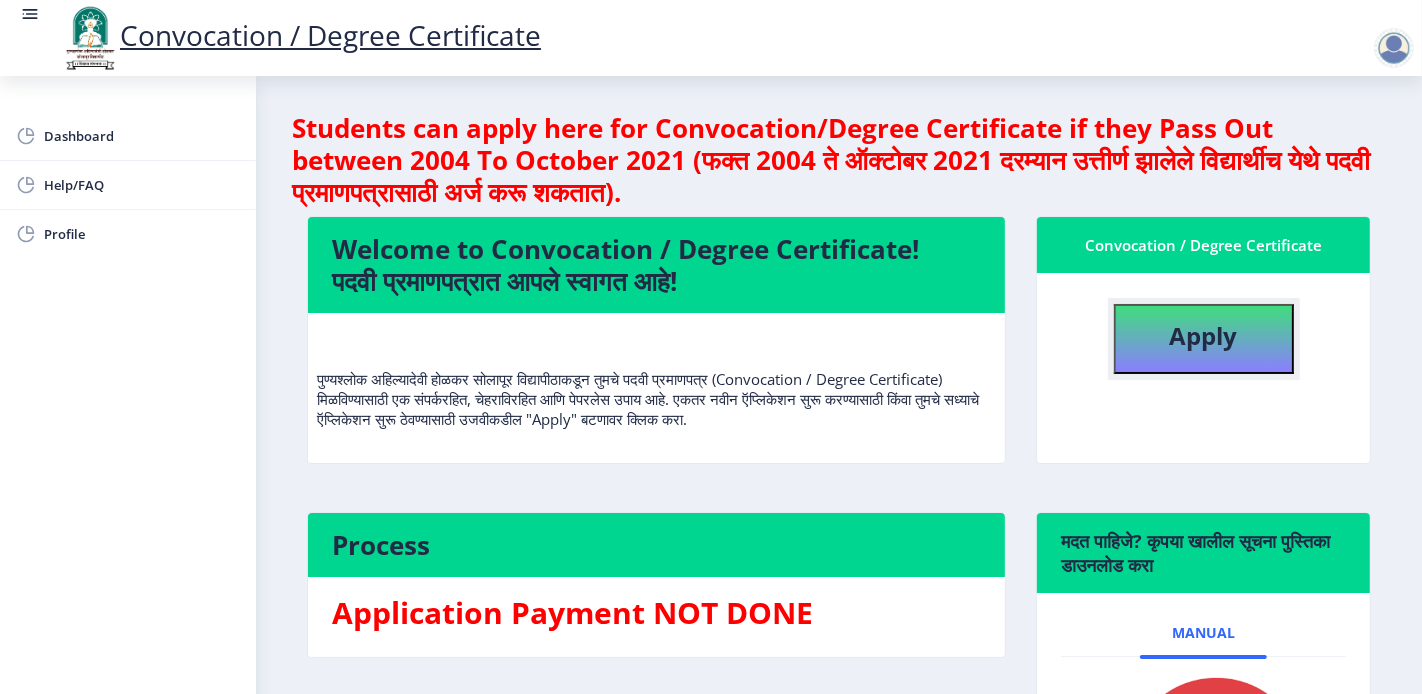 click on "Apply" 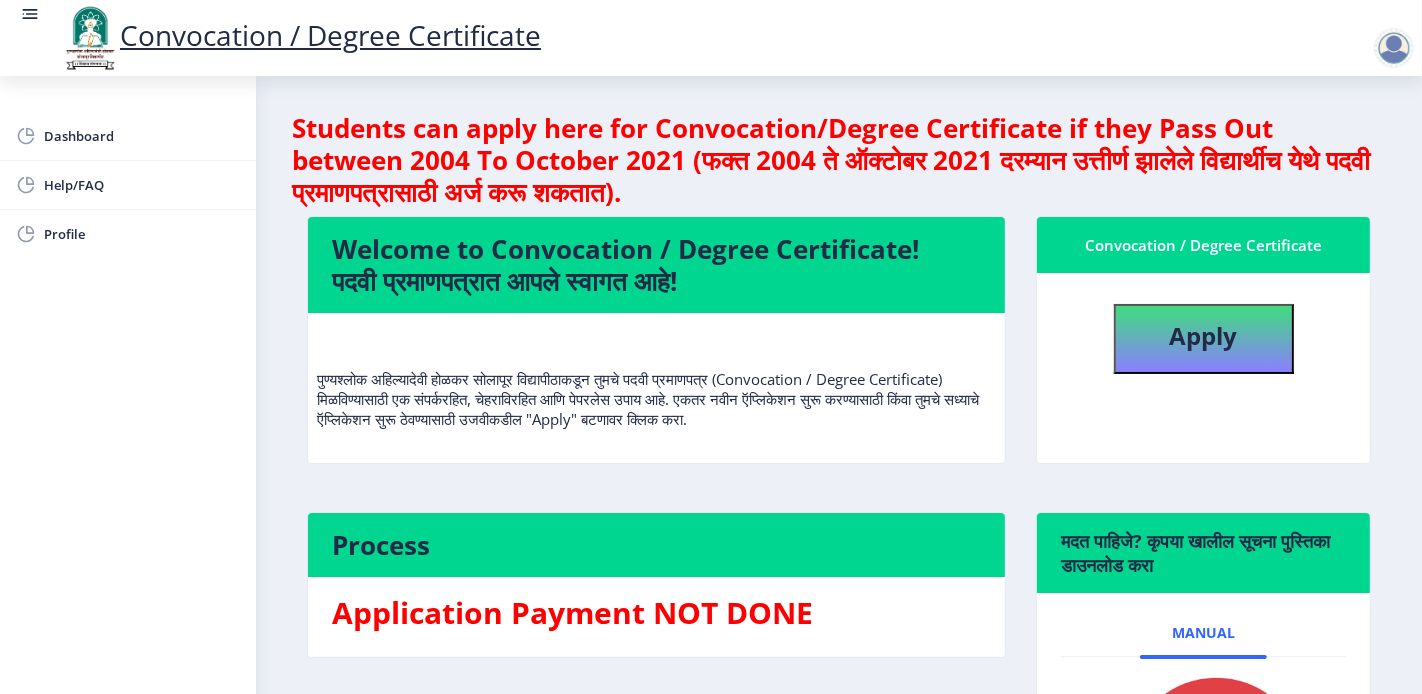 select 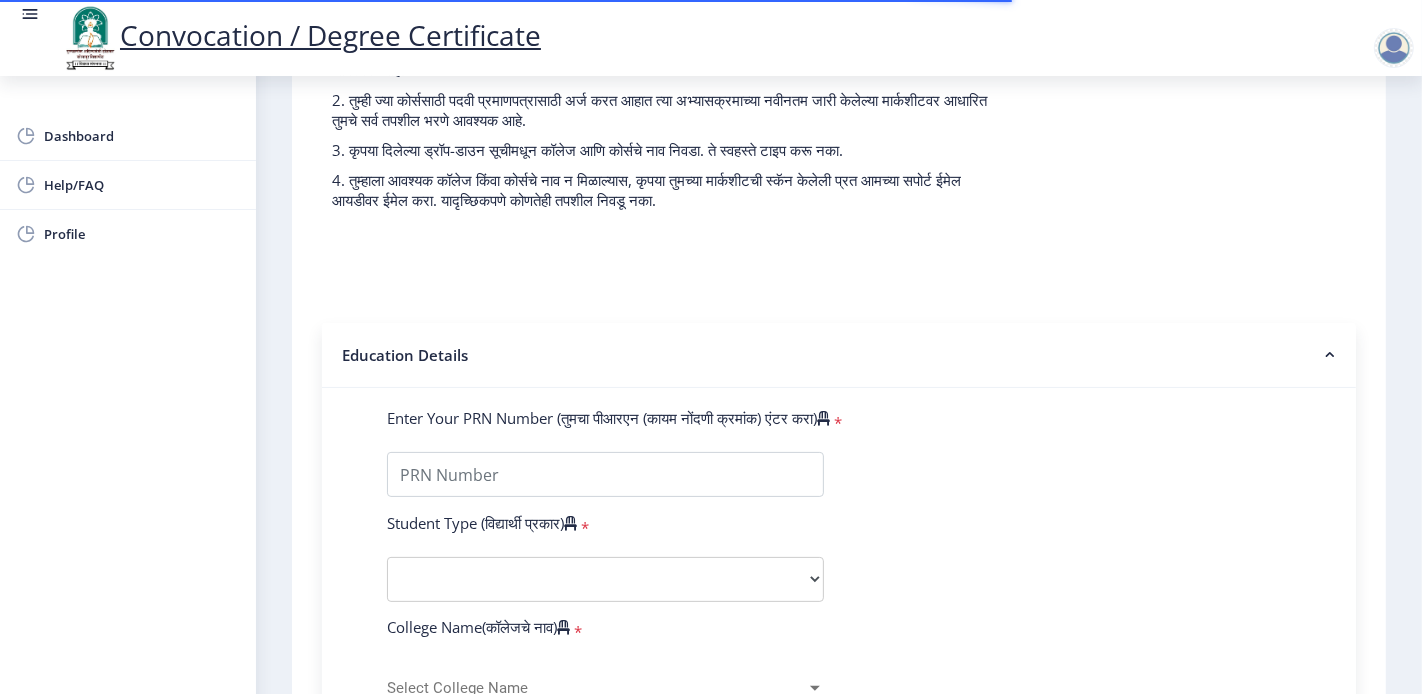 scroll, scrollTop: 333, scrollLeft: 0, axis: vertical 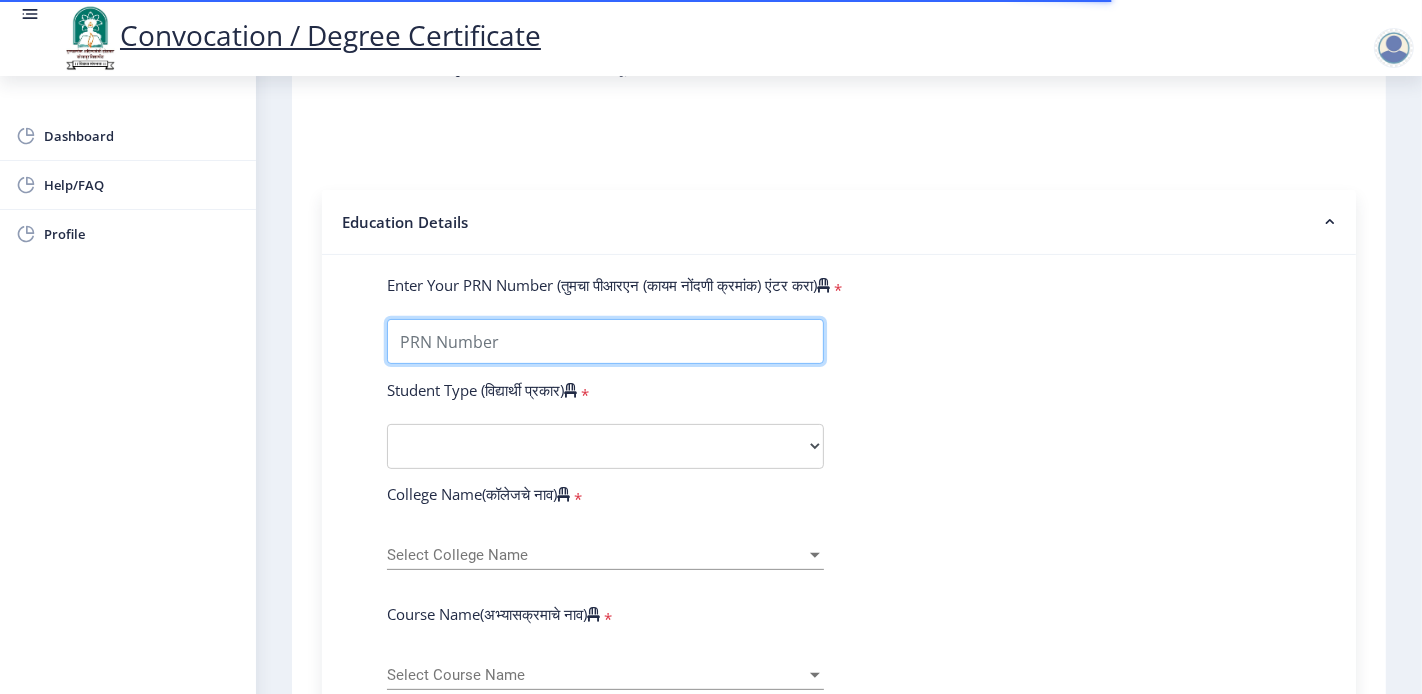 click on "Enter Your PRN Number (तुमचा पीआरएन (कायम नोंदणी क्रमांक) एंटर करा)" at bounding box center [605, 341] 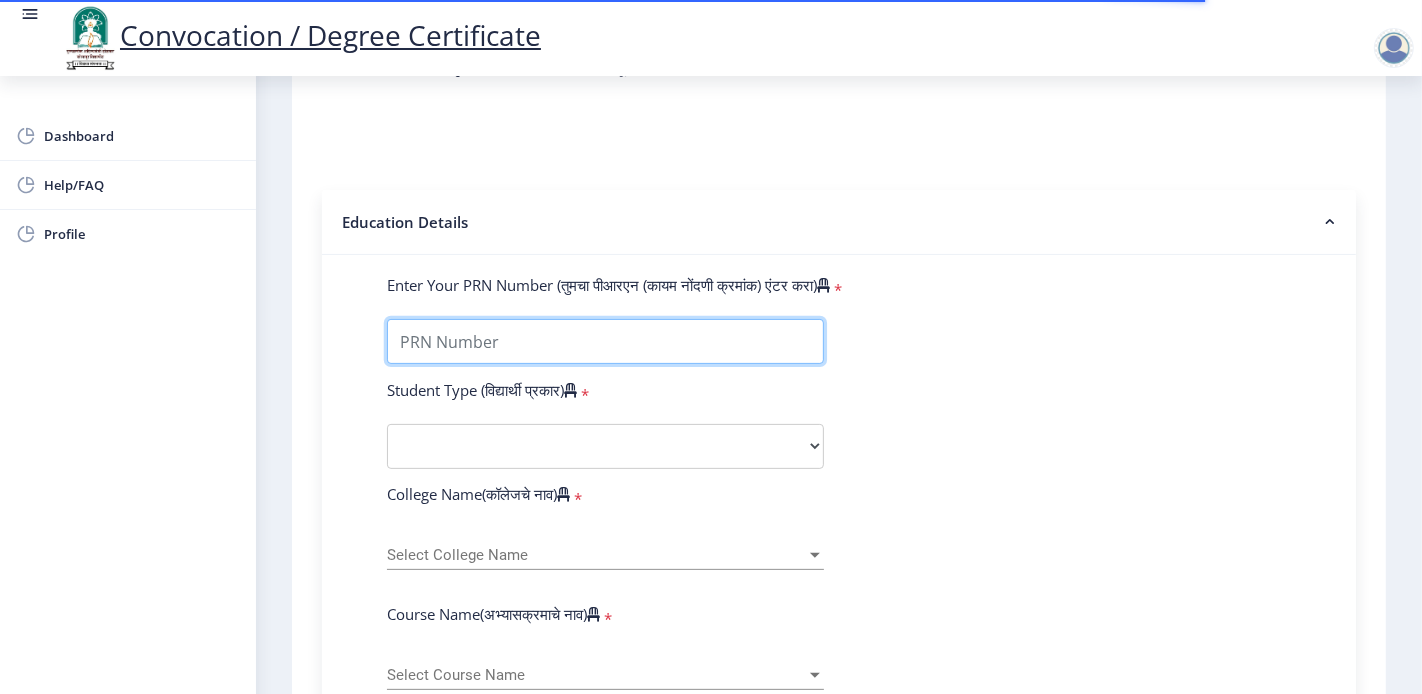 type on "2010032500525811" 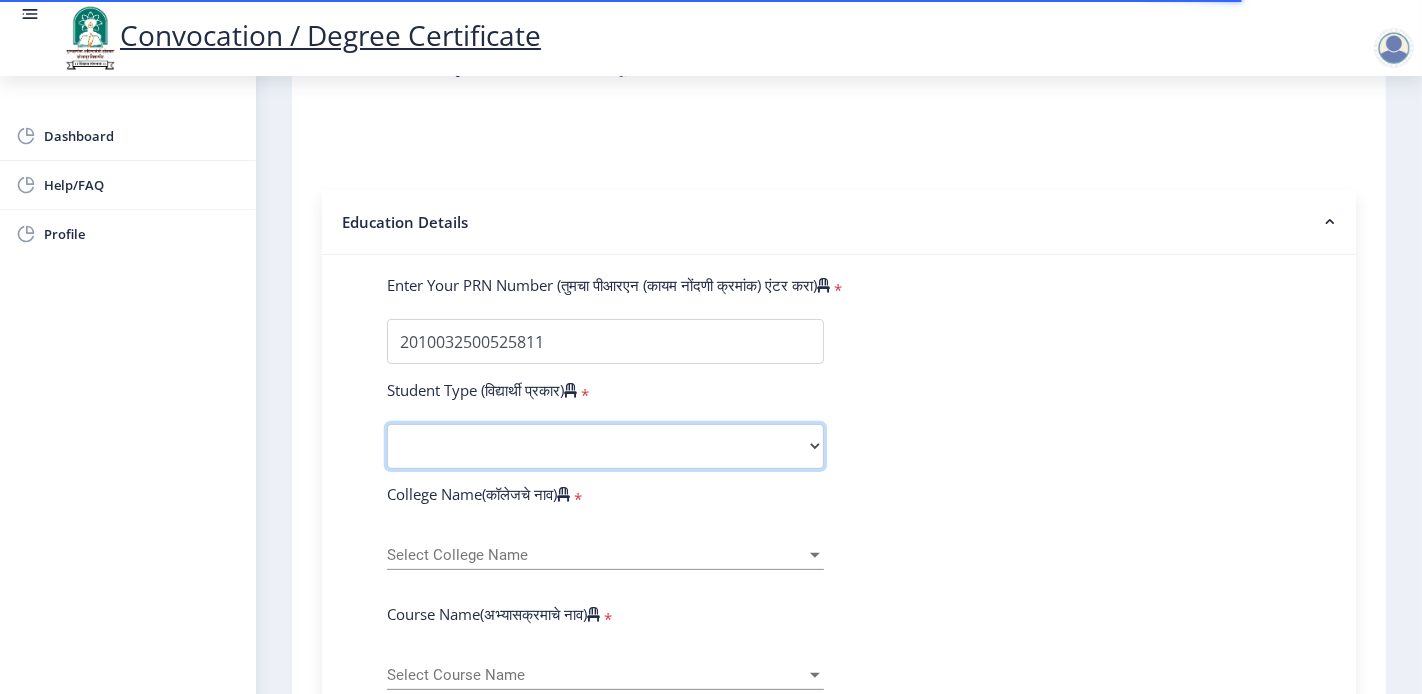 click on "Select Student Type Regular External" at bounding box center [605, 446] 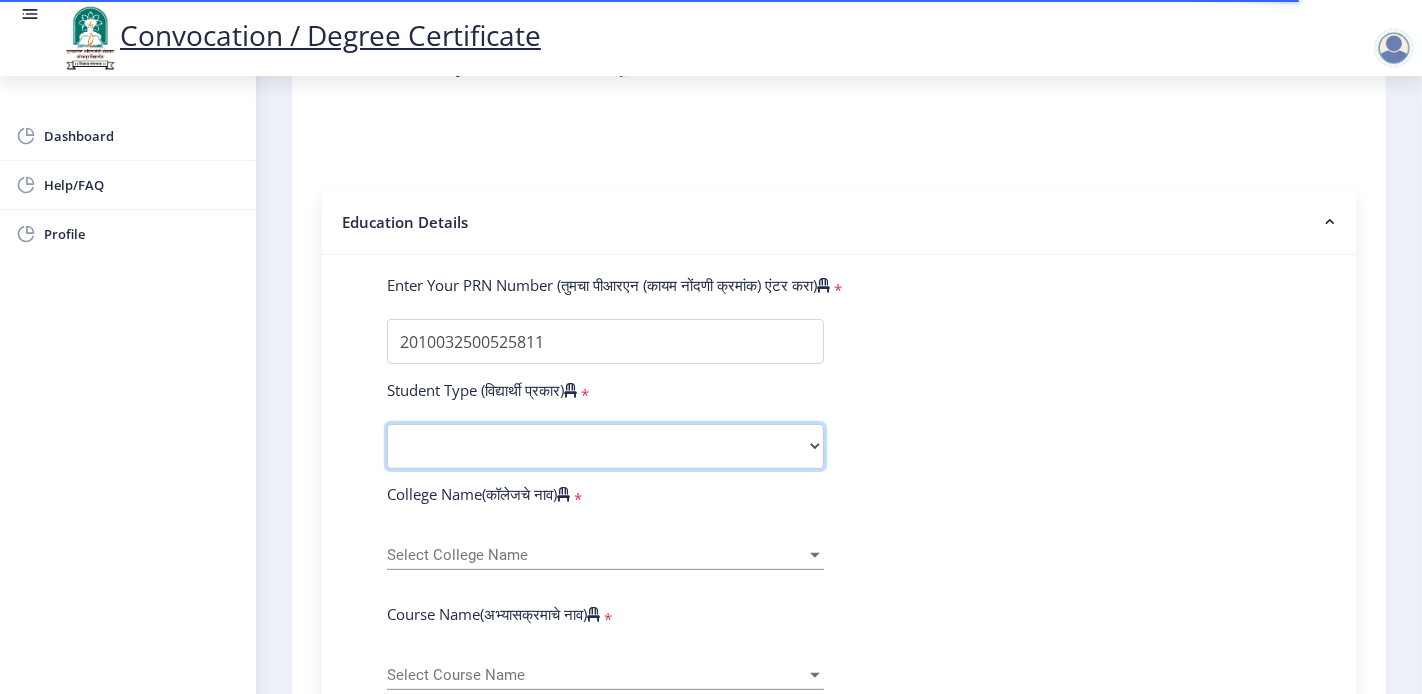 select on "Regular" 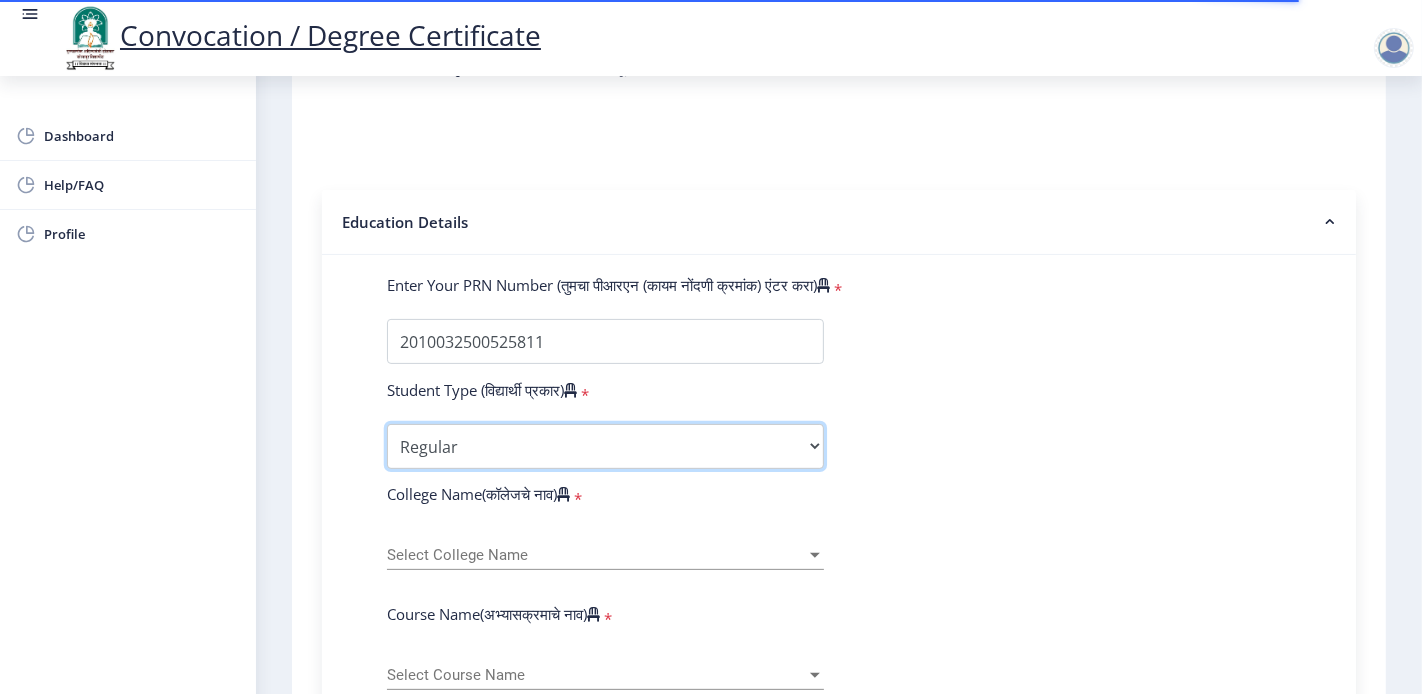 click on "Select Student Type Regular External" at bounding box center (605, 446) 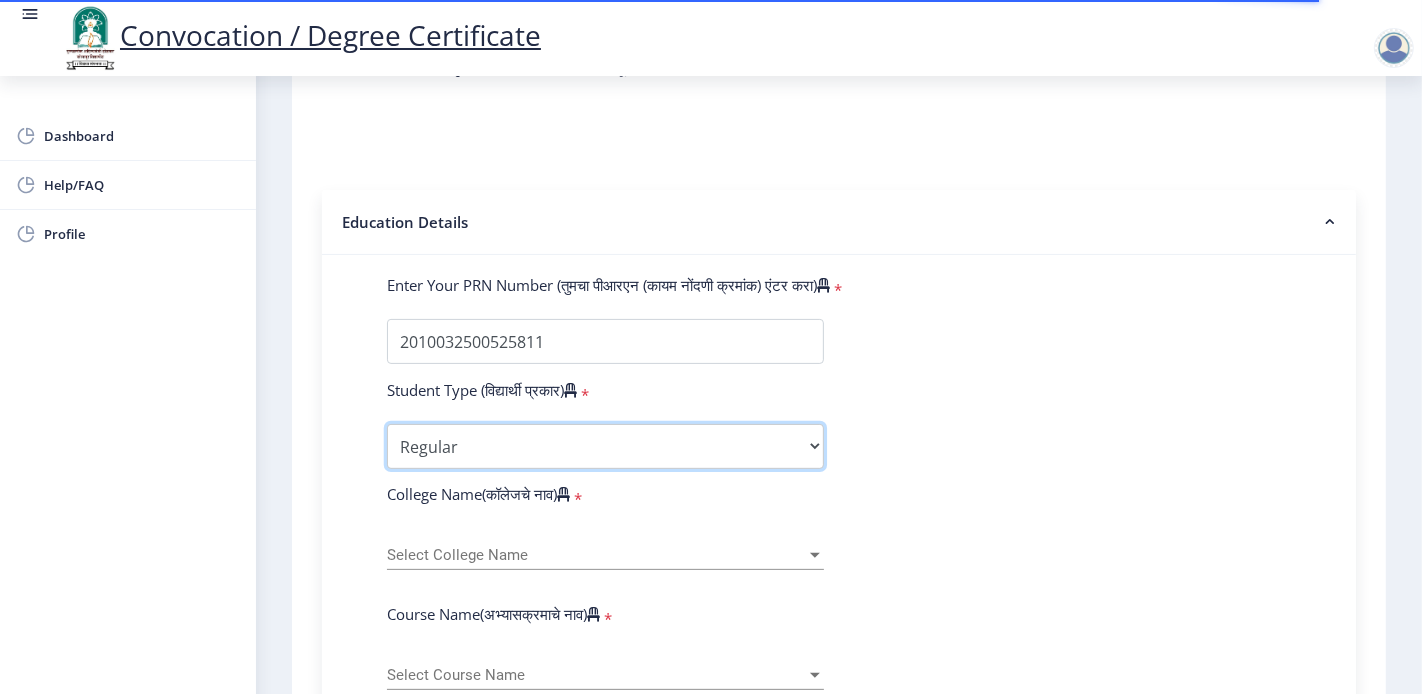 scroll, scrollTop: 555, scrollLeft: 0, axis: vertical 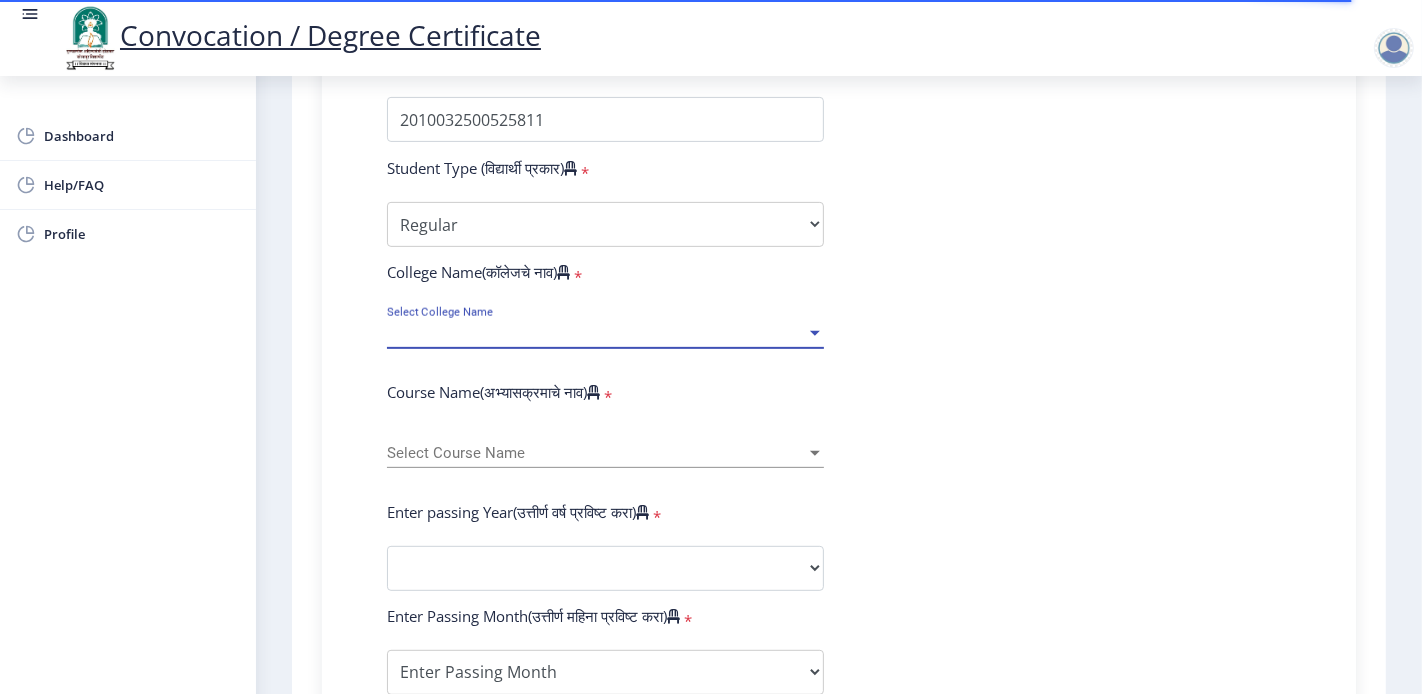 click on "Select College Name" at bounding box center [596, 333] 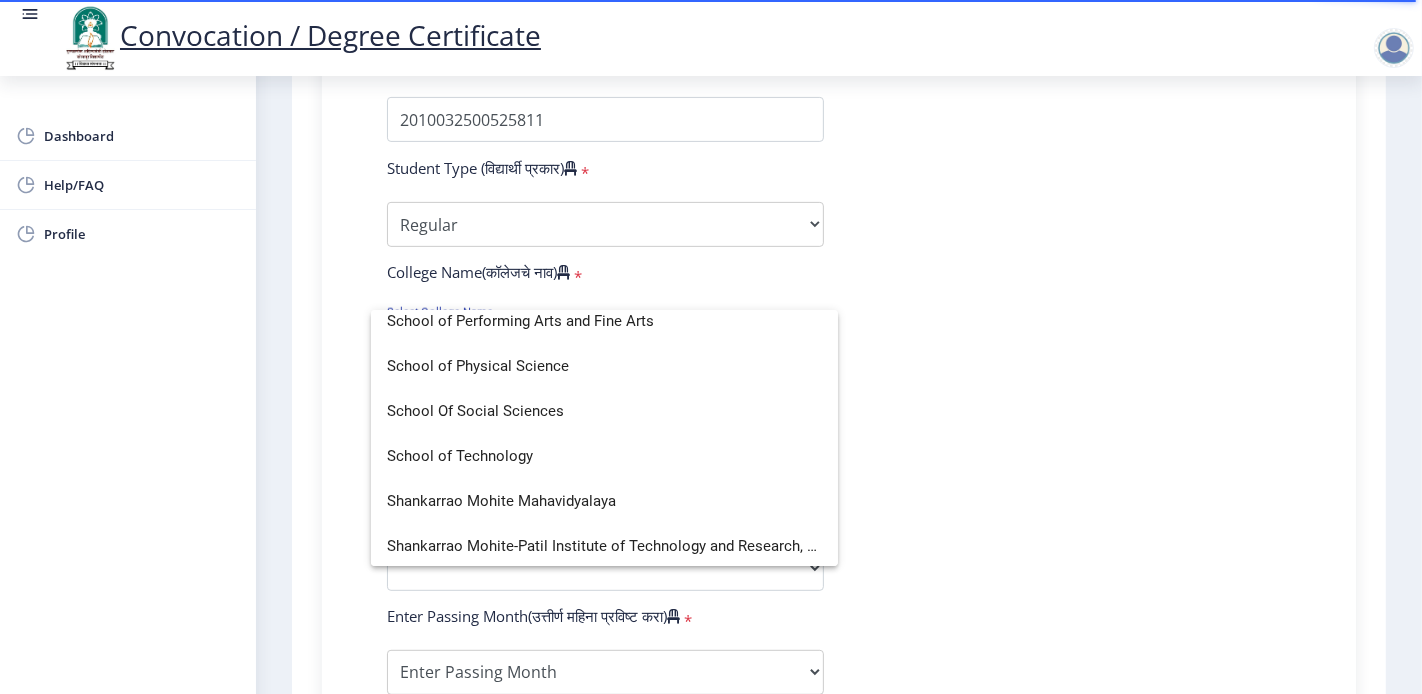 scroll, scrollTop: 4396, scrollLeft: 0, axis: vertical 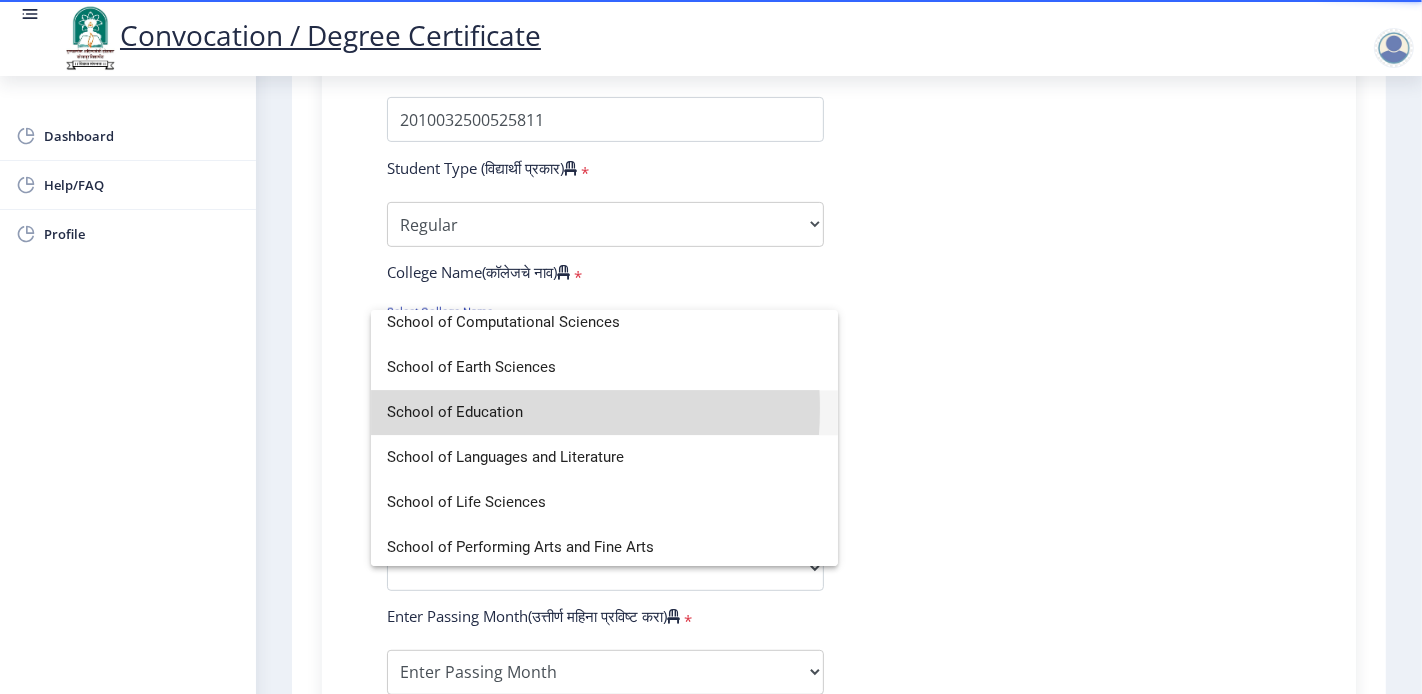 click on "School of Education" at bounding box center (604, 412) 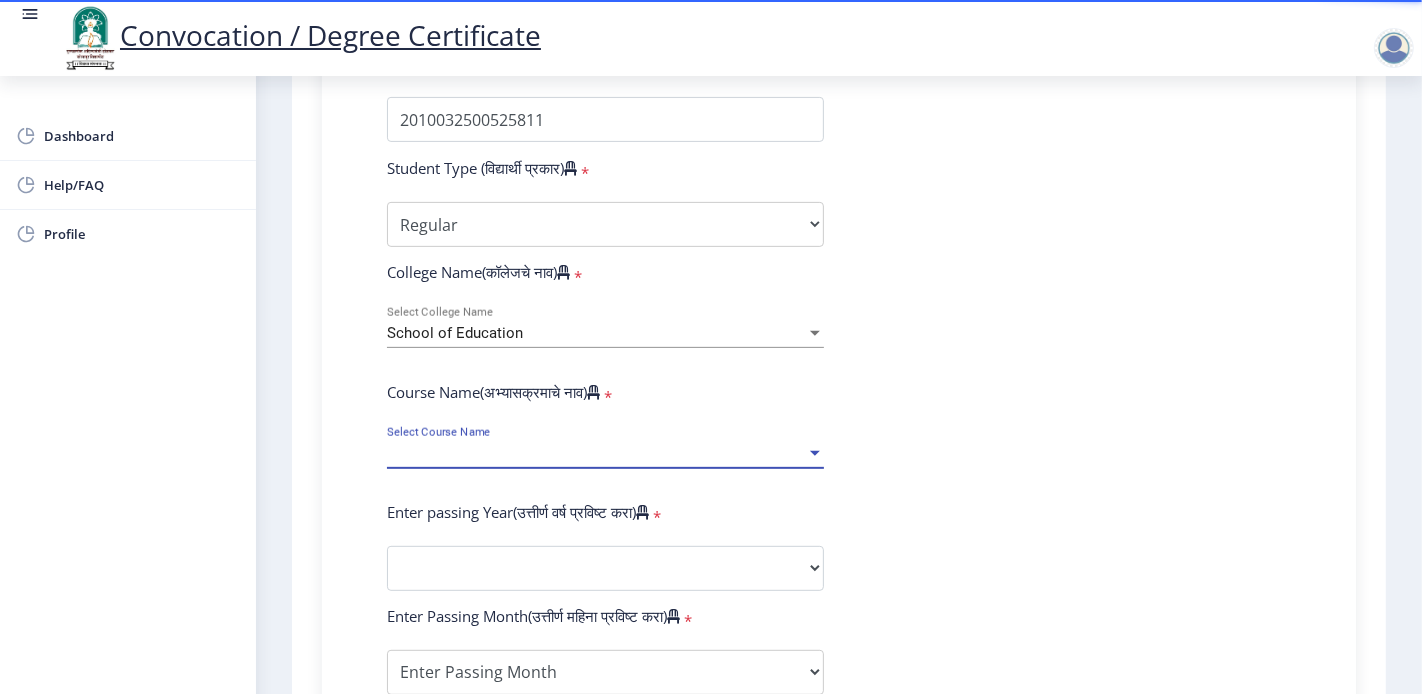 click on "Select Course Name" at bounding box center (596, 453) 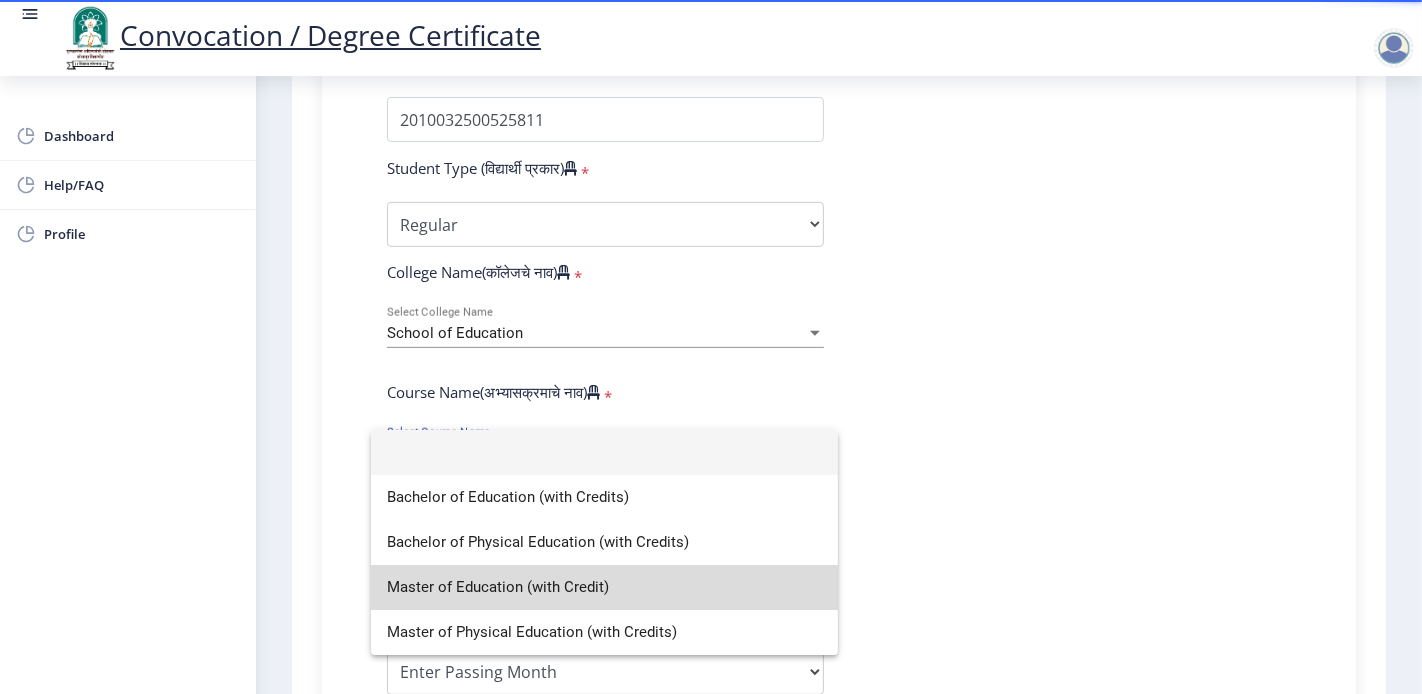 click on "Master of Education (with Credit)" at bounding box center [604, 587] 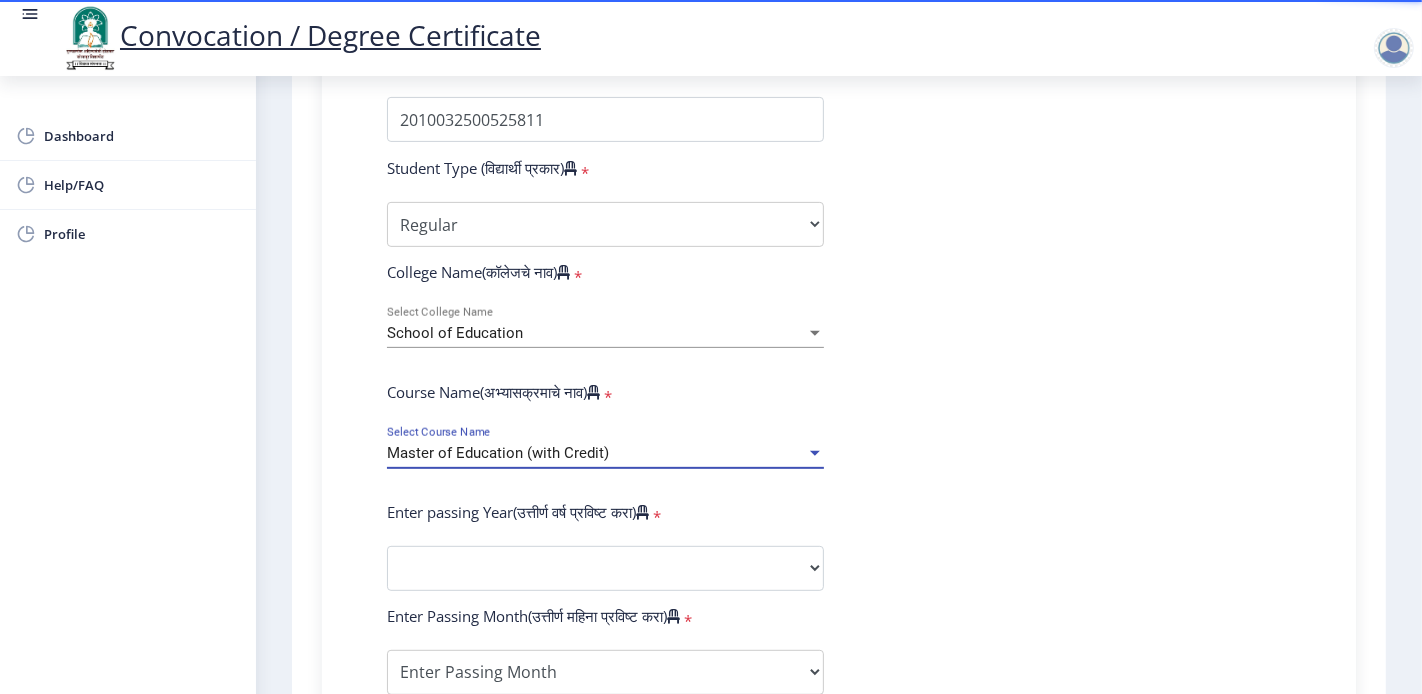 scroll, scrollTop: 666, scrollLeft: 0, axis: vertical 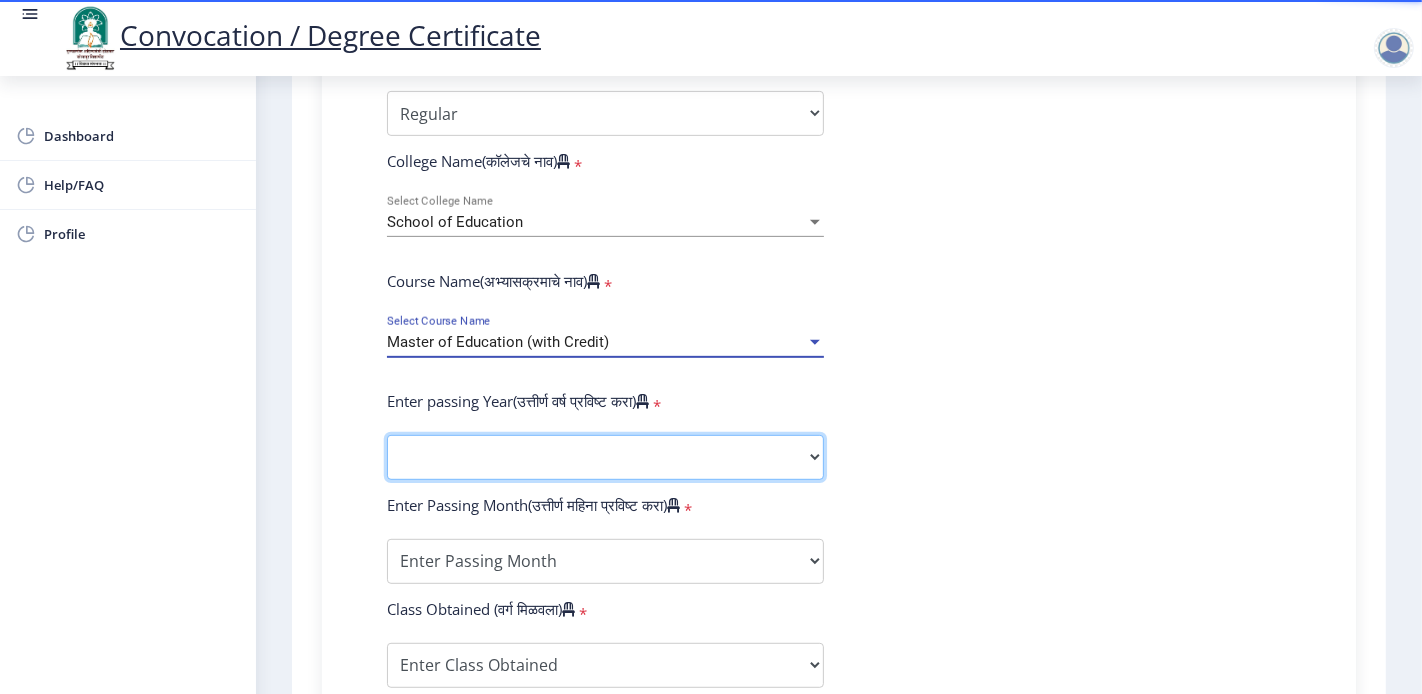 click on "2025   2024   2023   2022   2021   2020   2019   2018   2017   2016   2015   2014   2013   2012   2011   2010   2009   2008   2007   2006   2005   2004   2003   2002   2001   2000   1999   1998   1997   1996   1995   1994   1993   1992   1991   1990   1989   1988   1987   1986   1985   1984   1983   1982   1981   1980   1979   1978   1977   1976" 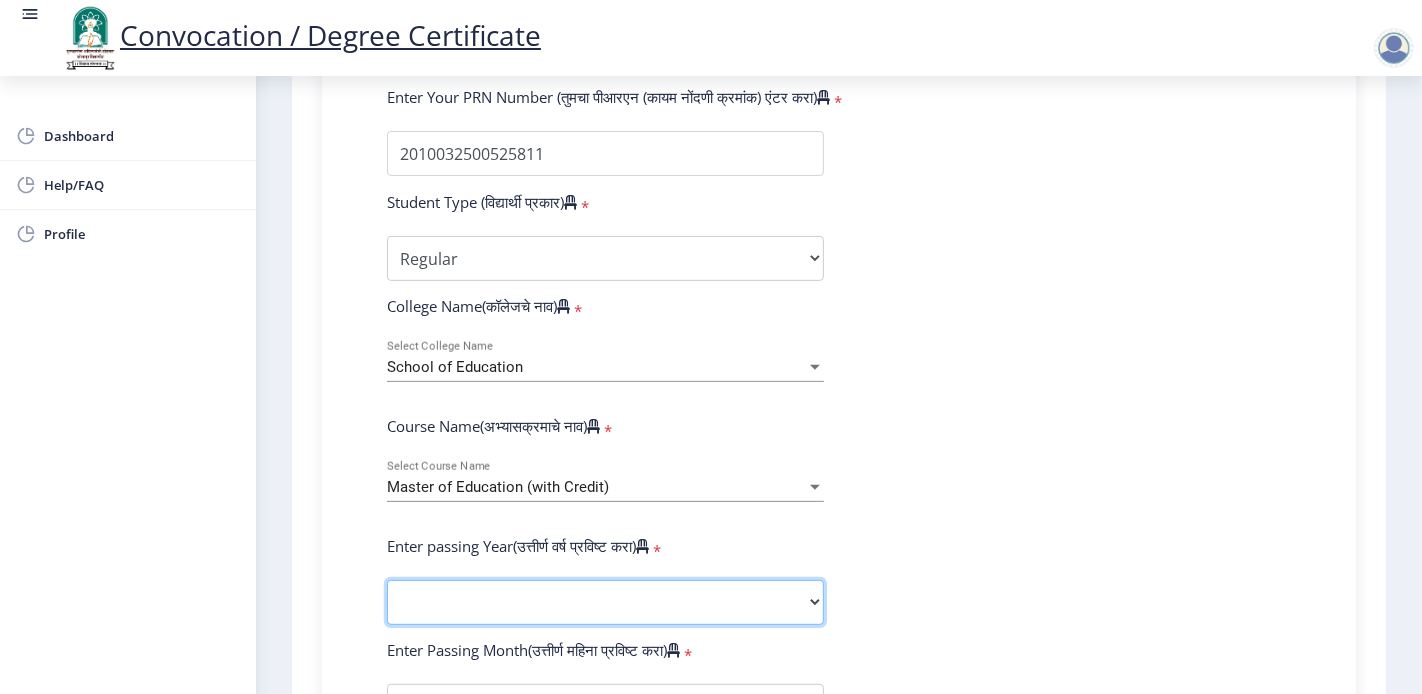 scroll, scrollTop: 333, scrollLeft: 0, axis: vertical 